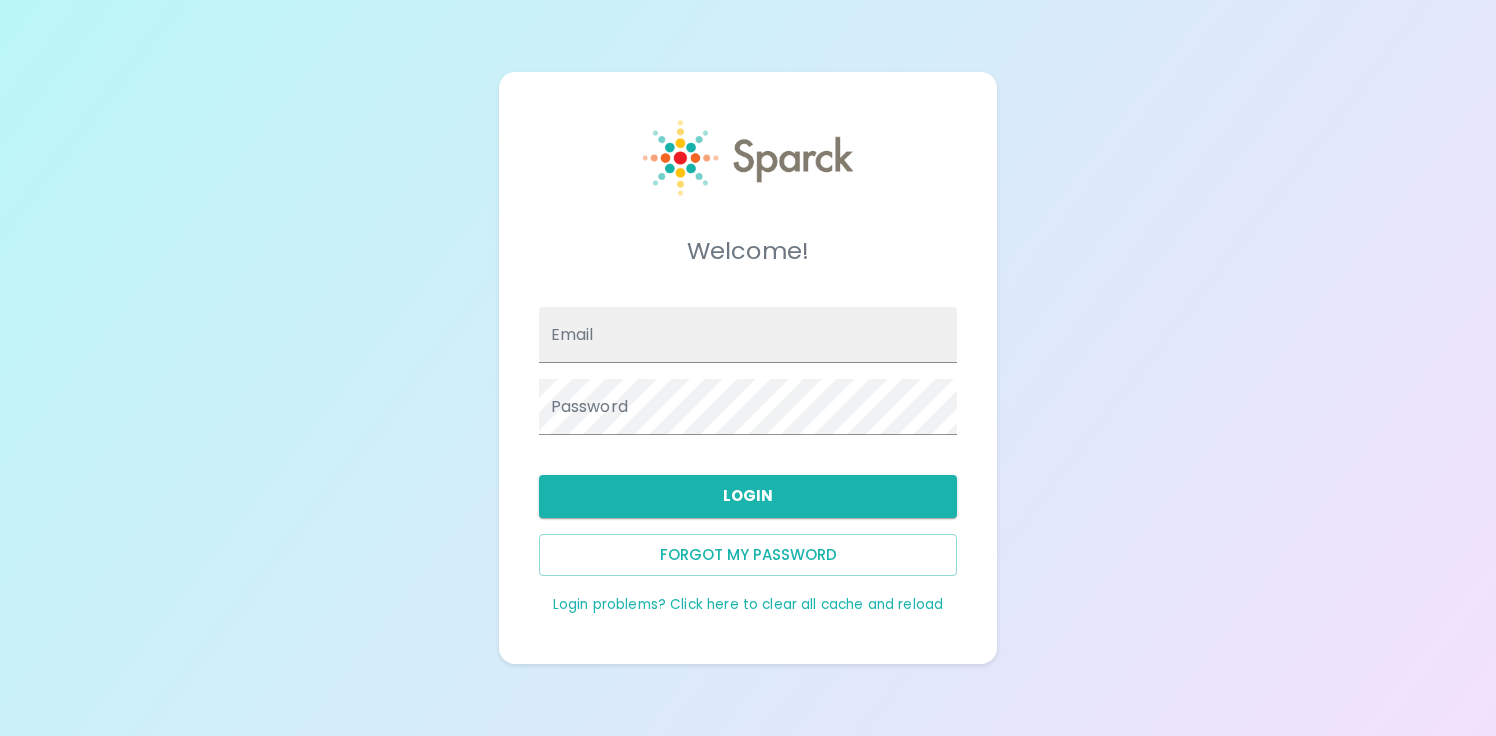 scroll, scrollTop: 0, scrollLeft: 0, axis: both 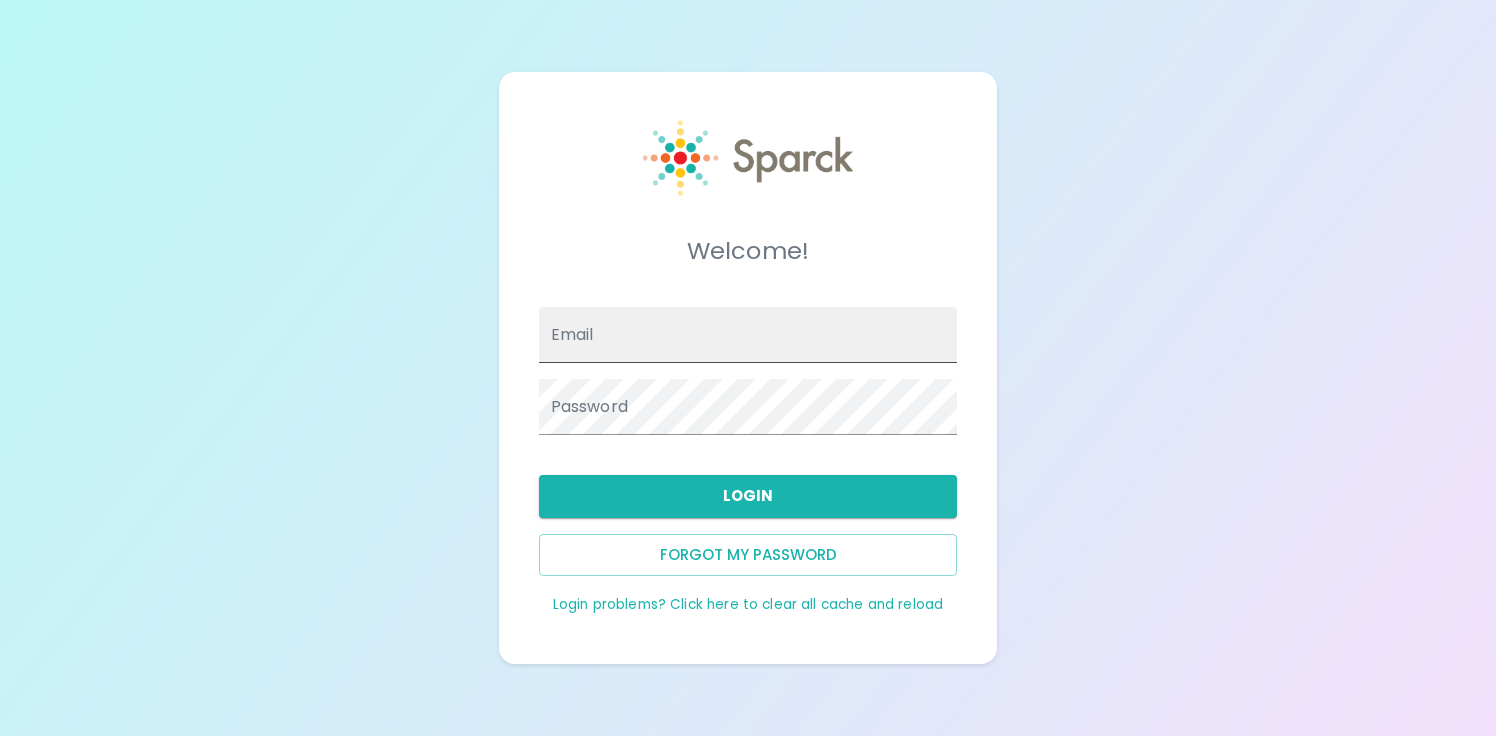 click on "Email" at bounding box center (748, 335) 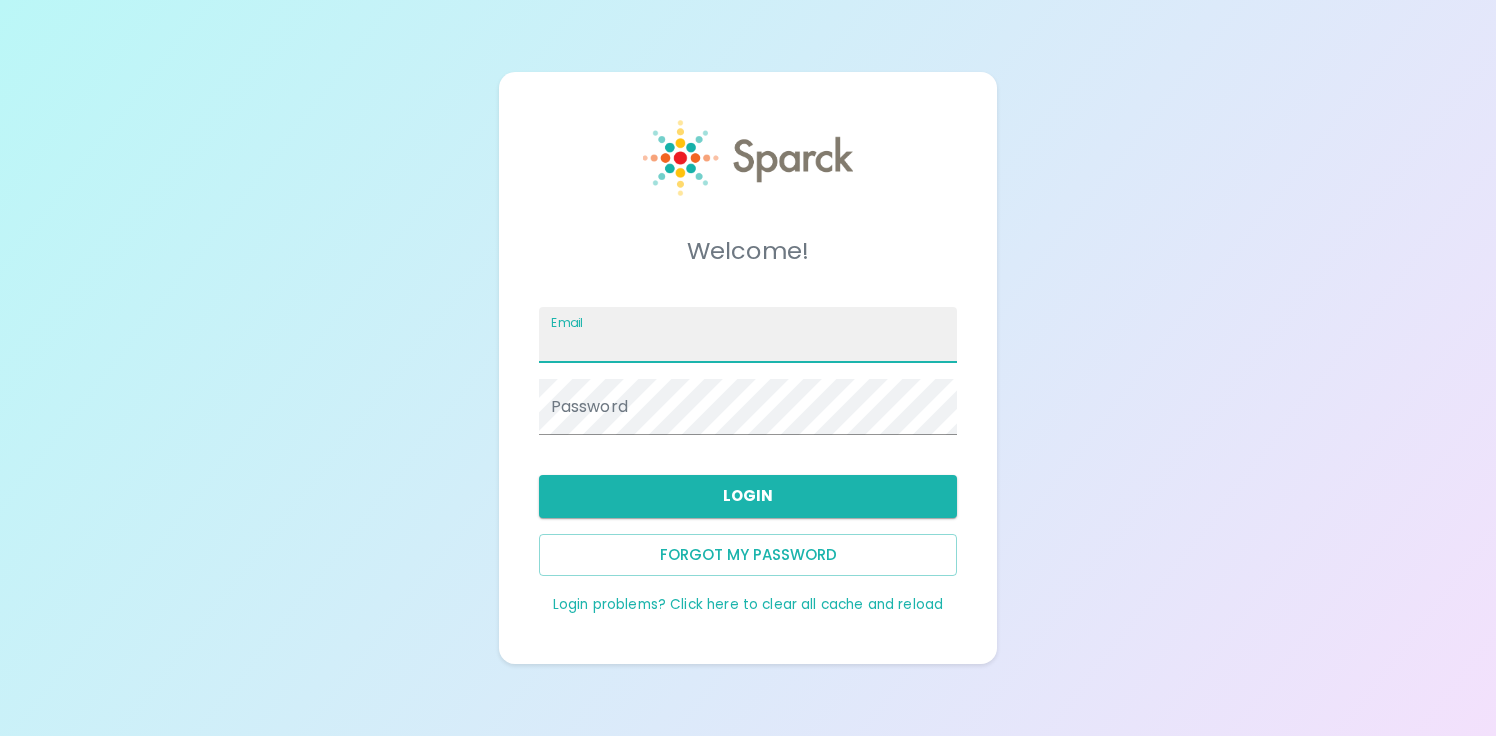 type on "[PERSON_NAME][EMAIL_ADDRESS][DOMAIN_NAME]" 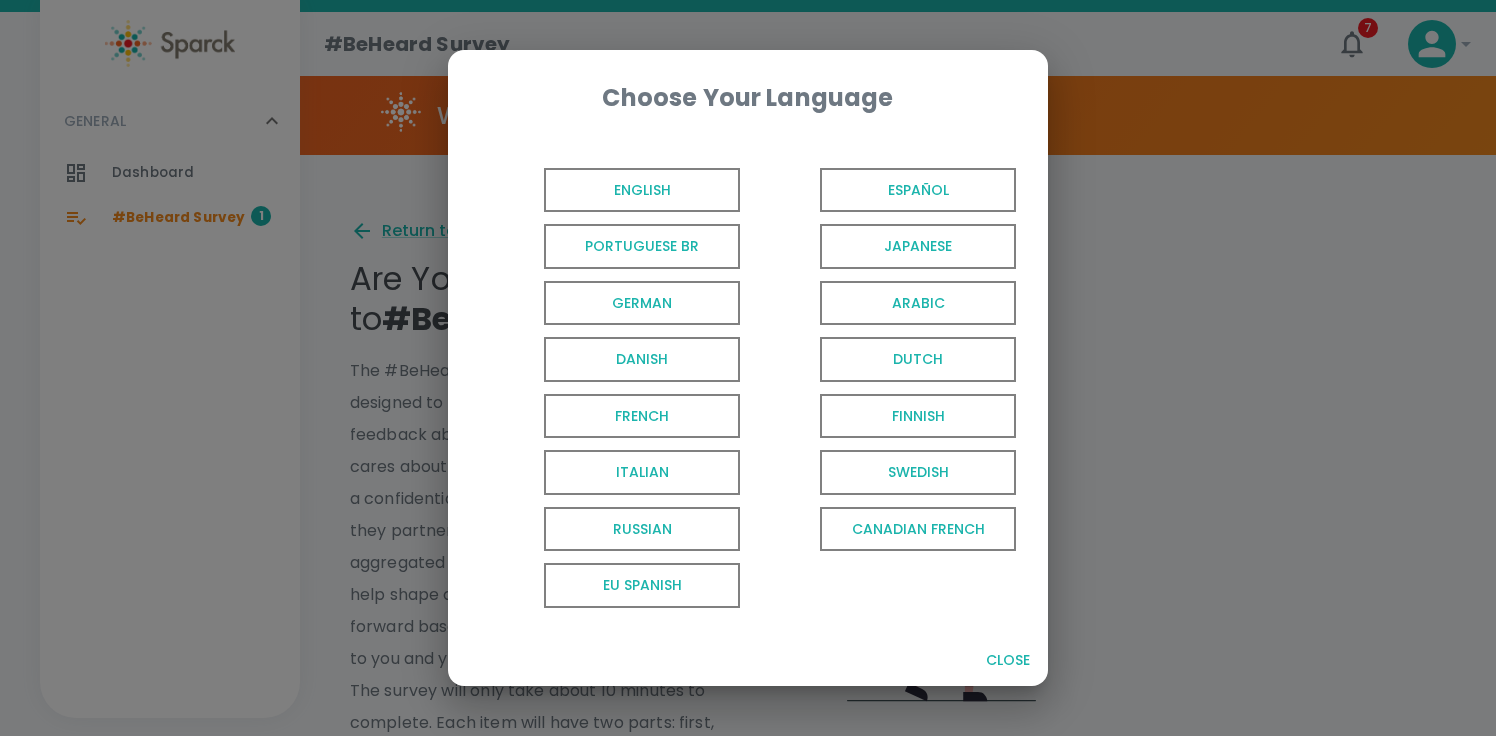 click on "English" at bounding box center [642, 190] 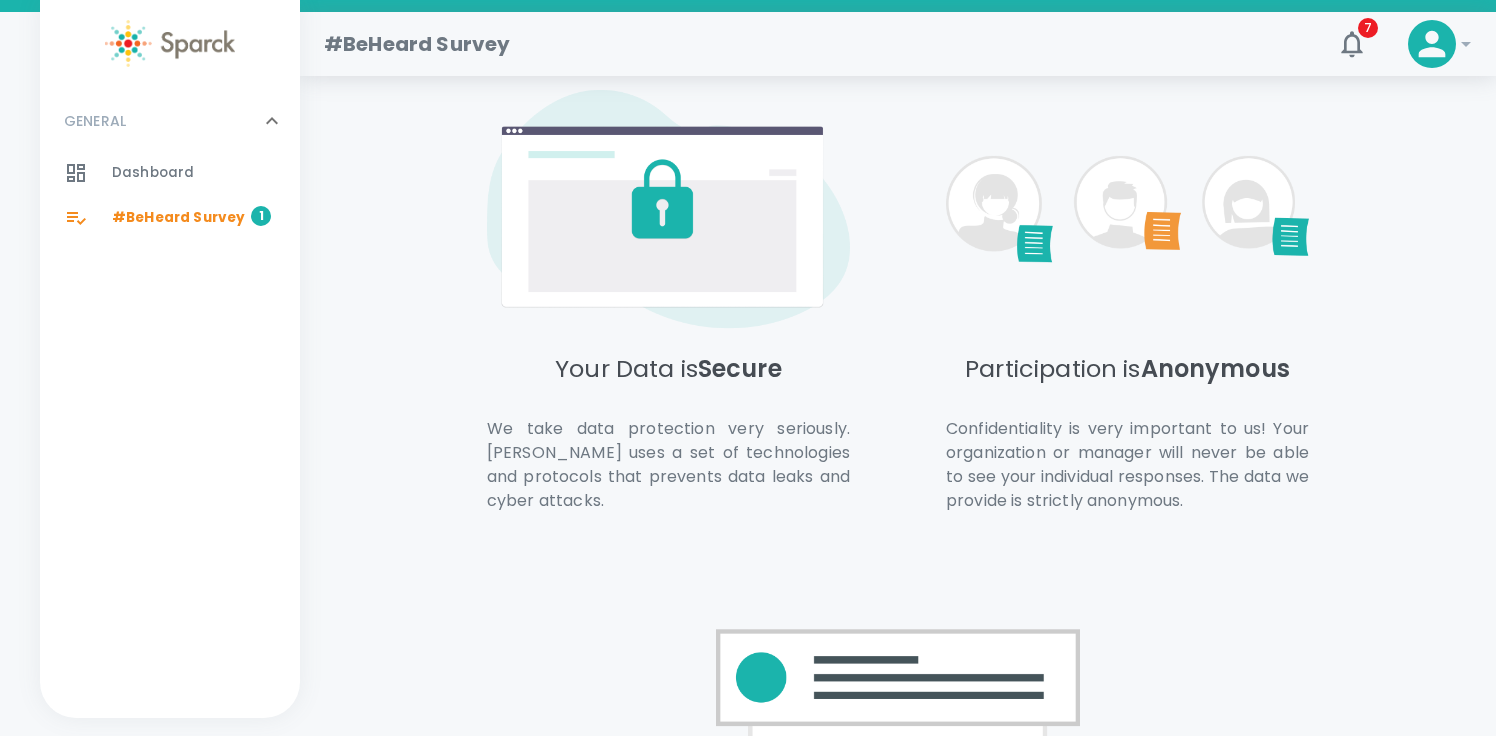 scroll, scrollTop: 1399, scrollLeft: 0, axis: vertical 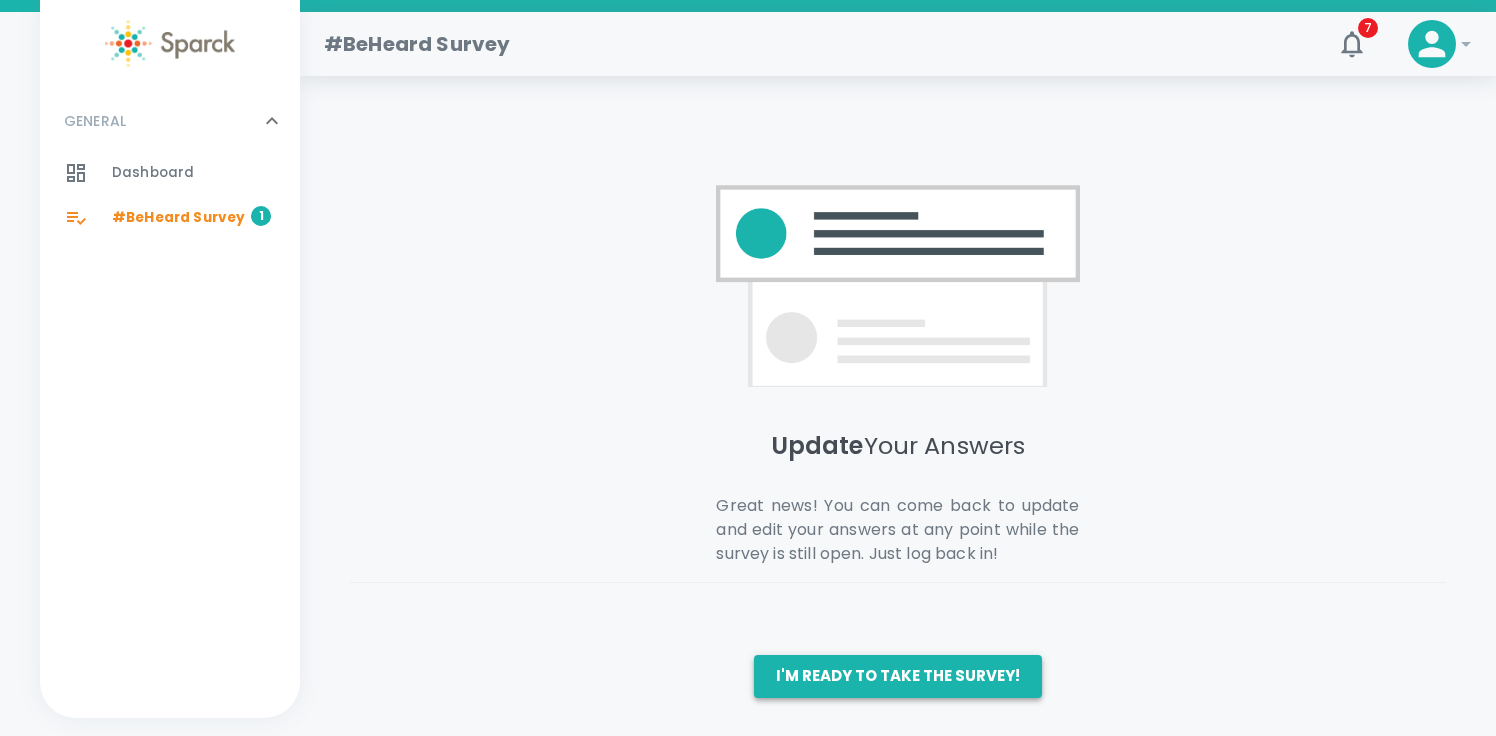 click on "I'm ready to take the survey!" at bounding box center [898, 676] 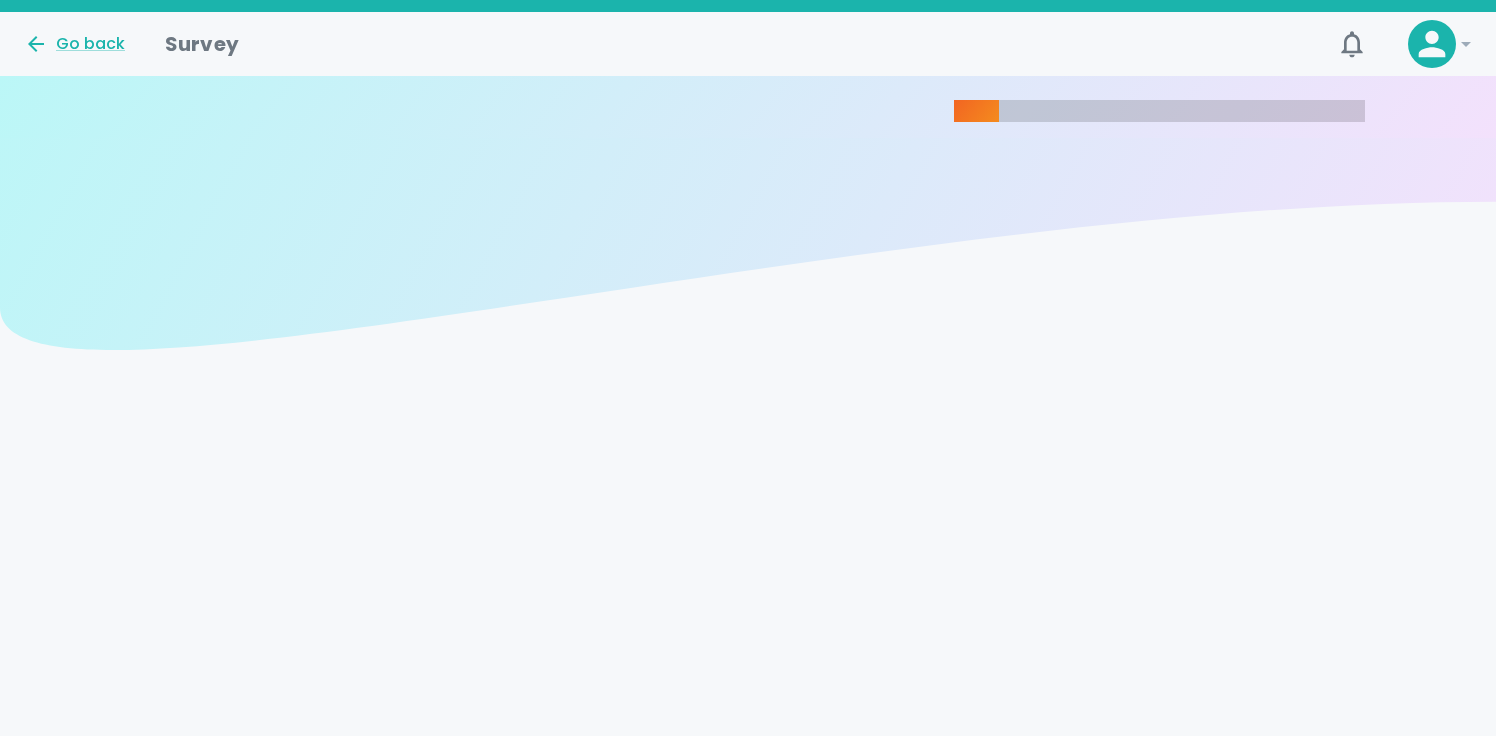 scroll, scrollTop: 0, scrollLeft: 0, axis: both 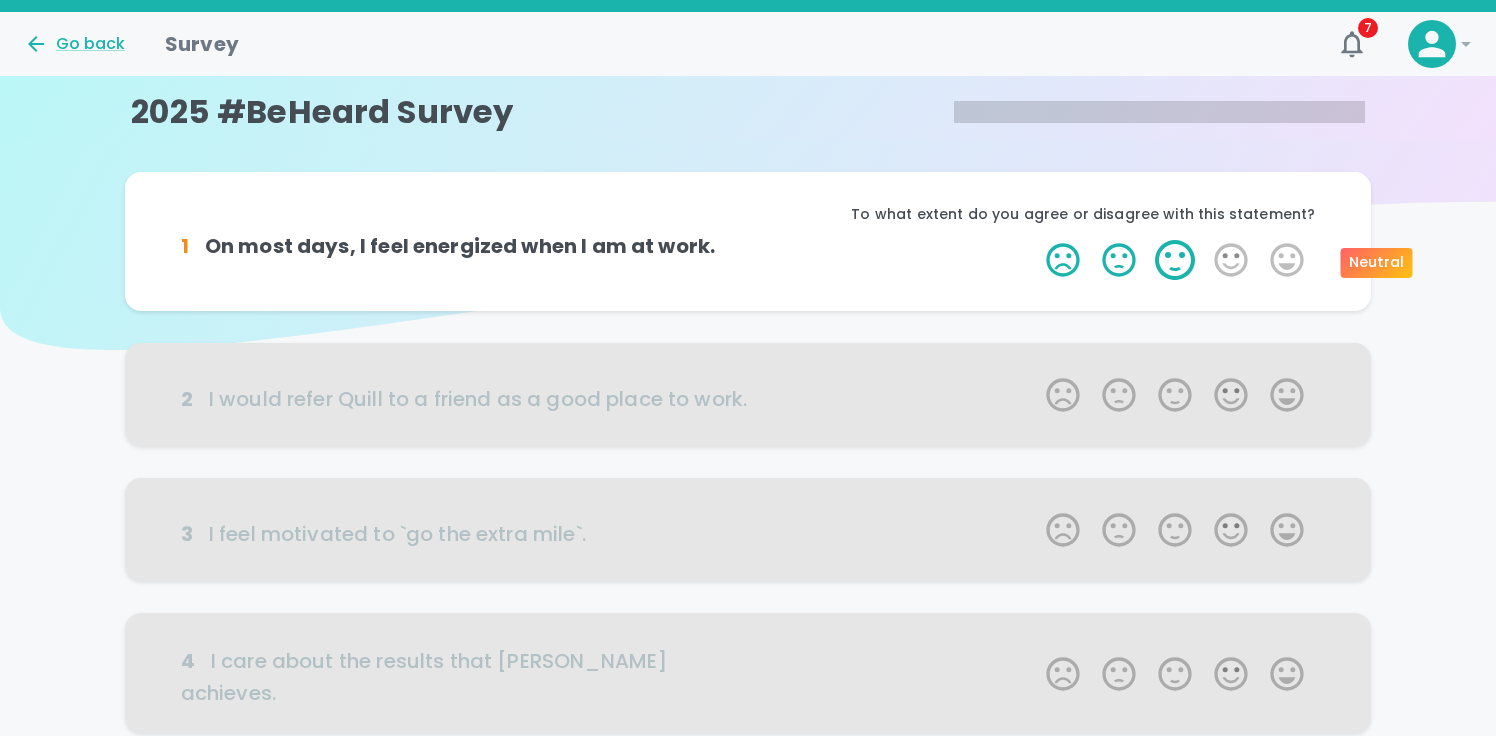 click on "3 Stars" at bounding box center [1175, 260] 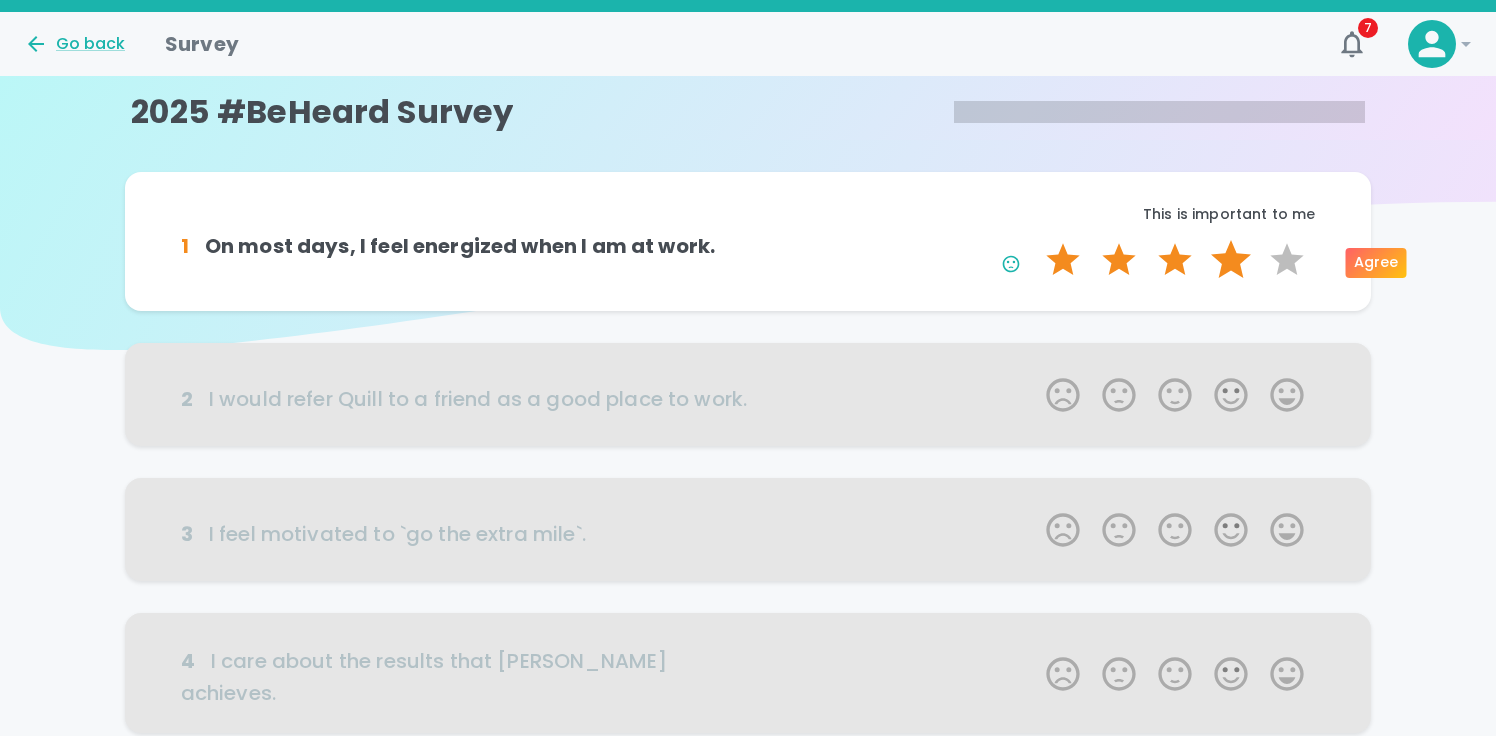 click on "4 Stars" at bounding box center (1231, 260) 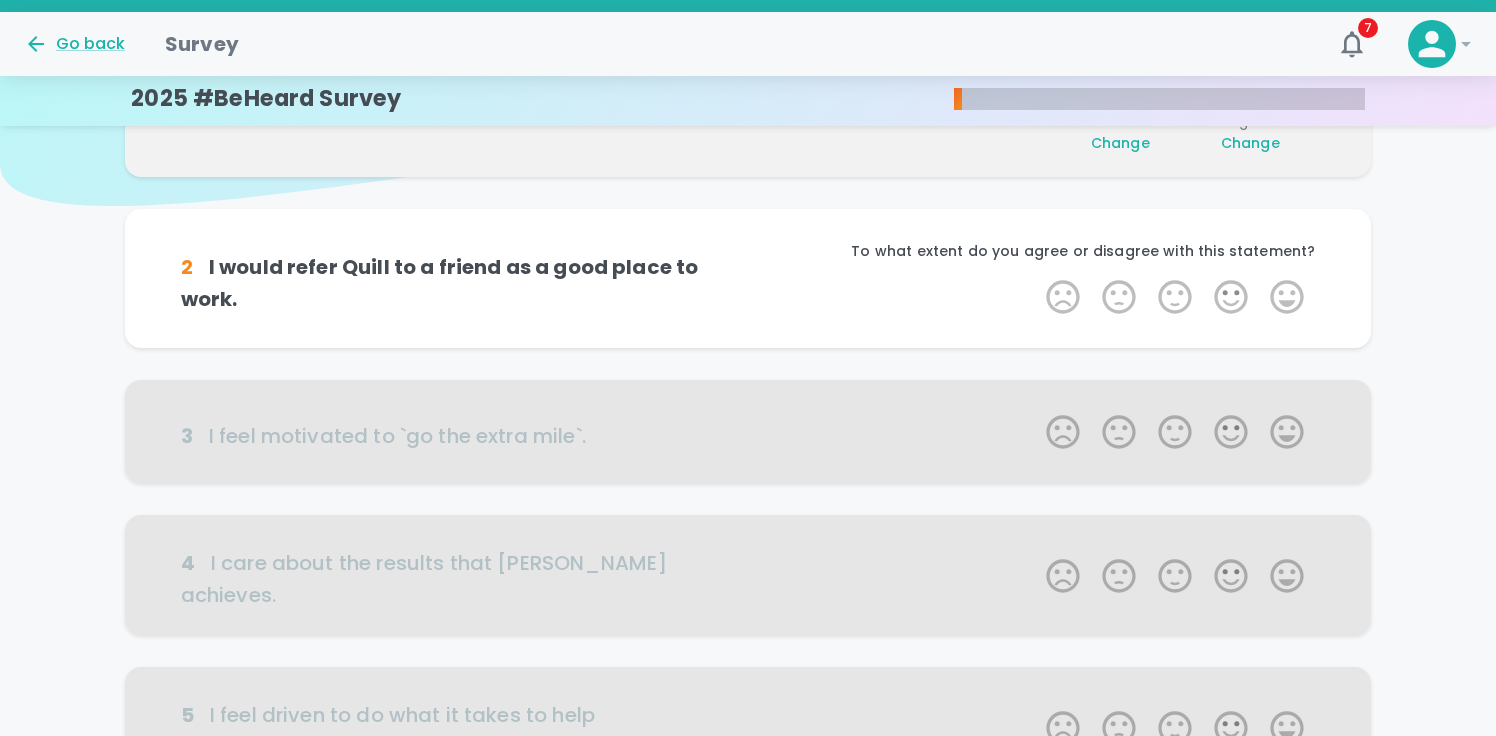 scroll, scrollTop: 176, scrollLeft: 0, axis: vertical 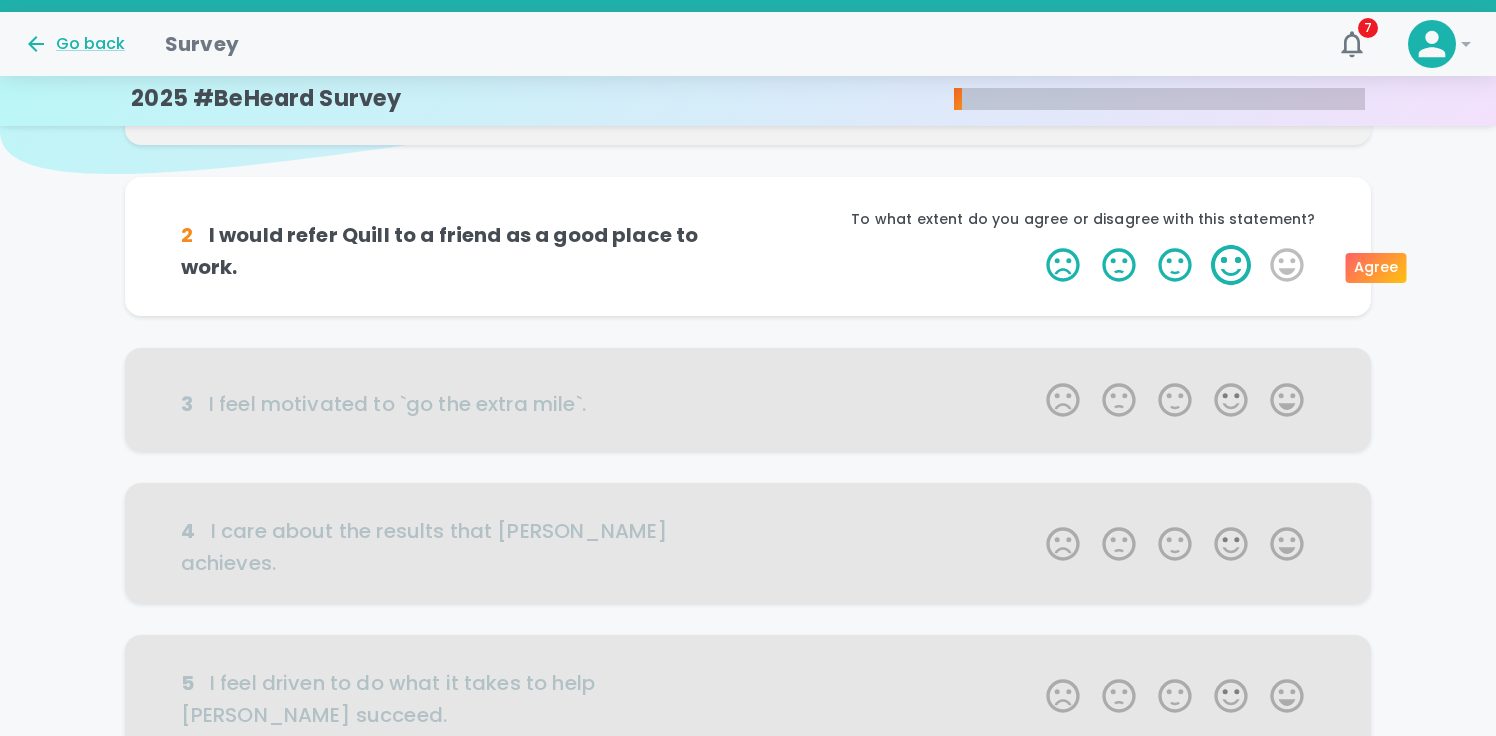 click on "4 Stars" at bounding box center (1231, 265) 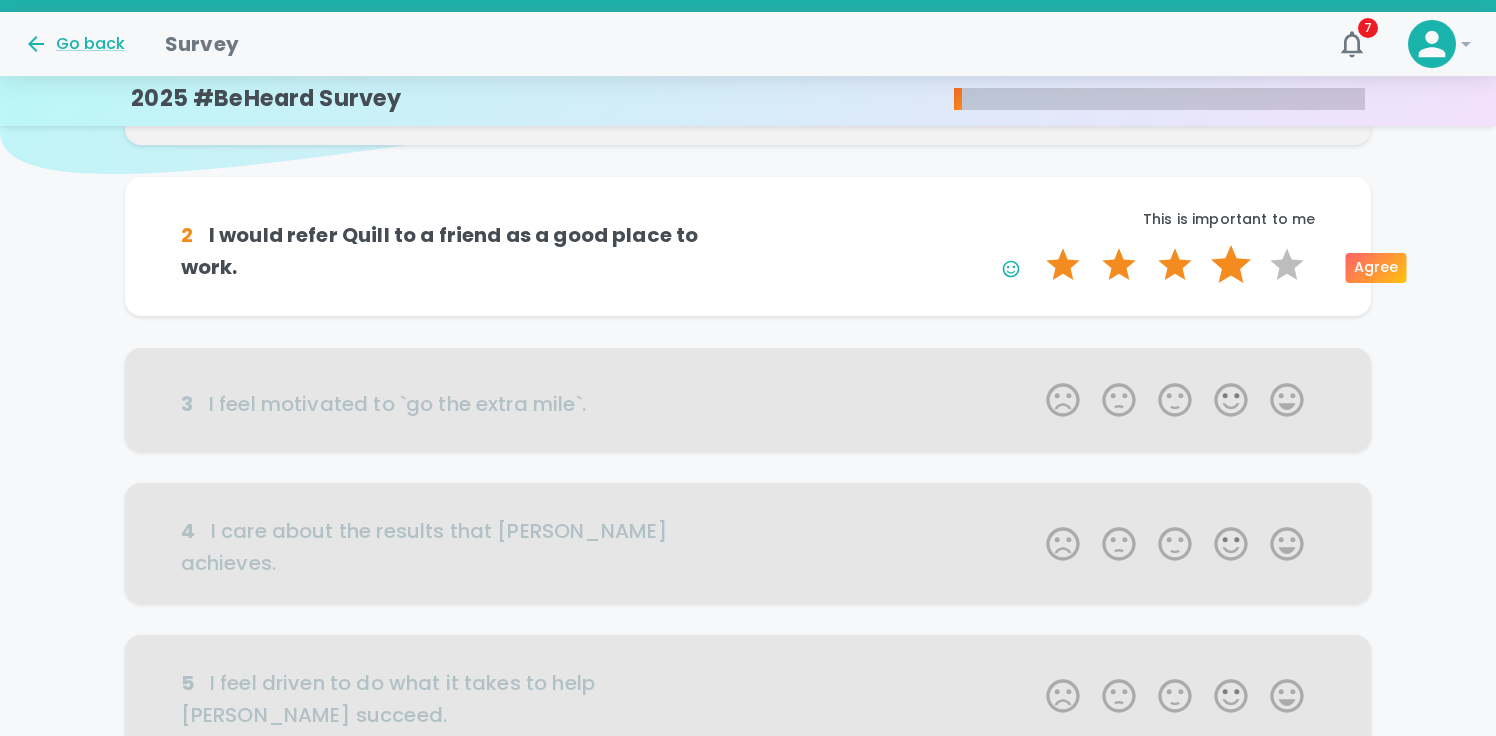 click on "4 Stars" at bounding box center (1231, 265) 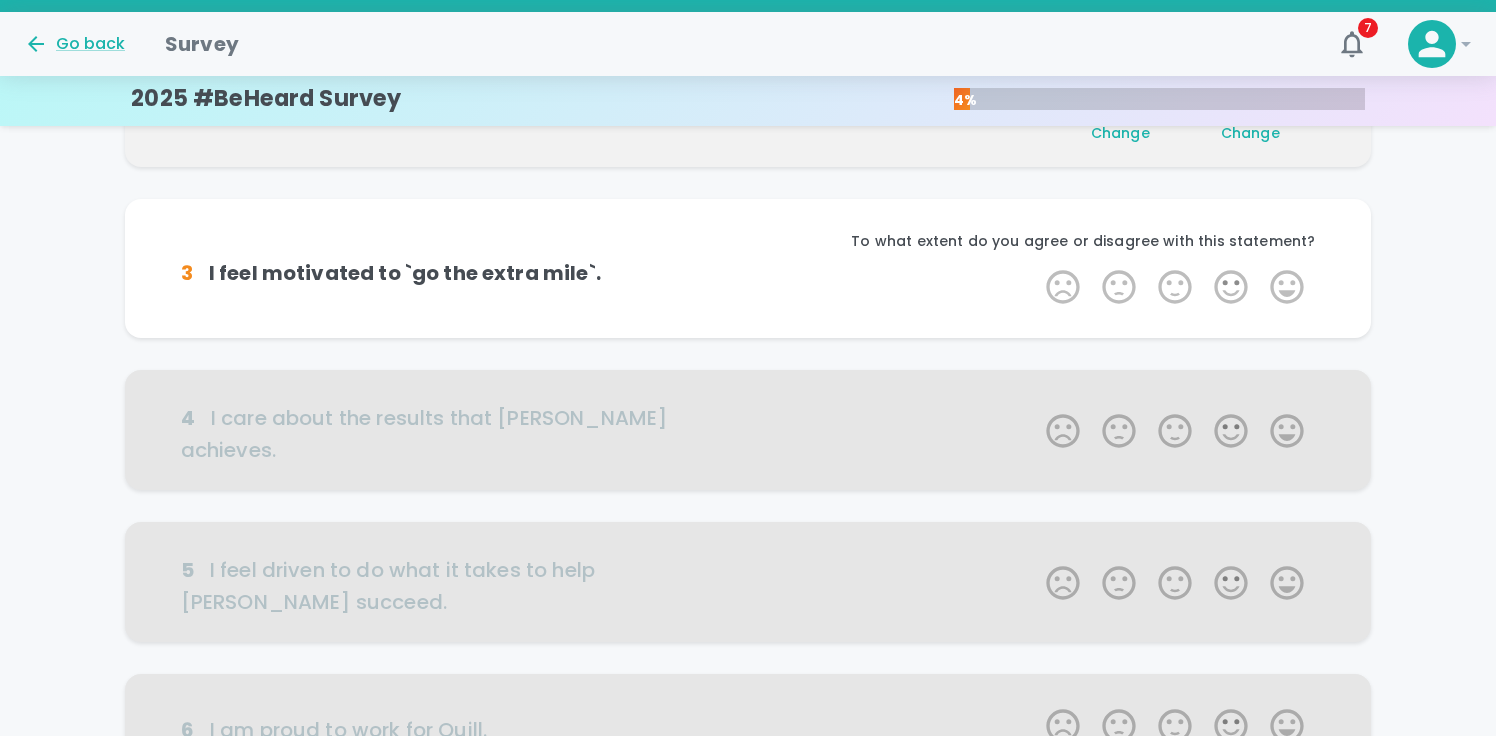 scroll, scrollTop: 352, scrollLeft: 0, axis: vertical 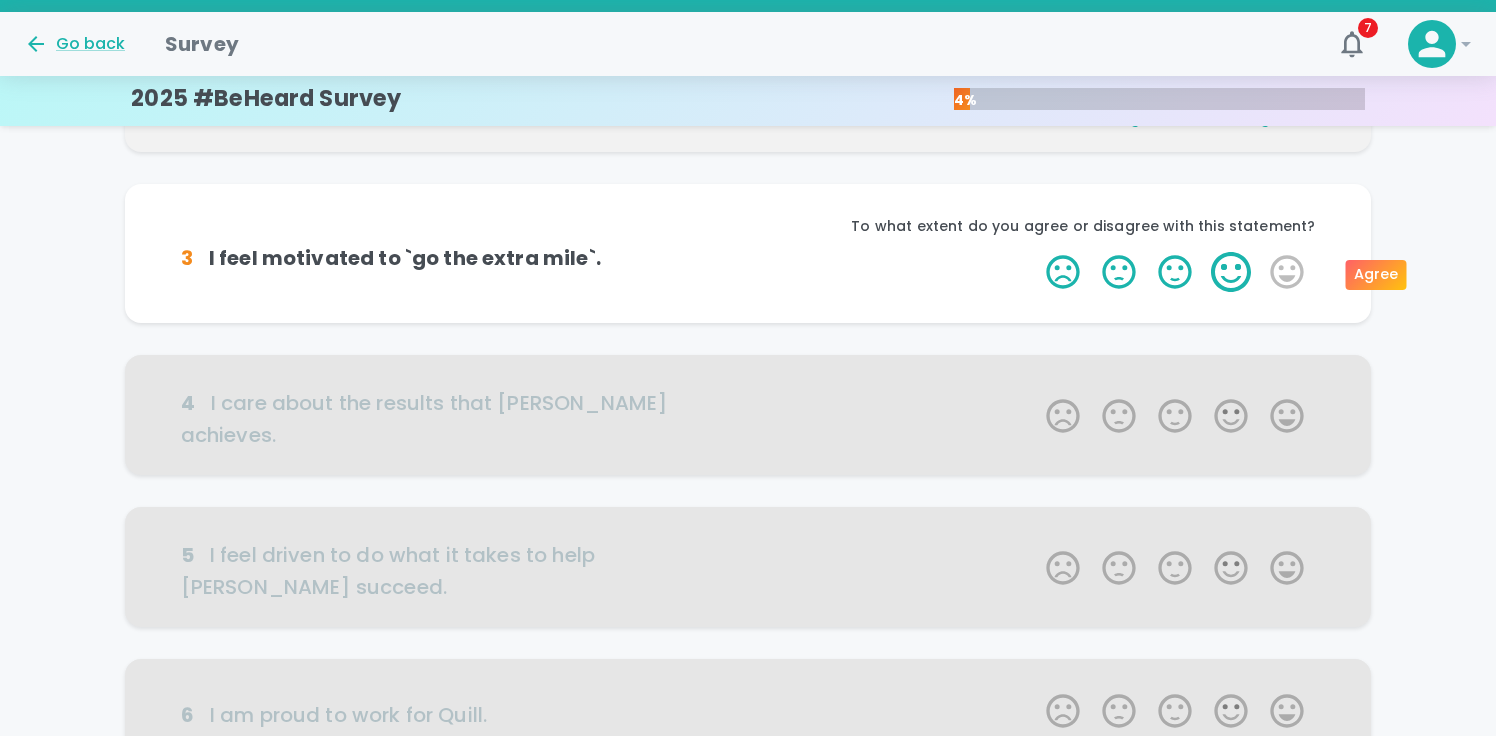 click on "4 Stars" at bounding box center (1231, 272) 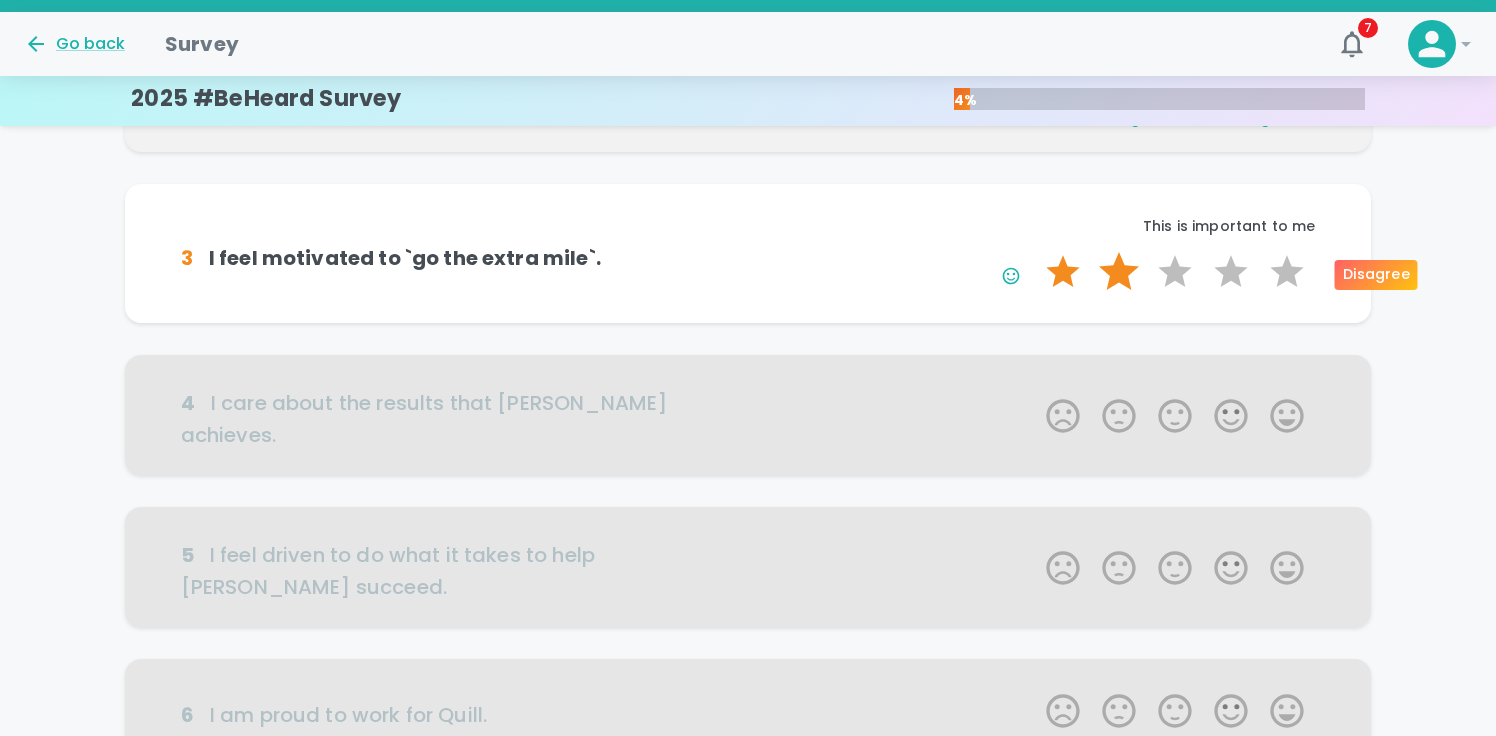 click on "2 Stars" at bounding box center [1119, 272] 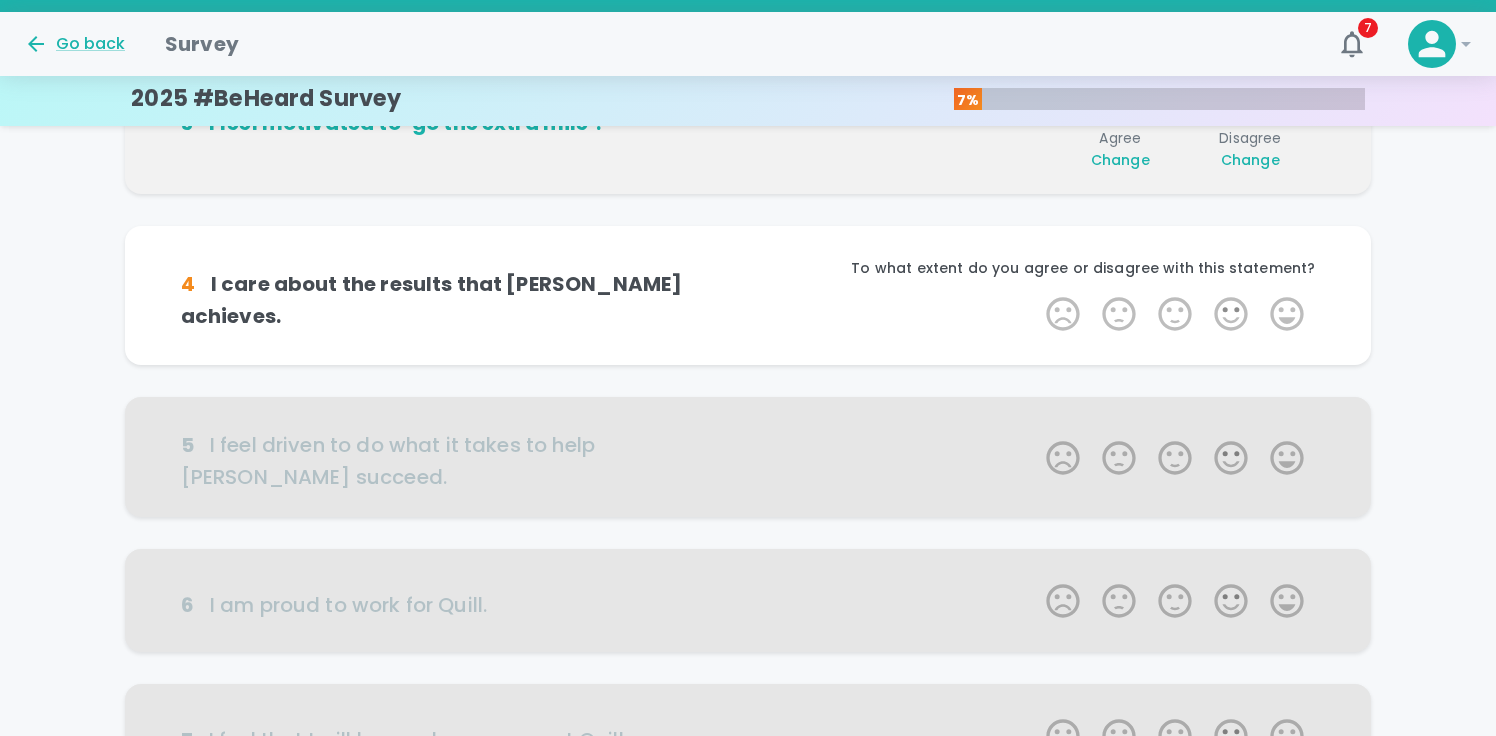scroll, scrollTop: 528, scrollLeft: 0, axis: vertical 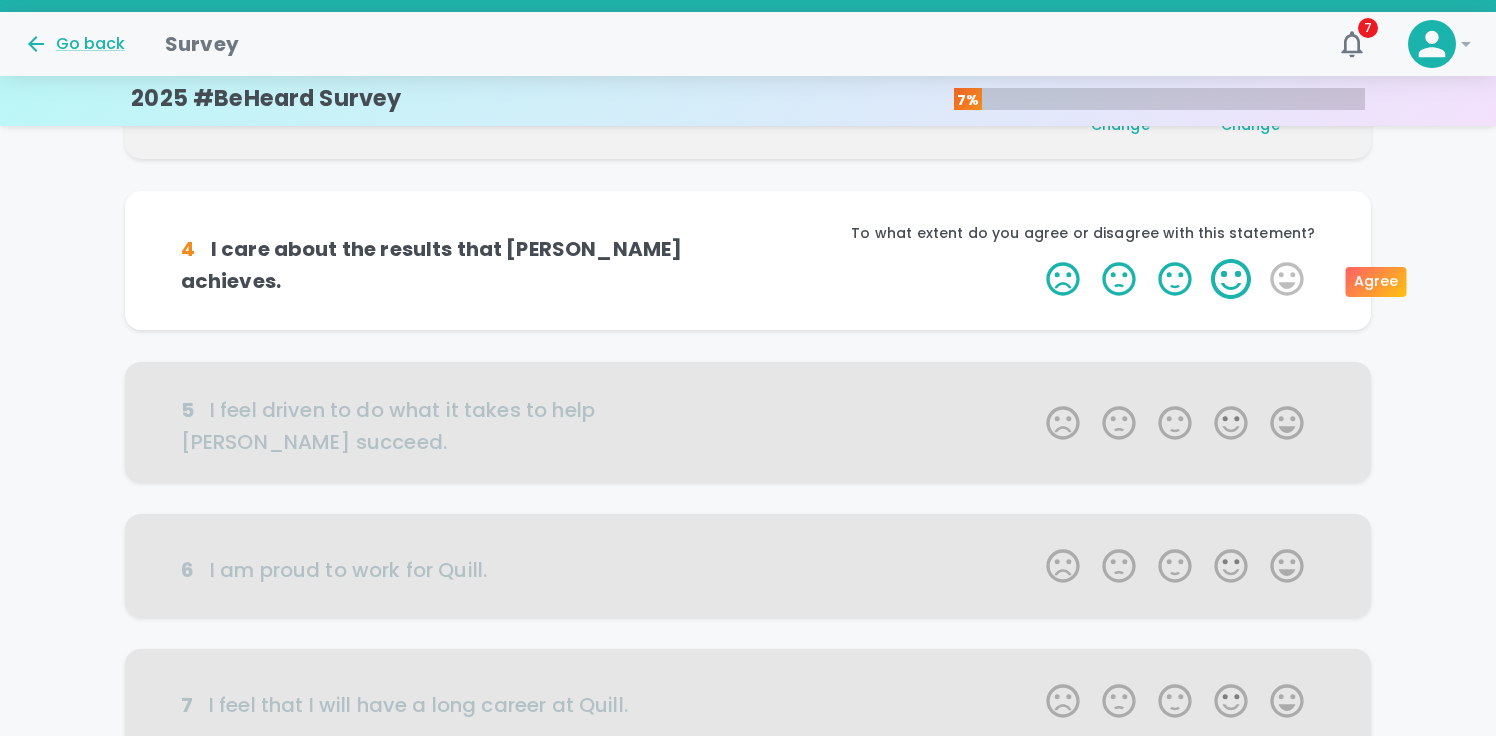 click on "4 Stars" at bounding box center [1231, 279] 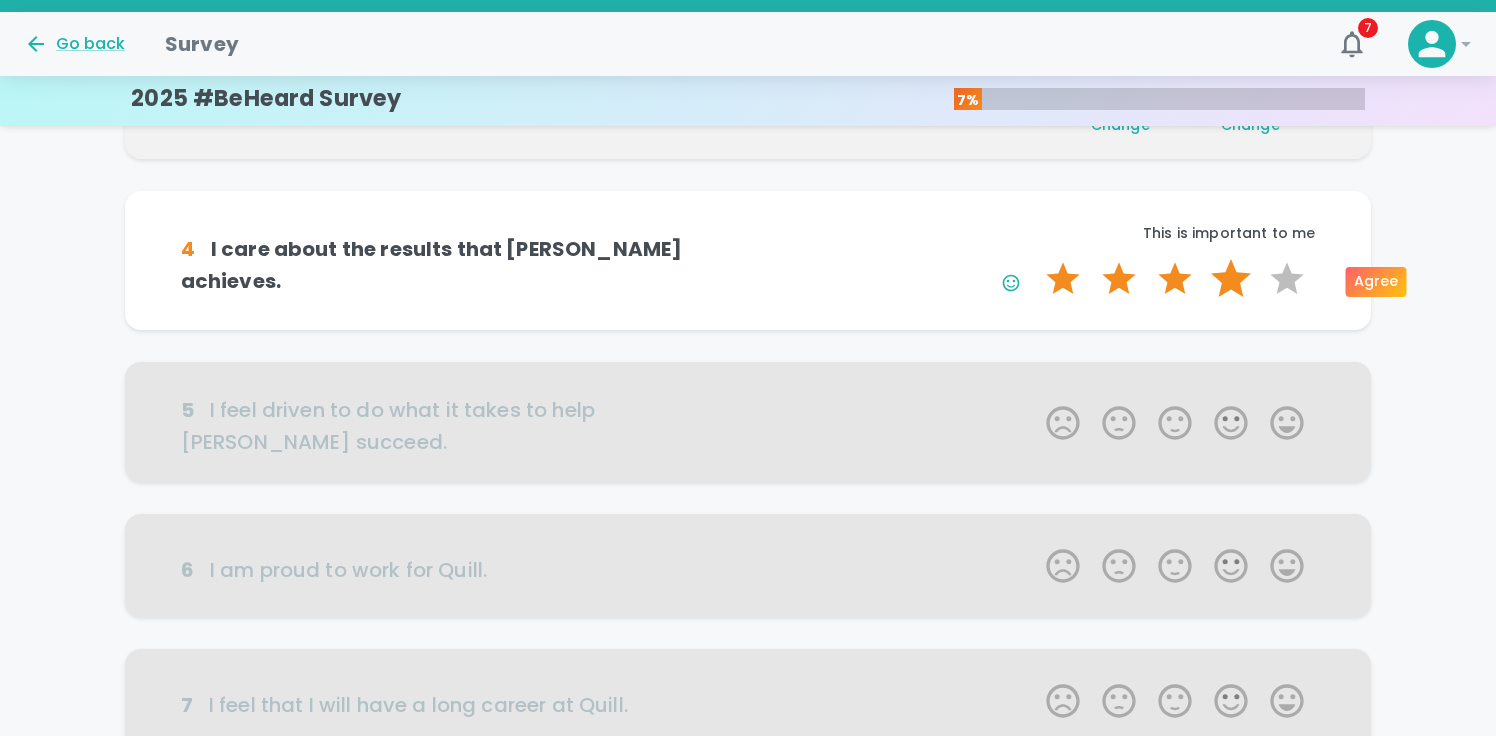 click on "4 Stars" at bounding box center (1231, 279) 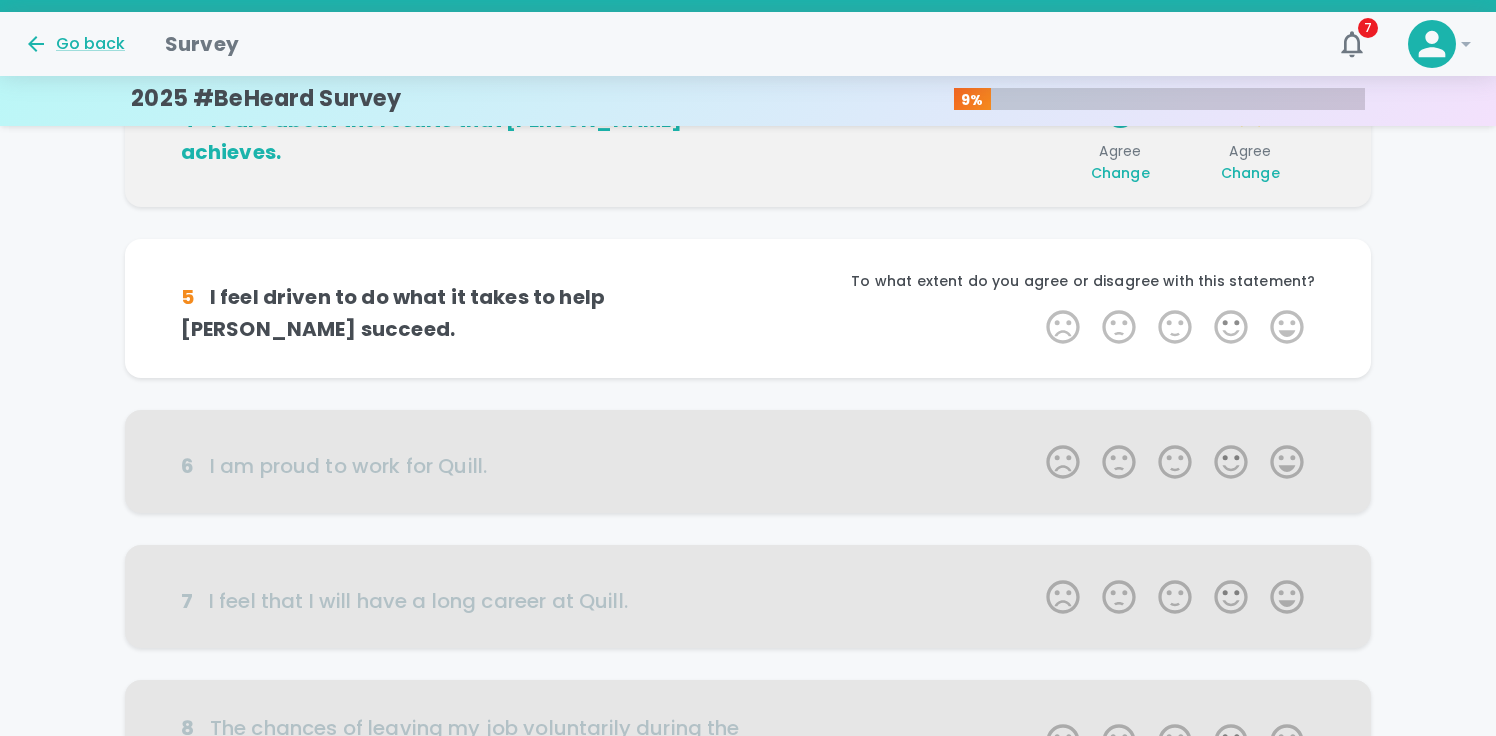 scroll, scrollTop: 704, scrollLeft: 0, axis: vertical 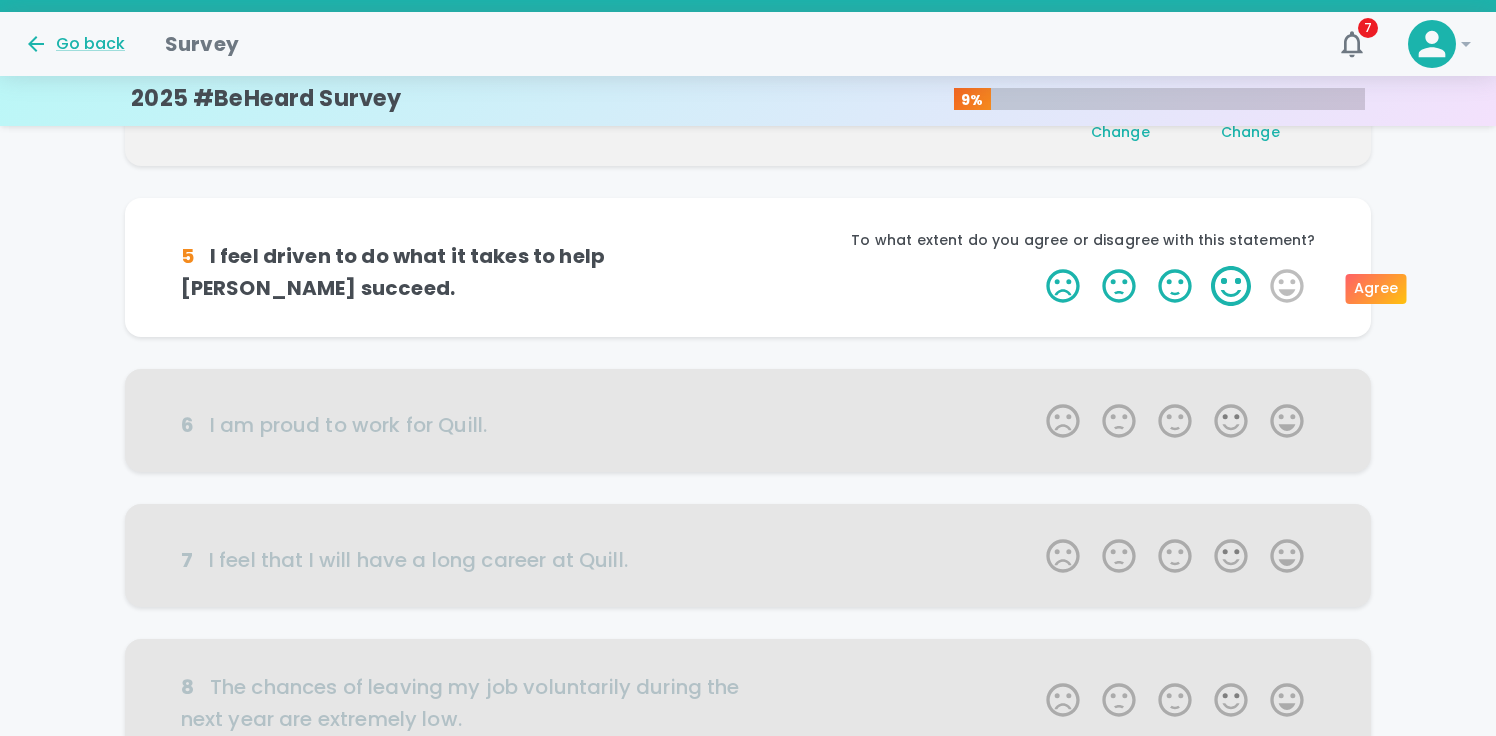click on "4 Stars" at bounding box center [1231, 286] 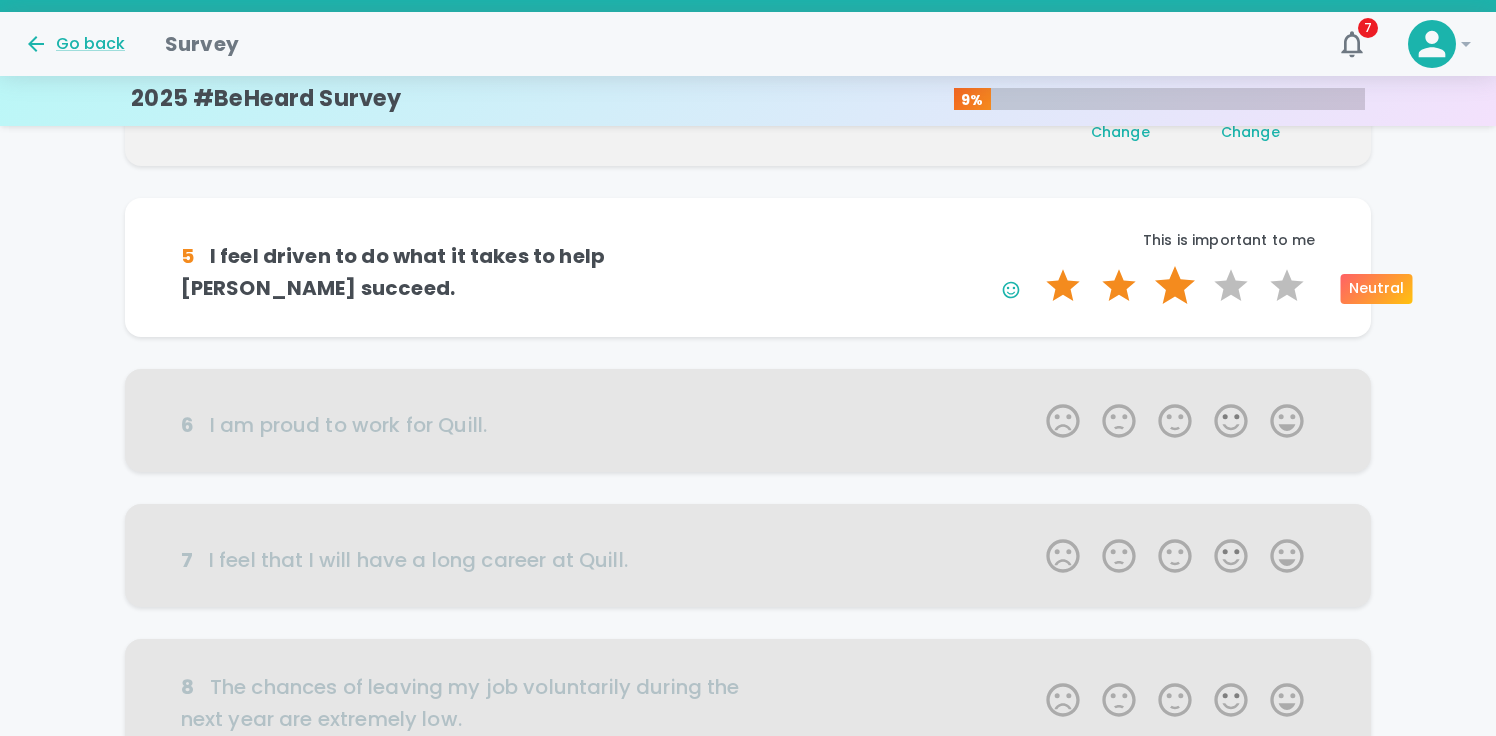 click on "3 Stars" at bounding box center (1175, 286) 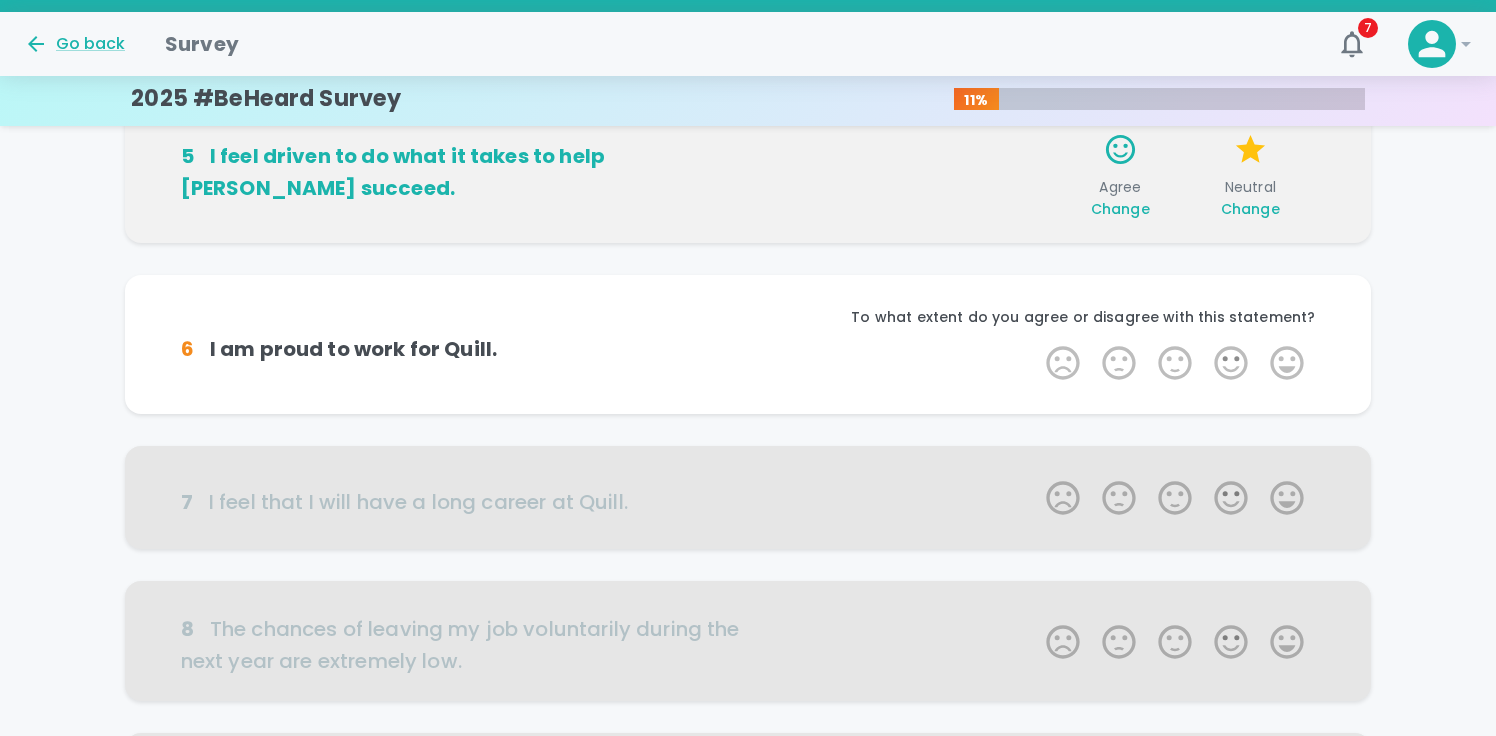 scroll, scrollTop: 880, scrollLeft: 0, axis: vertical 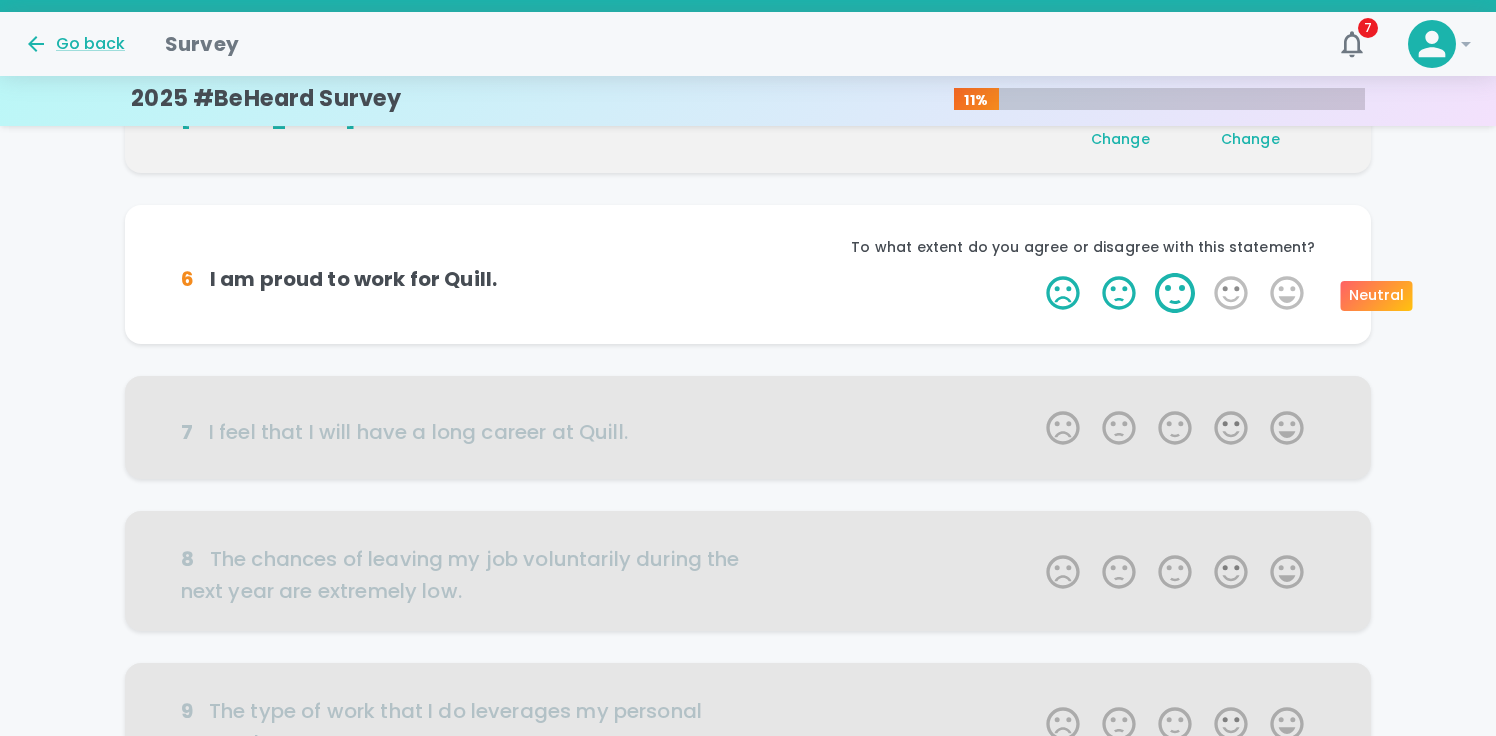 click on "3 Stars" at bounding box center [1175, 293] 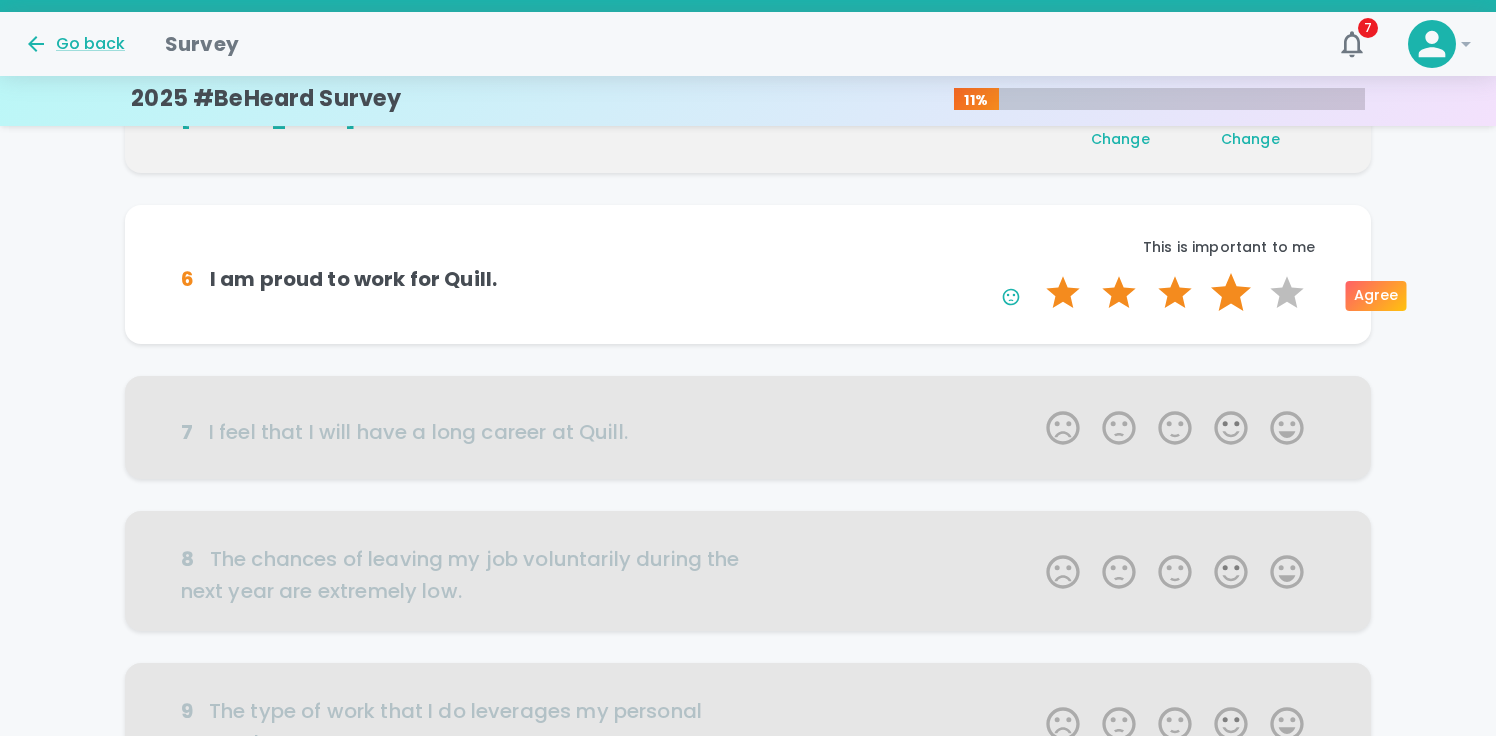 click on "4 Stars" at bounding box center [1231, 293] 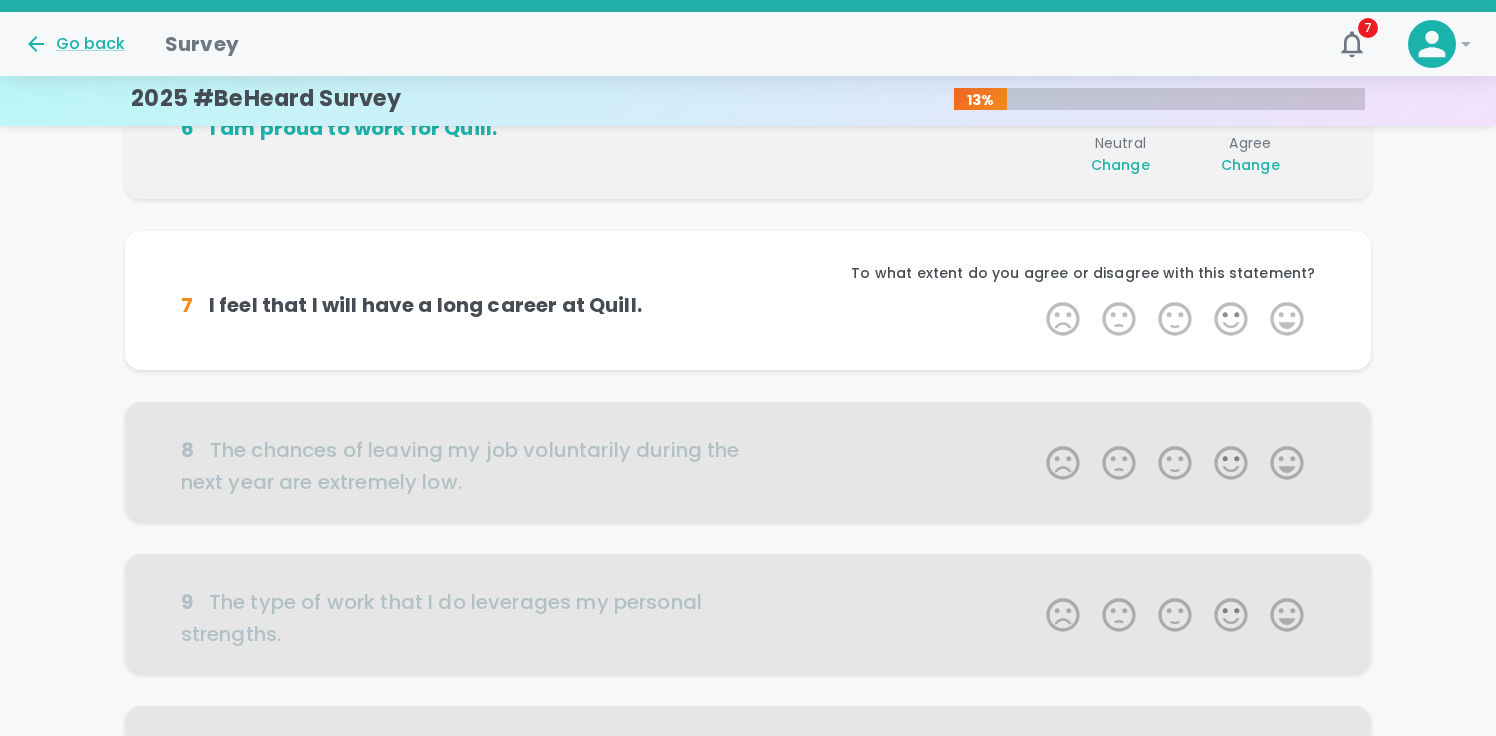 scroll, scrollTop: 1056, scrollLeft: 0, axis: vertical 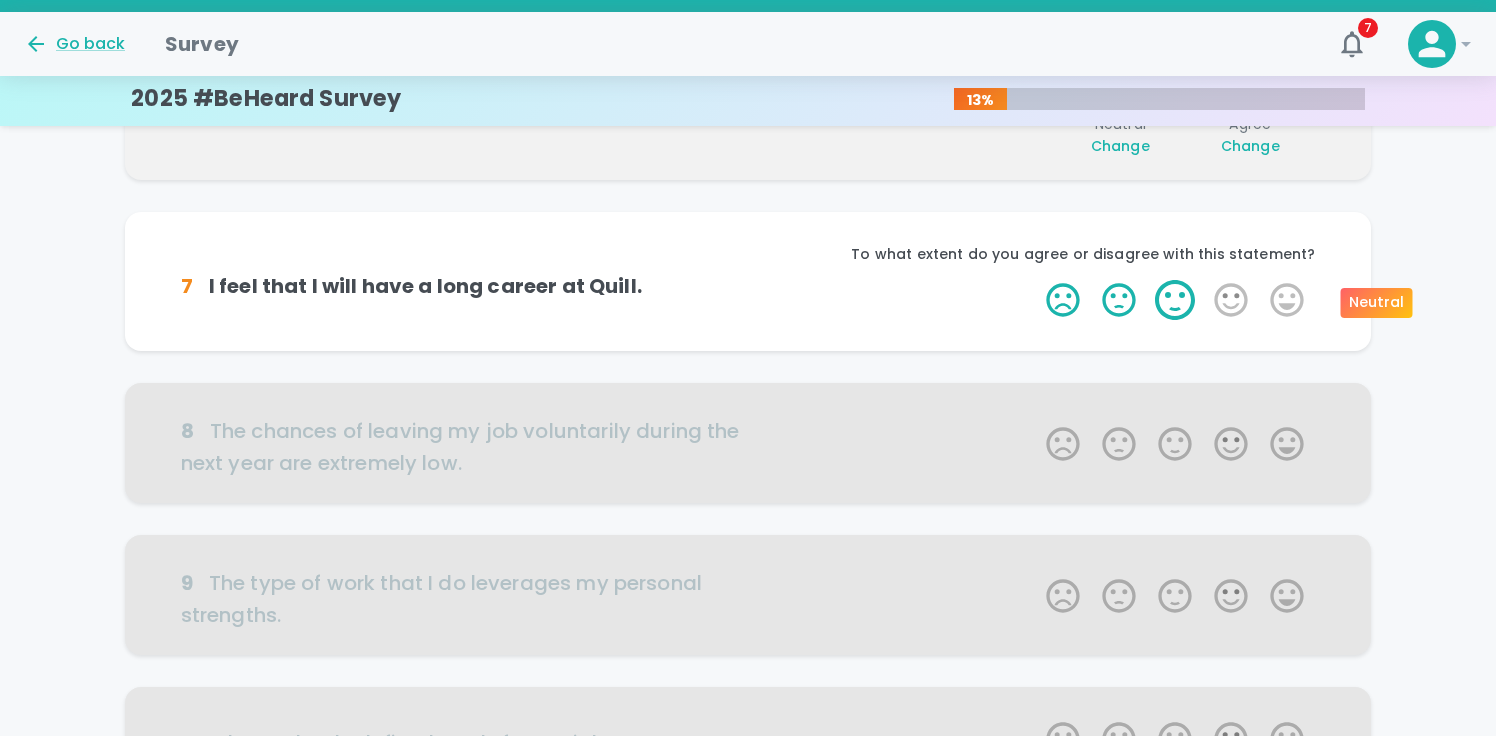 click on "3 Stars" at bounding box center (1175, 300) 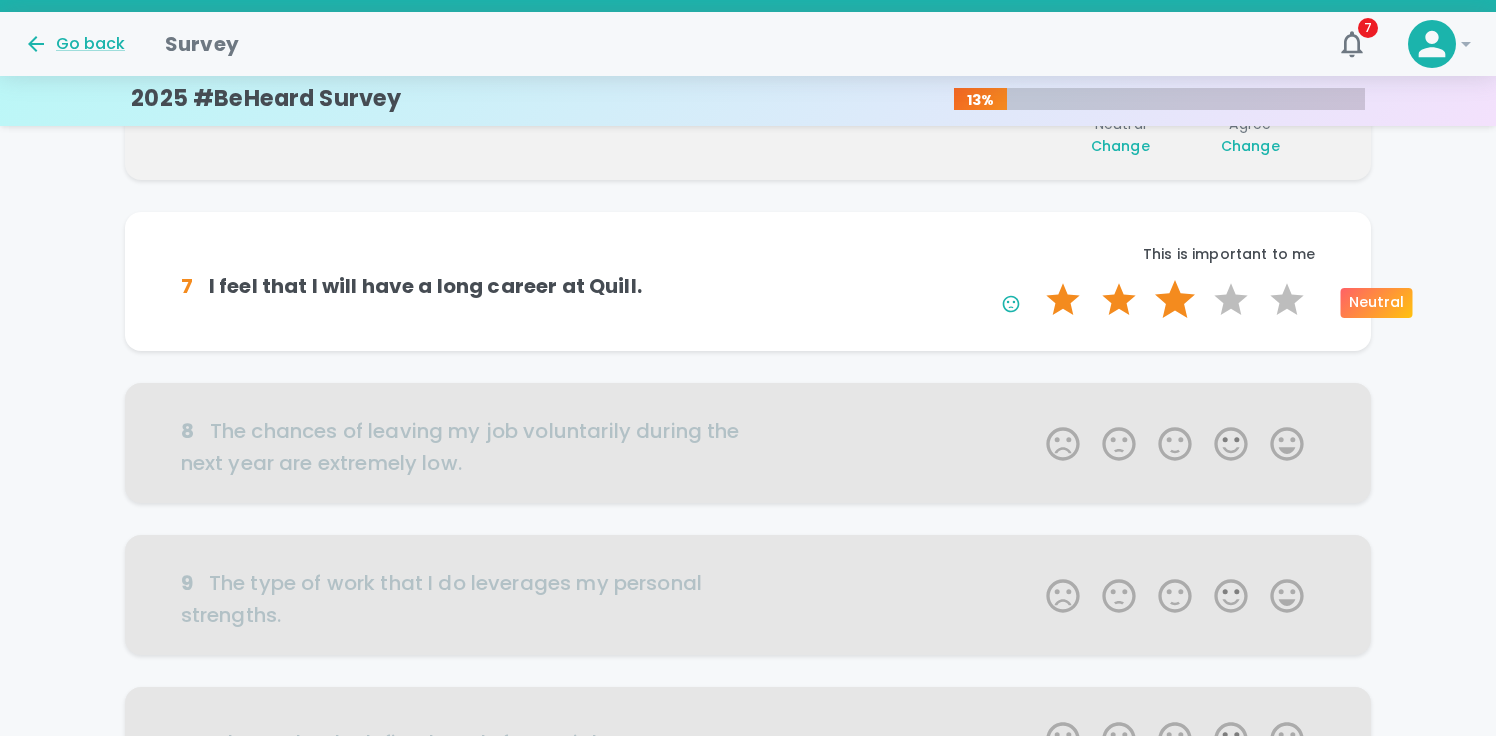 click on "3 Stars" at bounding box center [1175, 300] 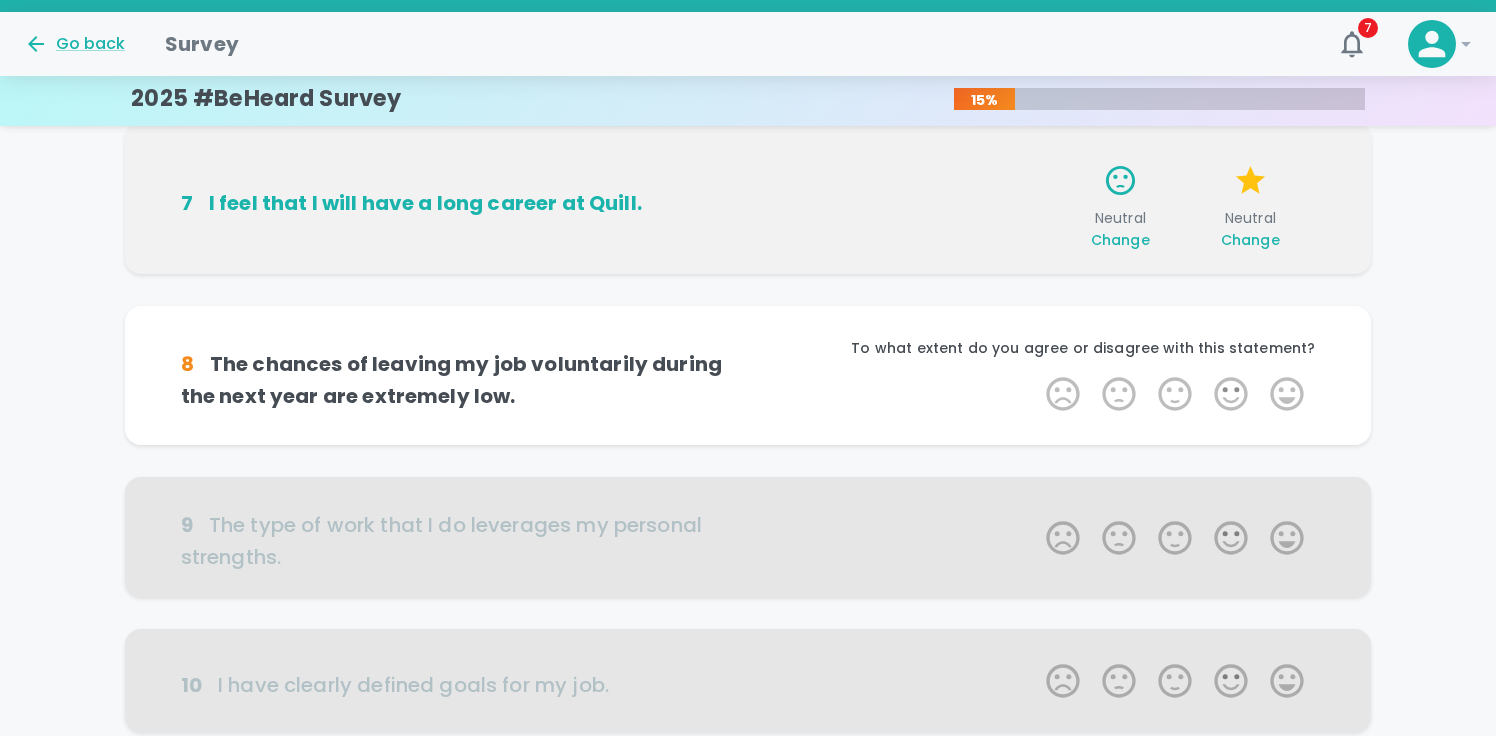 scroll, scrollTop: 1232, scrollLeft: 0, axis: vertical 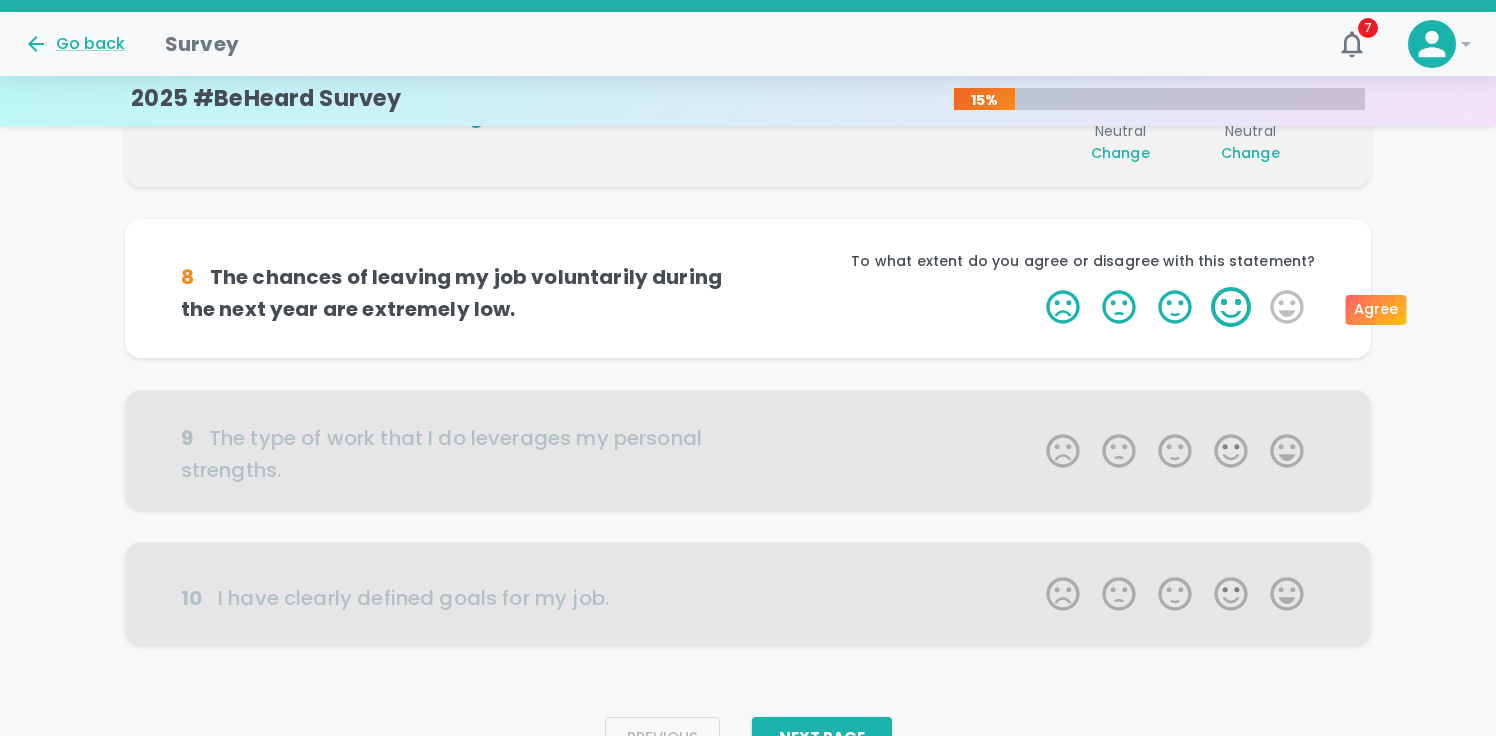 click on "4 Stars" at bounding box center (1231, 307) 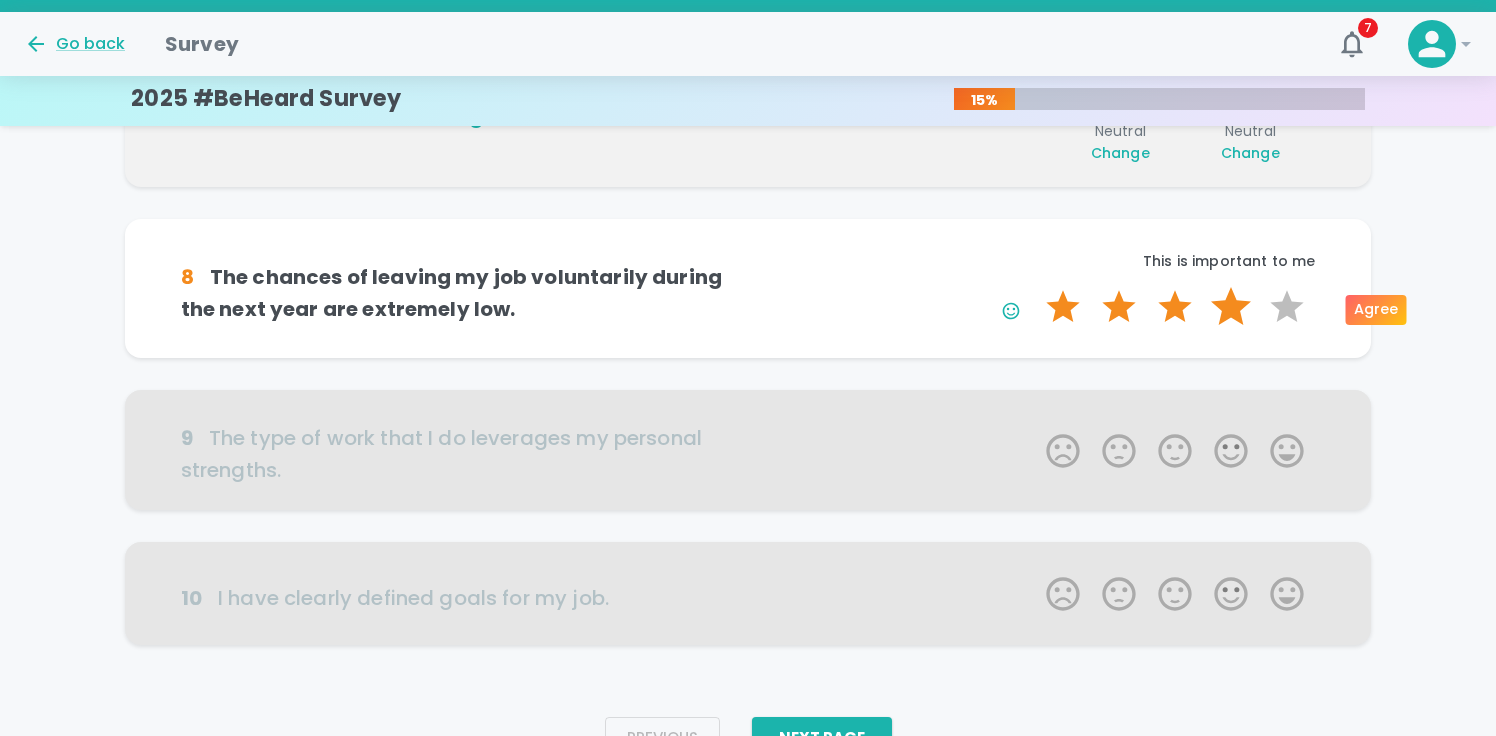 click on "4 Stars" at bounding box center (1231, 307) 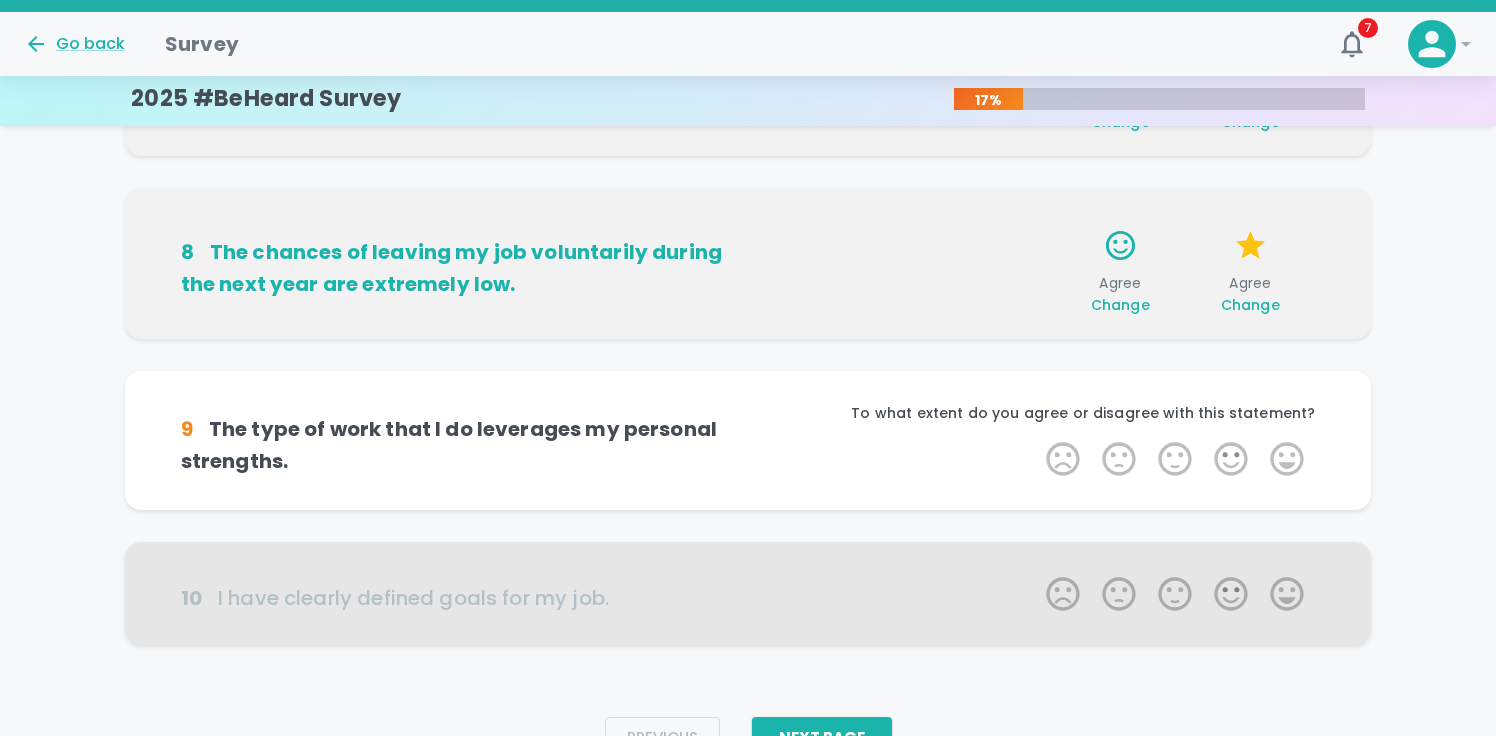 scroll, scrollTop: 1334, scrollLeft: 0, axis: vertical 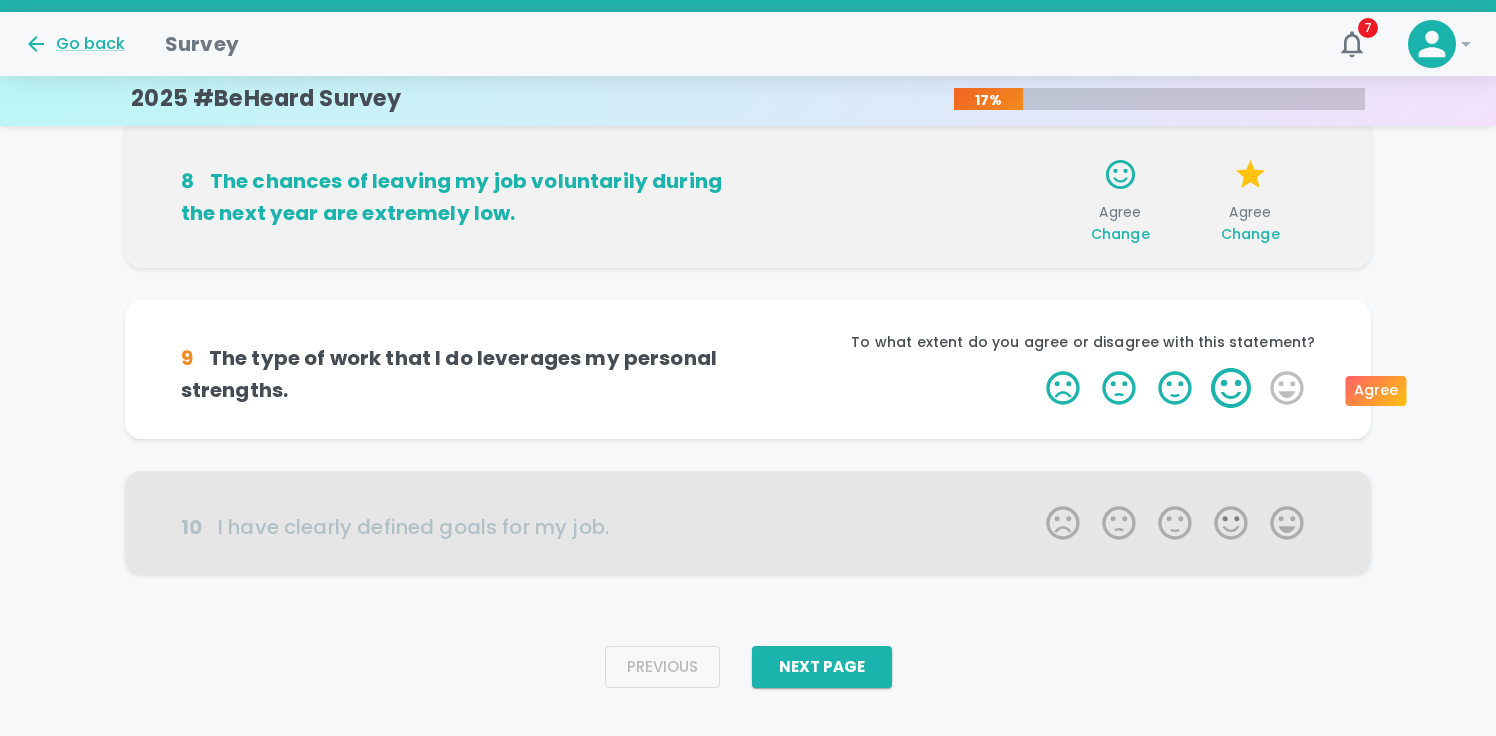 click on "4 Stars" at bounding box center (1231, 388) 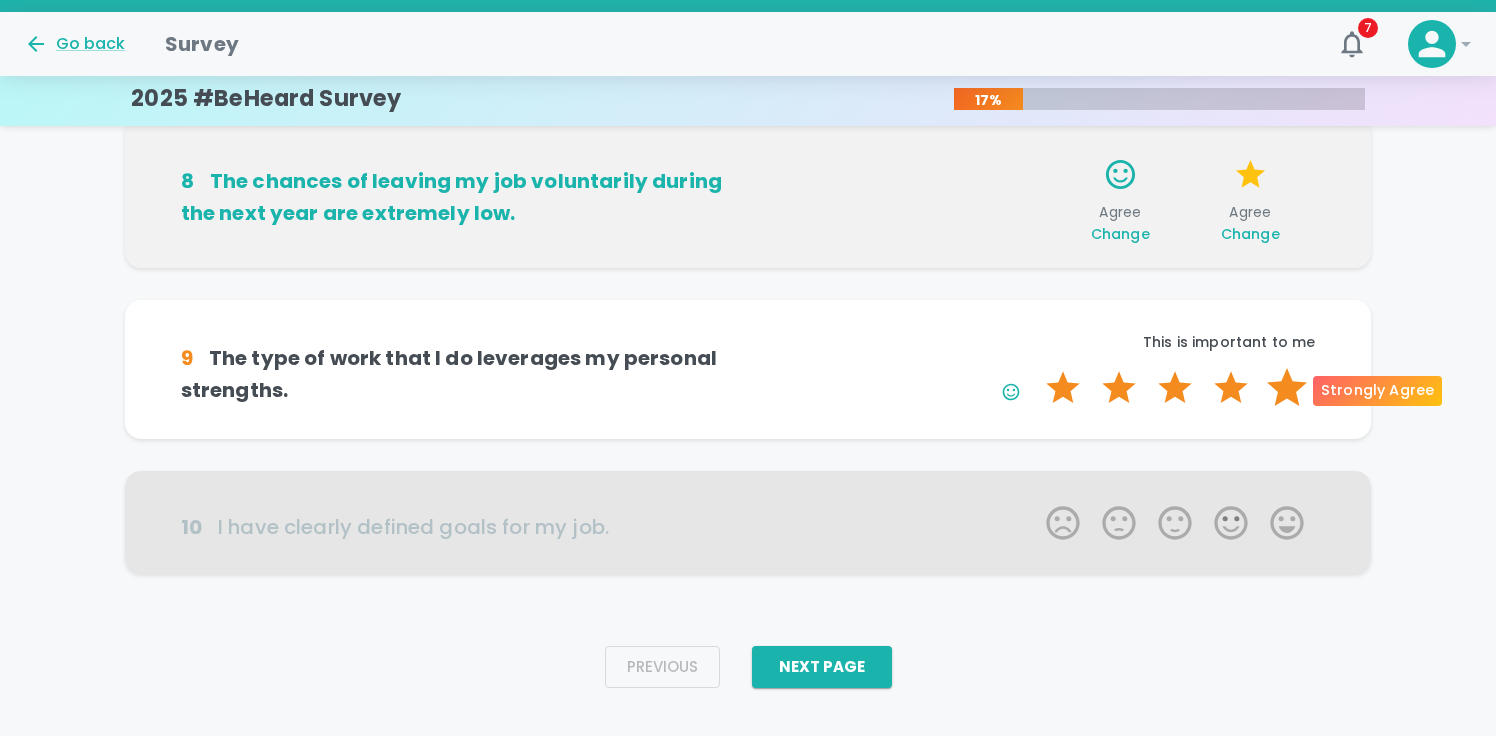 click on "5 Stars" at bounding box center (1287, 388) 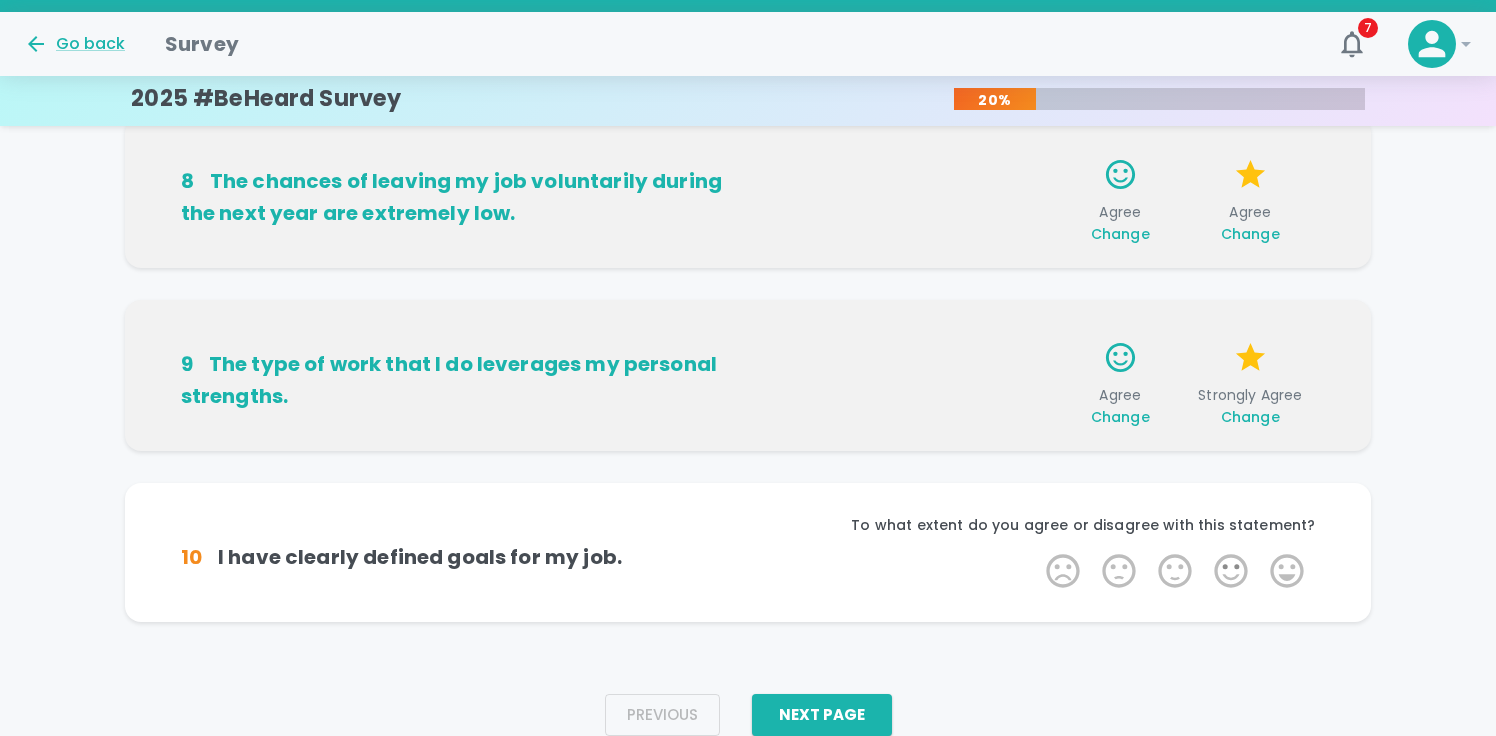scroll, scrollTop: 1365, scrollLeft: 0, axis: vertical 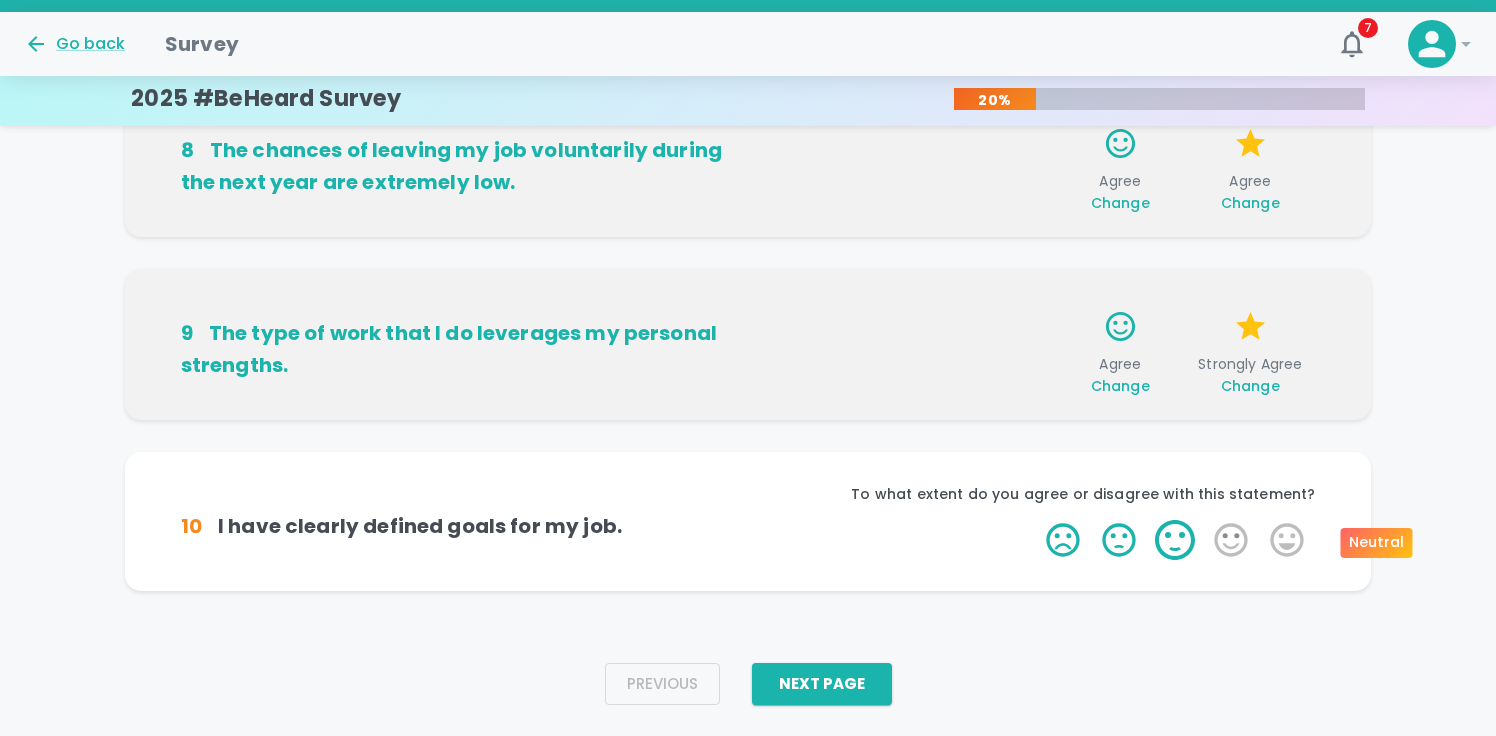 click on "3 Stars" at bounding box center [1175, 540] 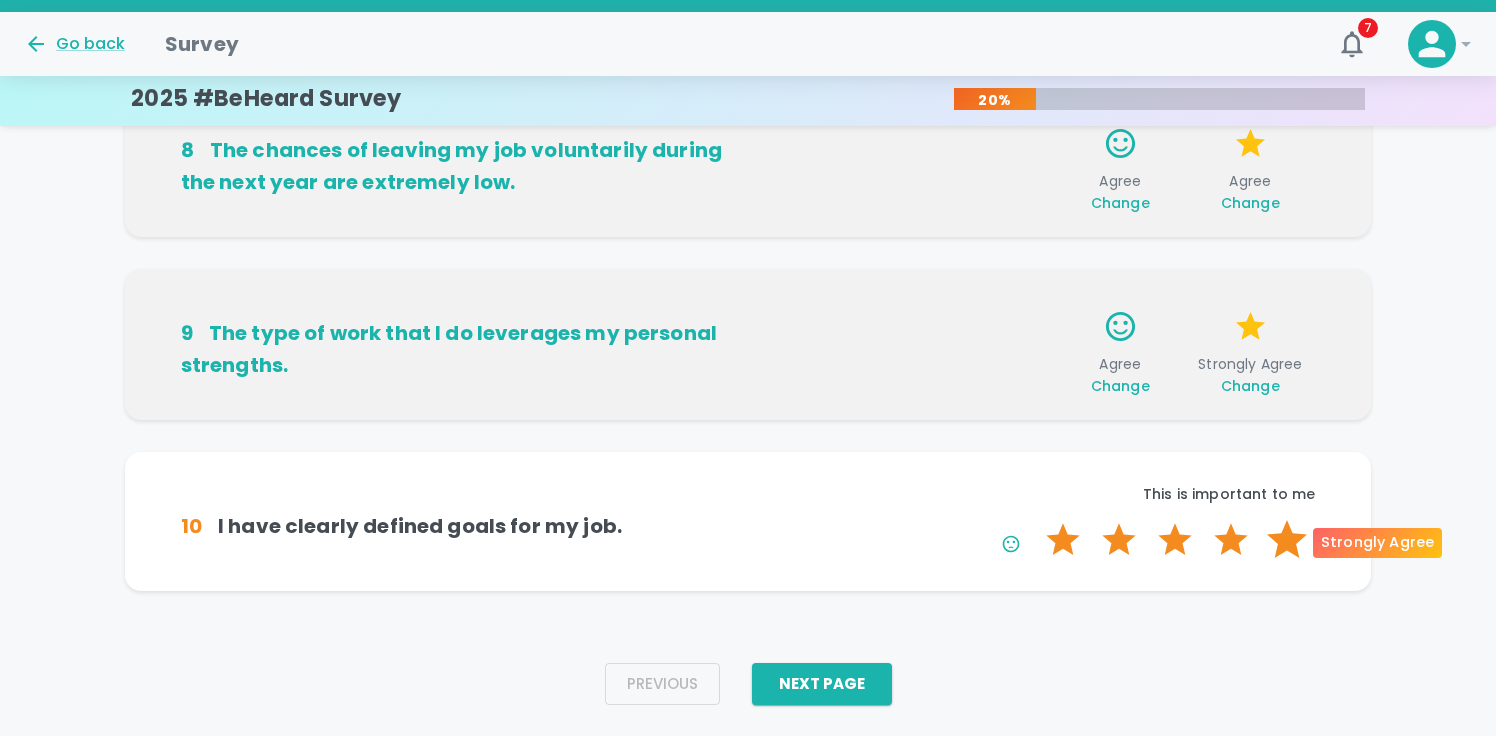 click on "5 Stars" at bounding box center [1287, 540] 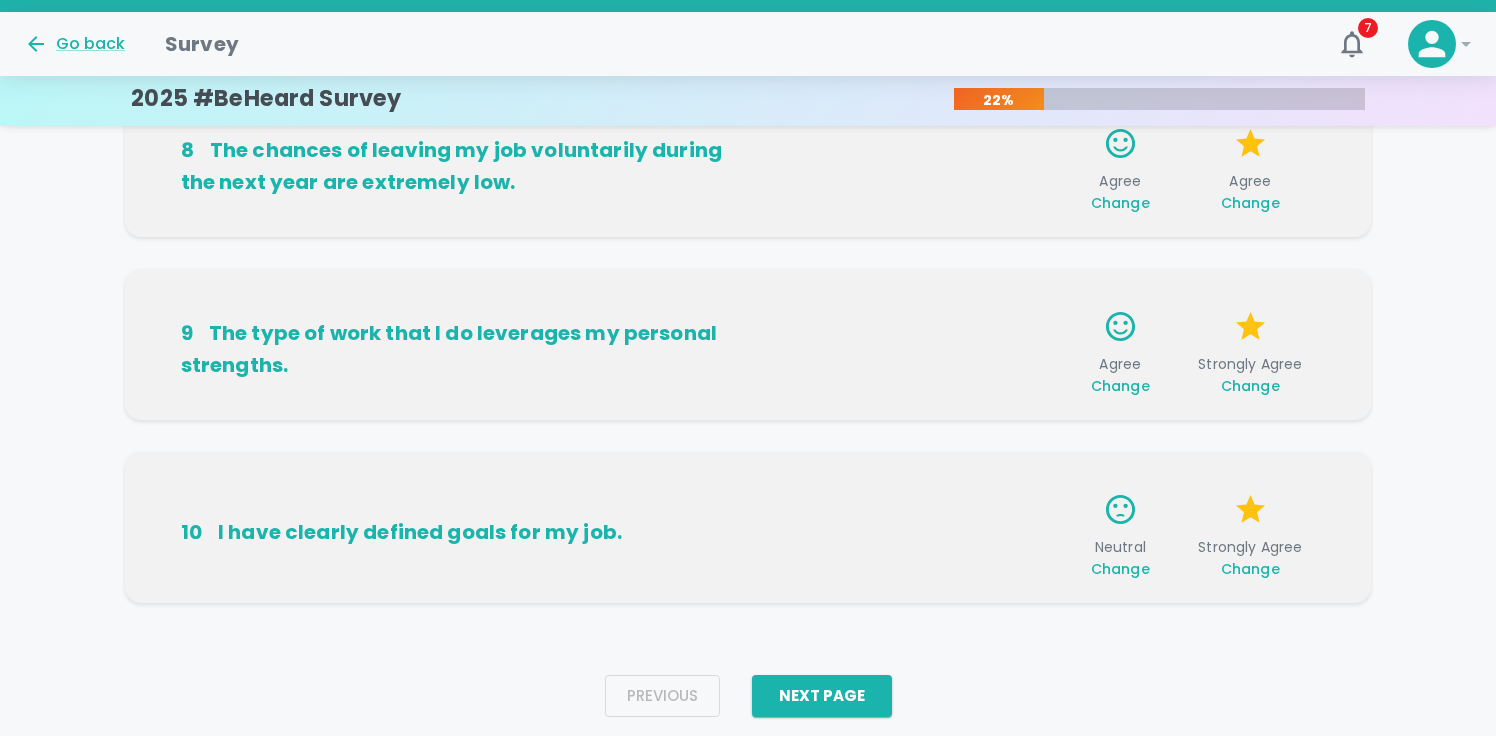 scroll, scrollTop: 1414, scrollLeft: 0, axis: vertical 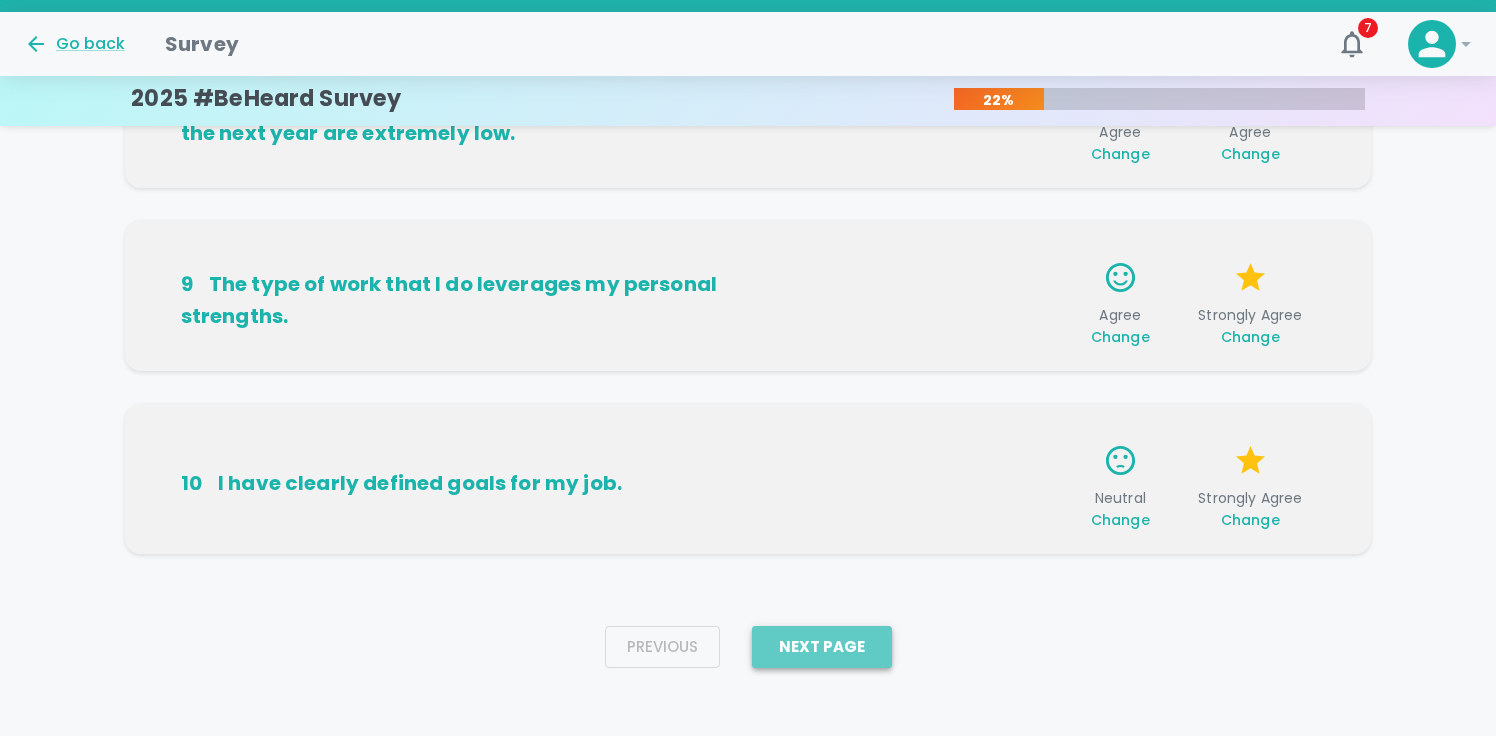 click on "Next Page" at bounding box center (822, 647) 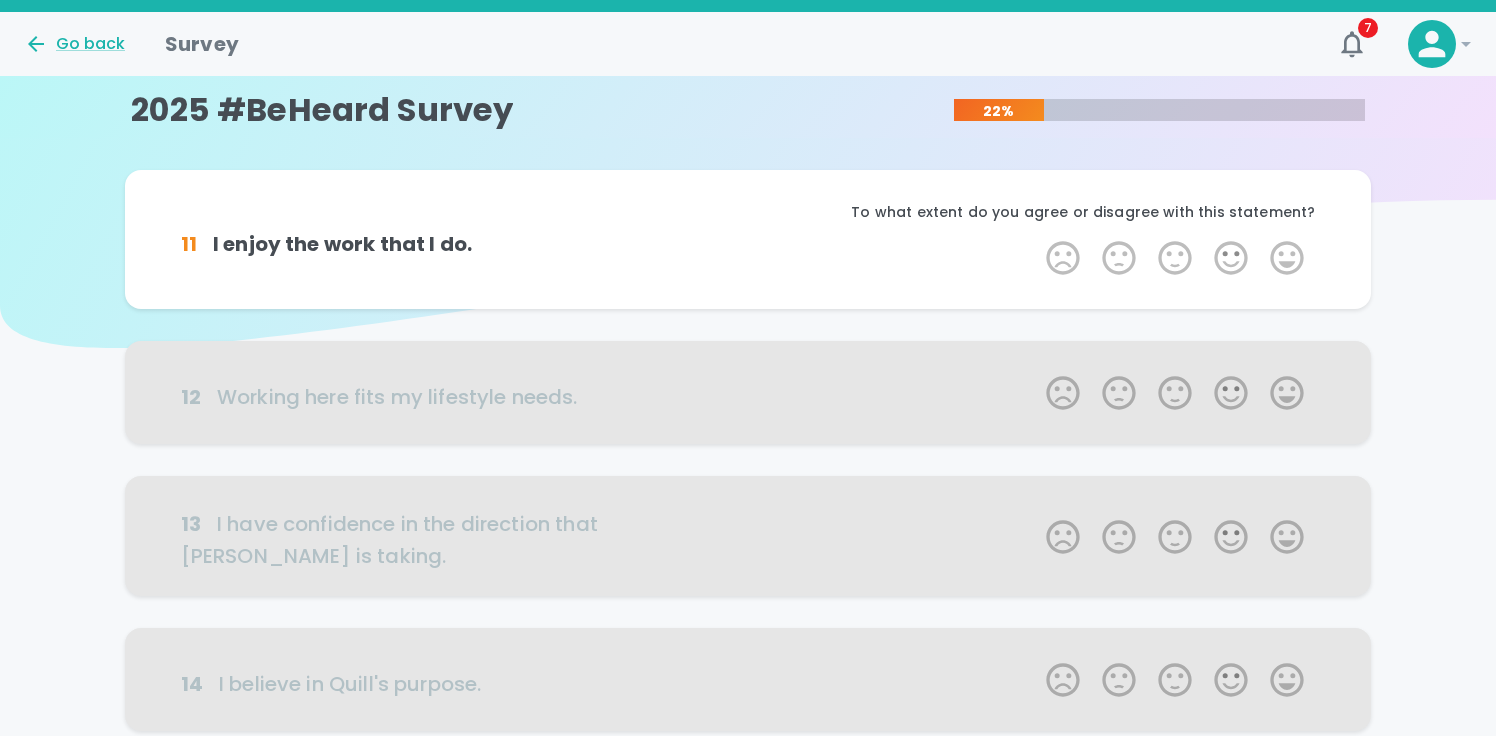 scroll, scrollTop: 0, scrollLeft: 0, axis: both 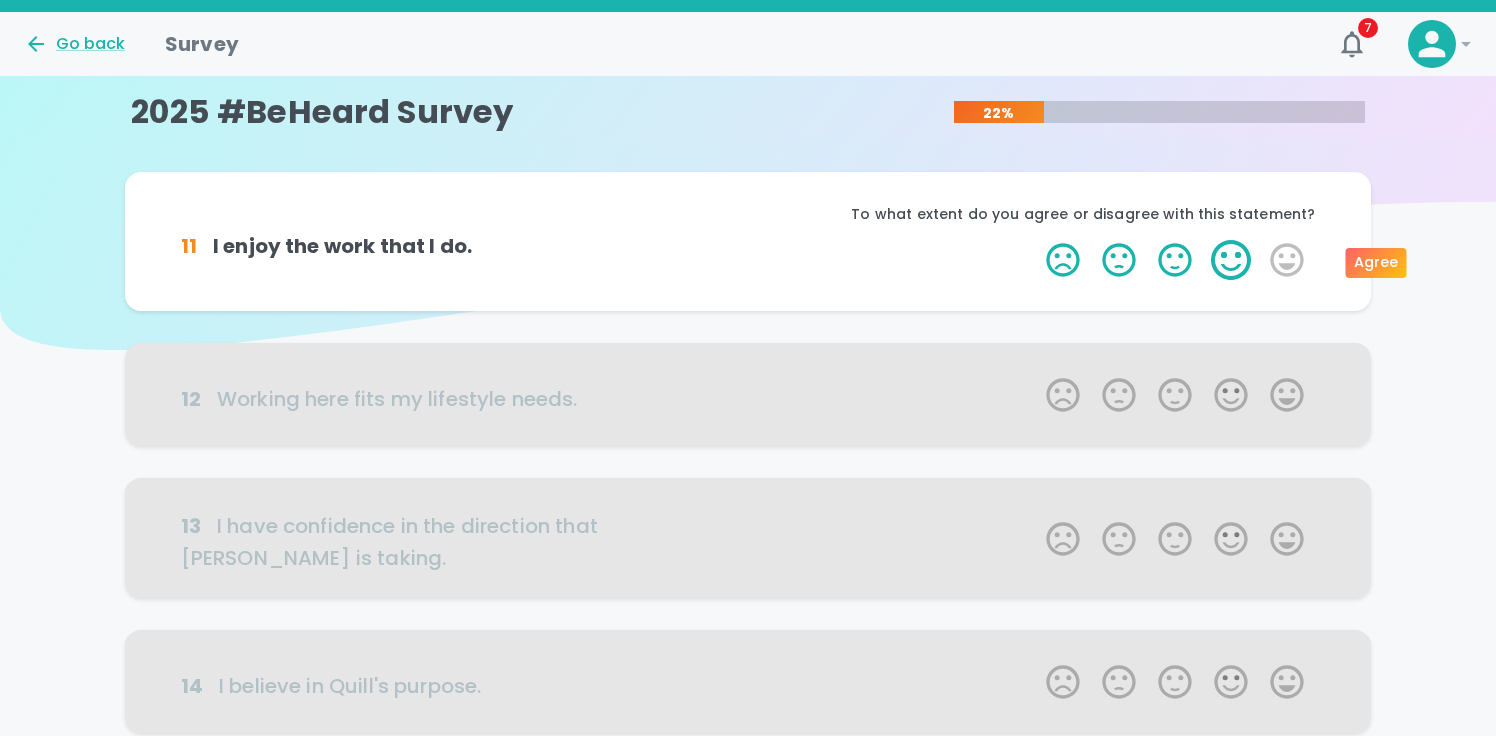 click on "4 Stars" at bounding box center (1231, 260) 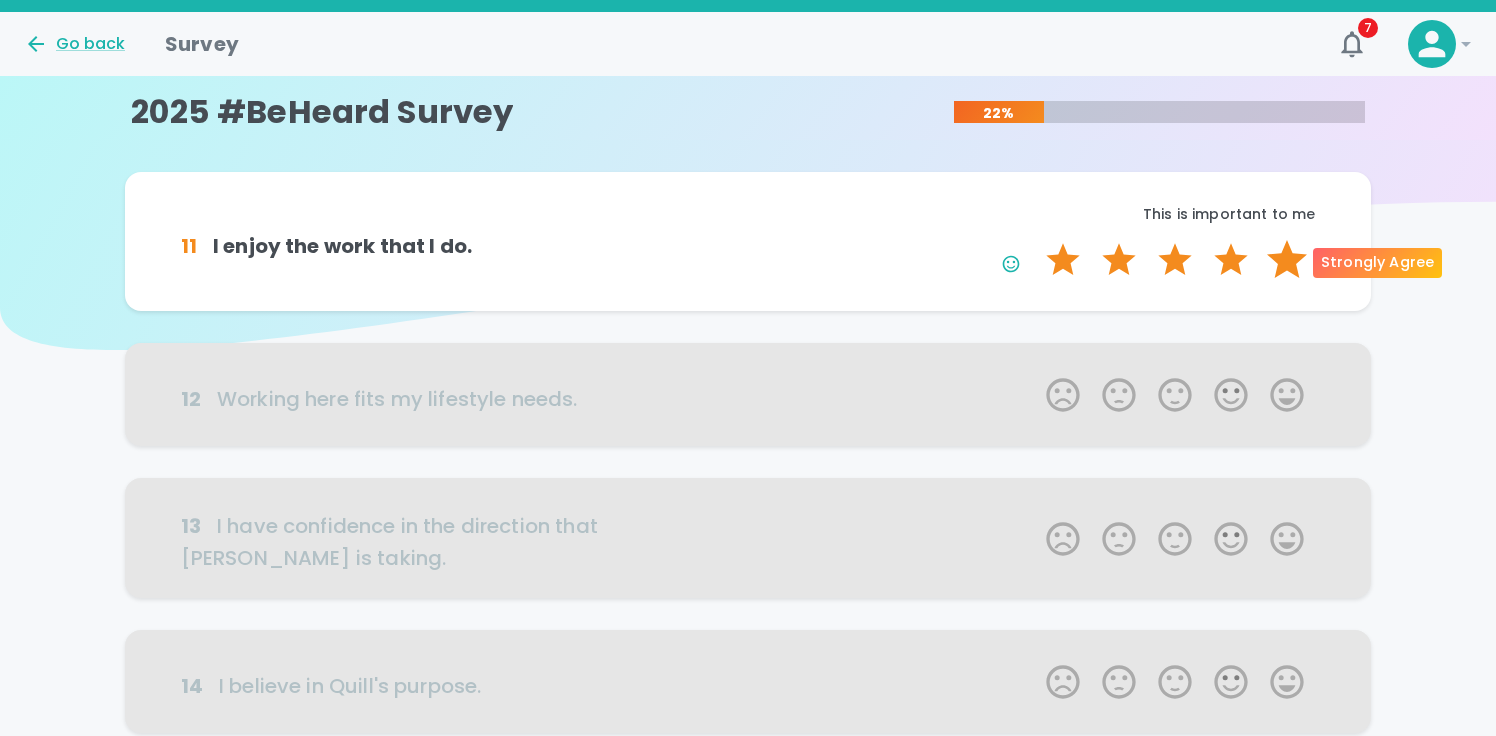 click on "5 Stars" at bounding box center [1287, 260] 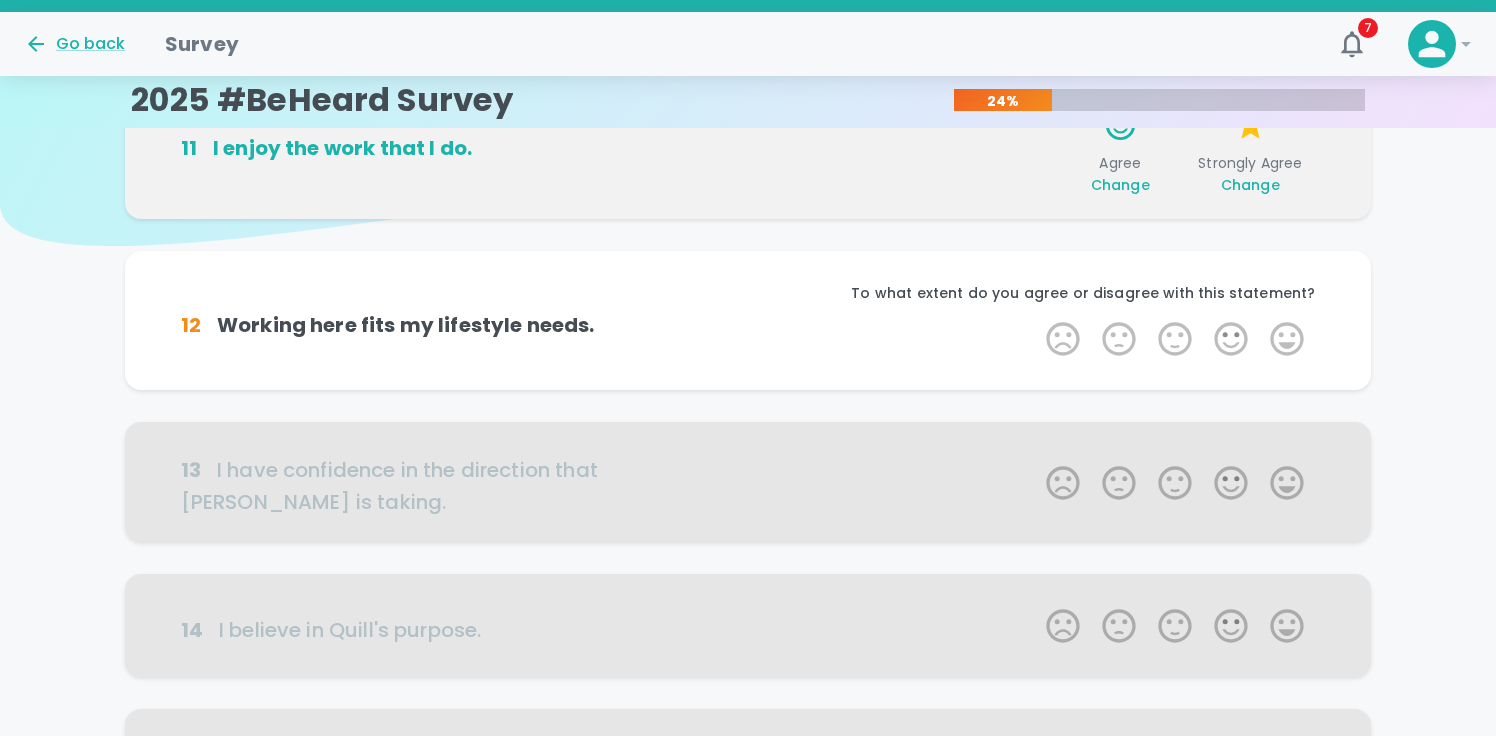 scroll, scrollTop: 176, scrollLeft: 0, axis: vertical 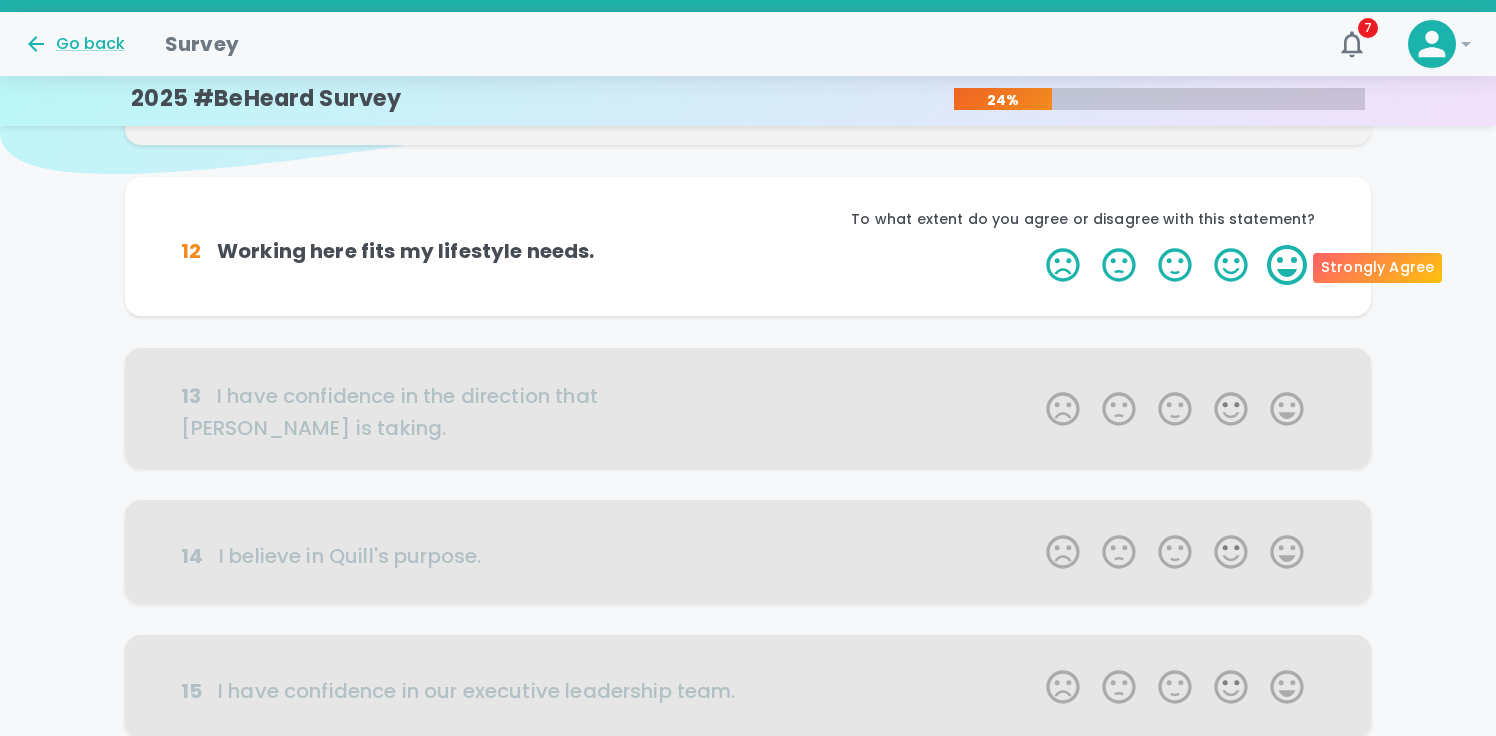 click on "5 Stars" at bounding box center (1287, 265) 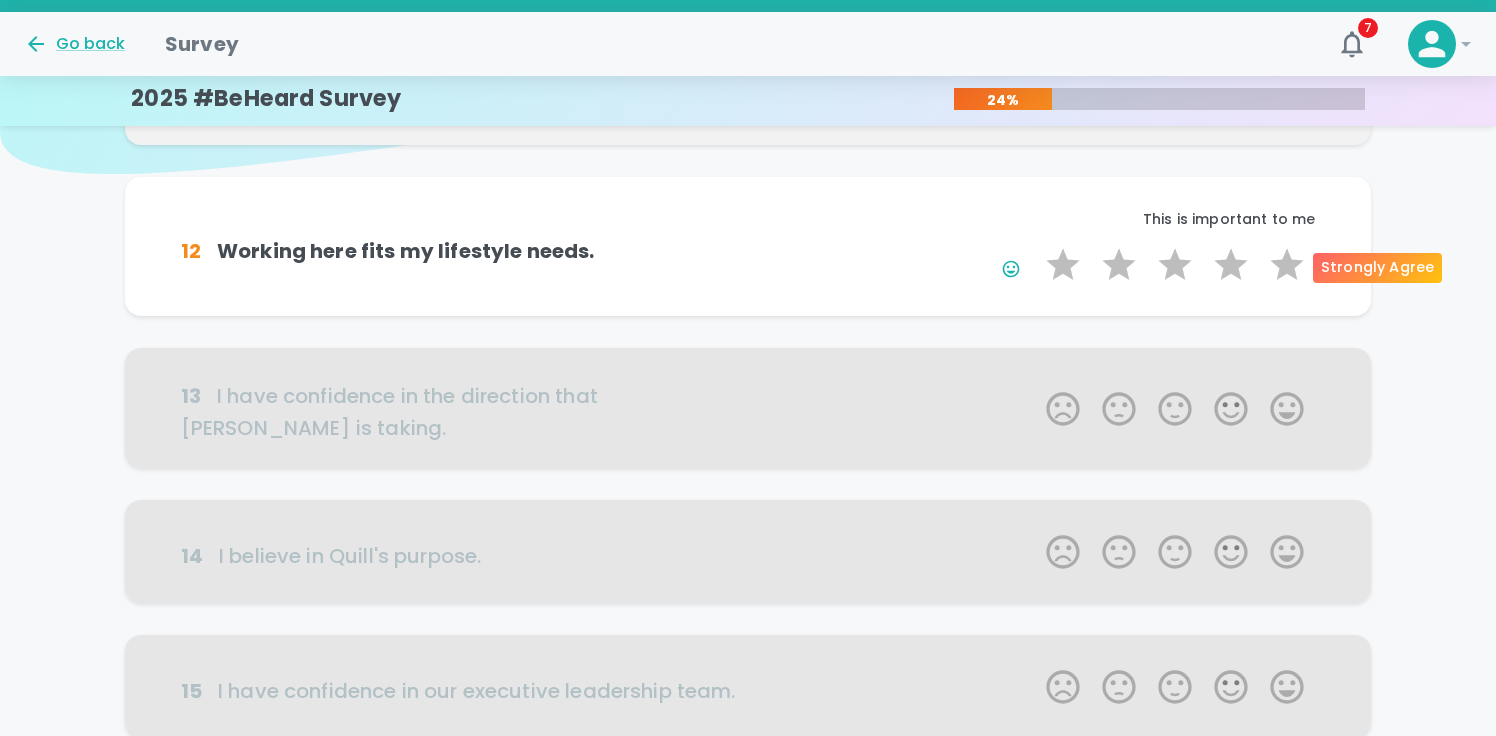 click on "5 Stars" at bounding box center (1287, 265) 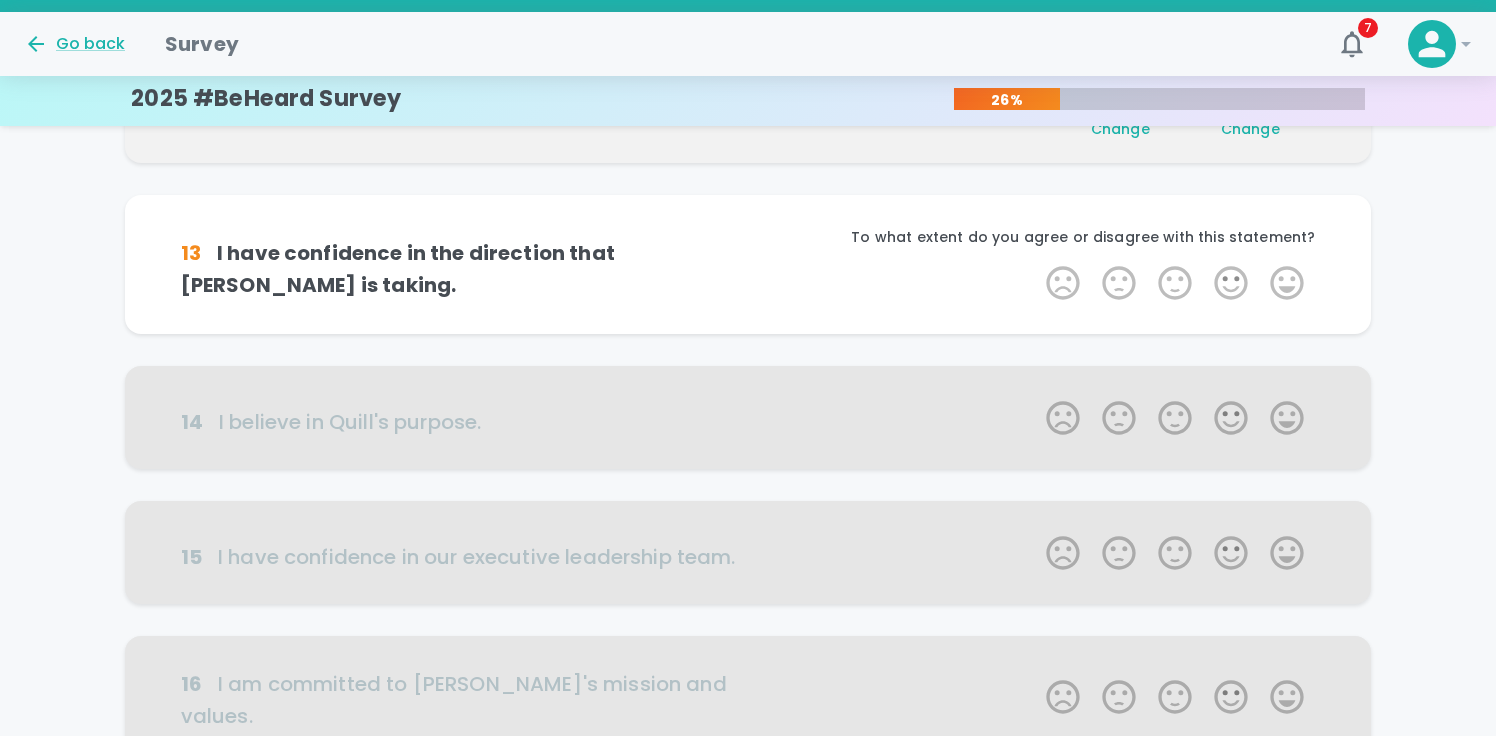 scroll, scrollTop: 352, scrollLeft: 0, axis: vertical 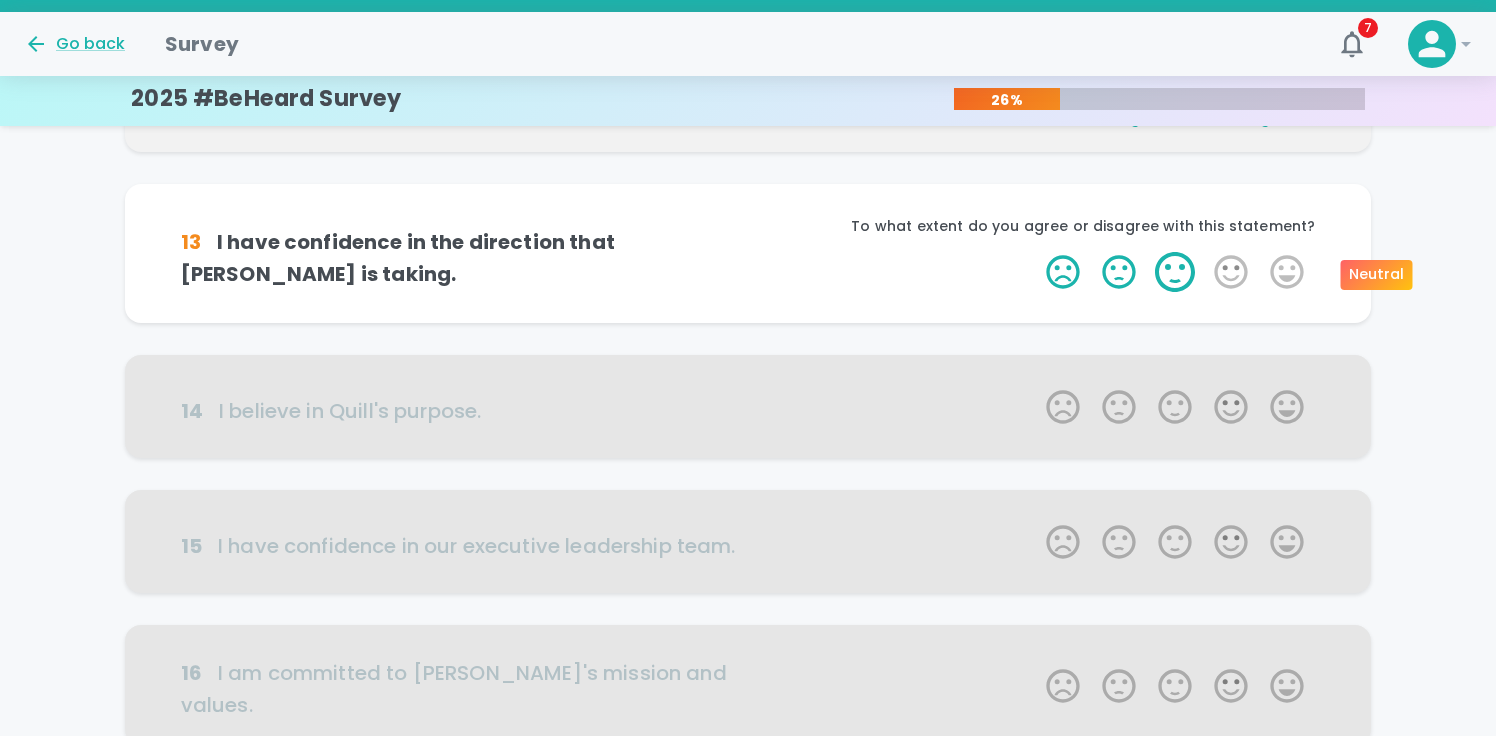 click on "3 Stars" at bounding box center [1175, 272] 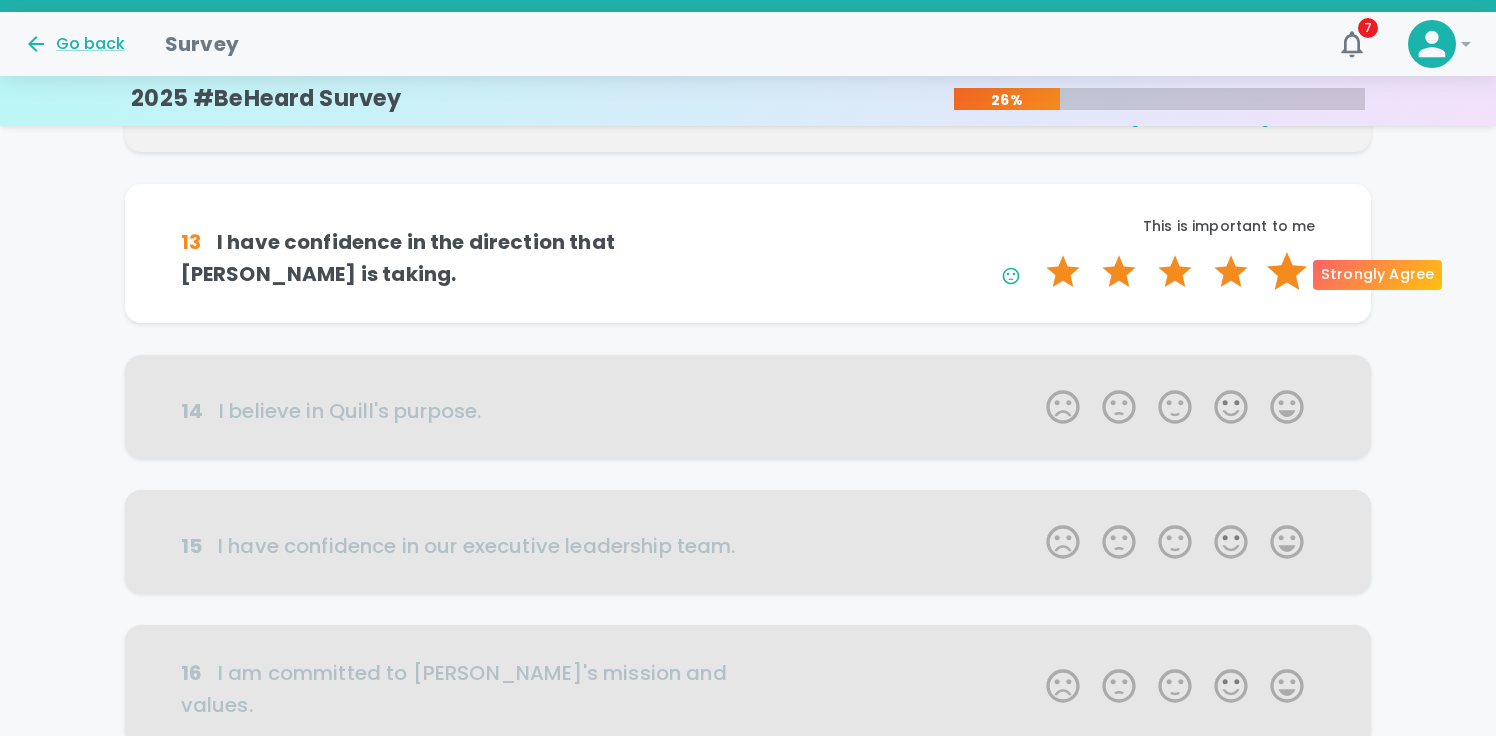 click on "5 Stars" at bounding box center (1287, 272) 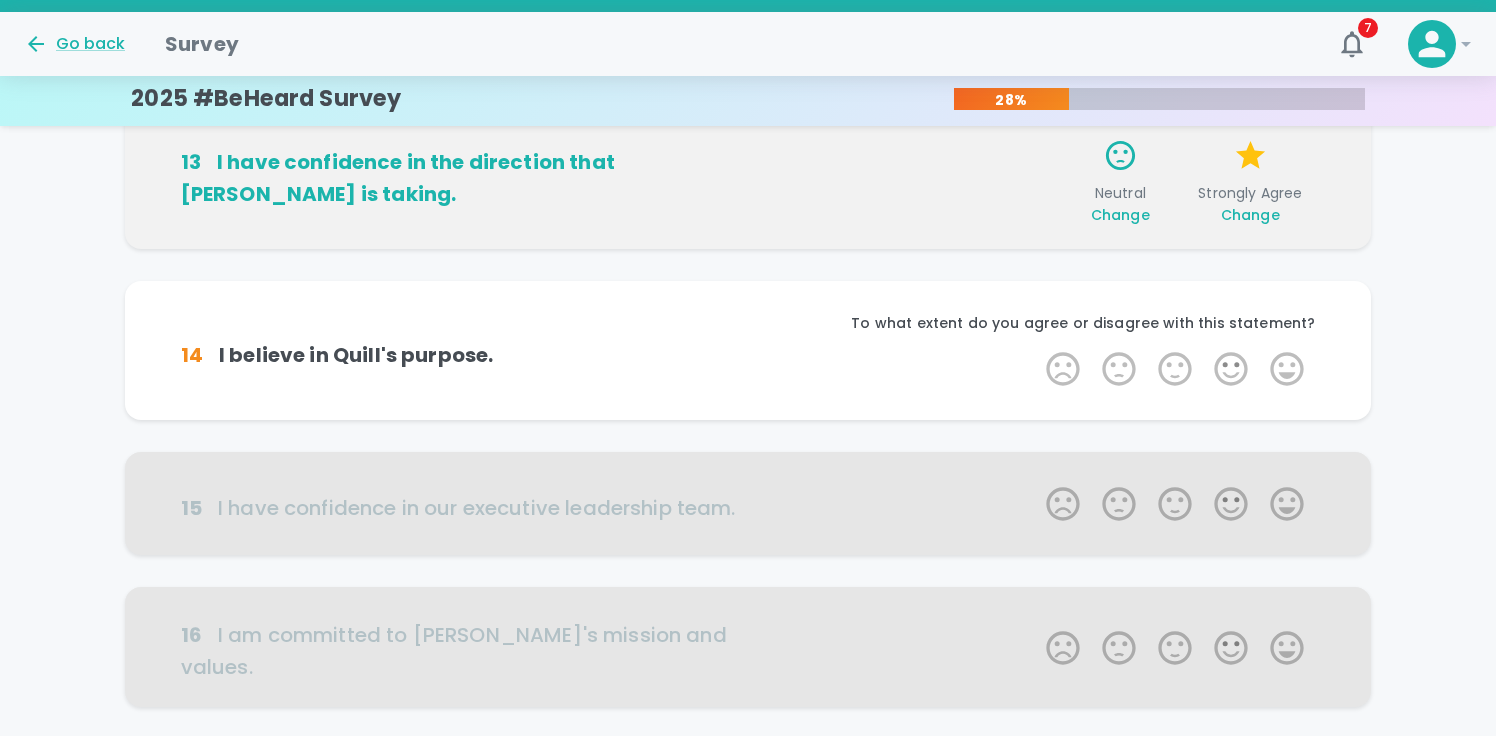scroll, scrollTop: 528, scrollLeft: 0, axis: vertical 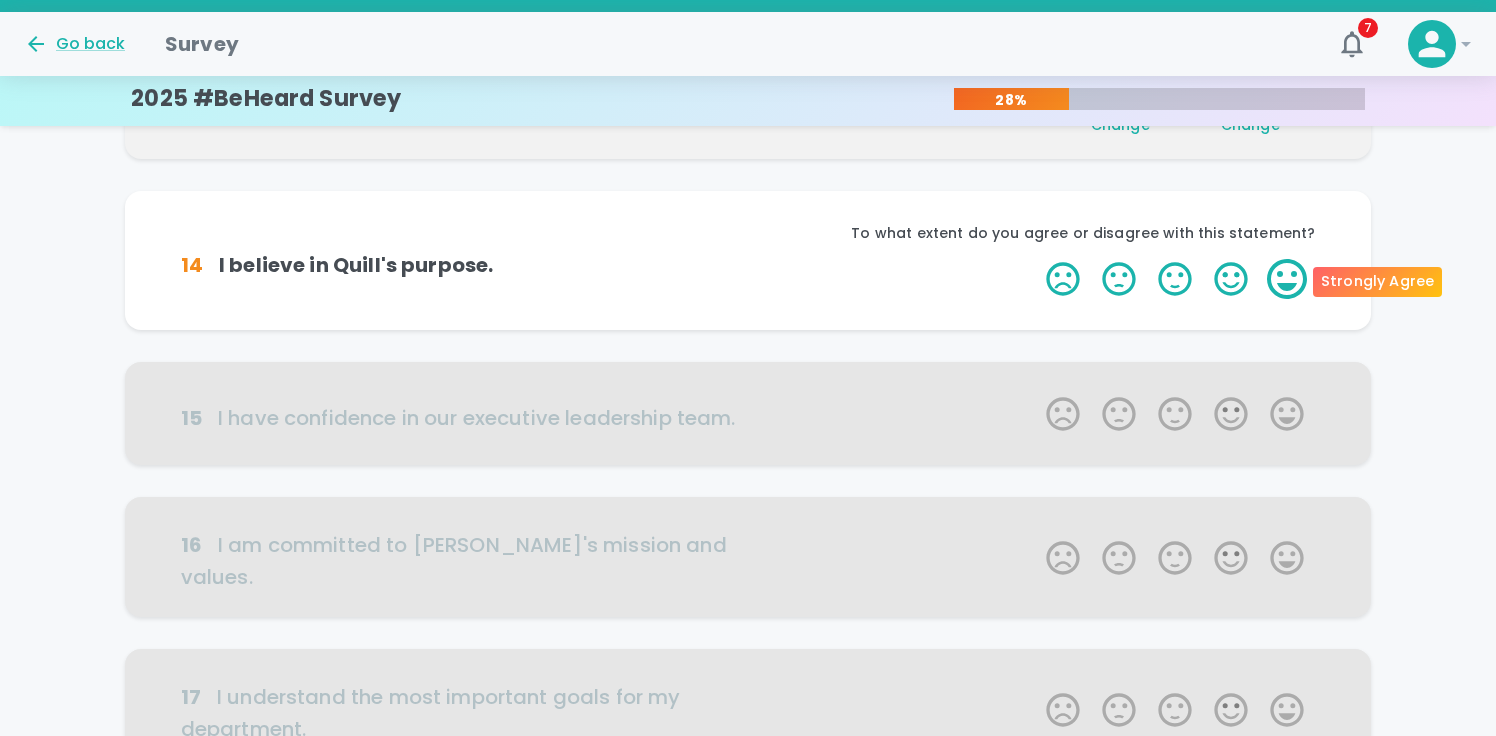 click on "5 Stars" at bounding box center [1287, 279] 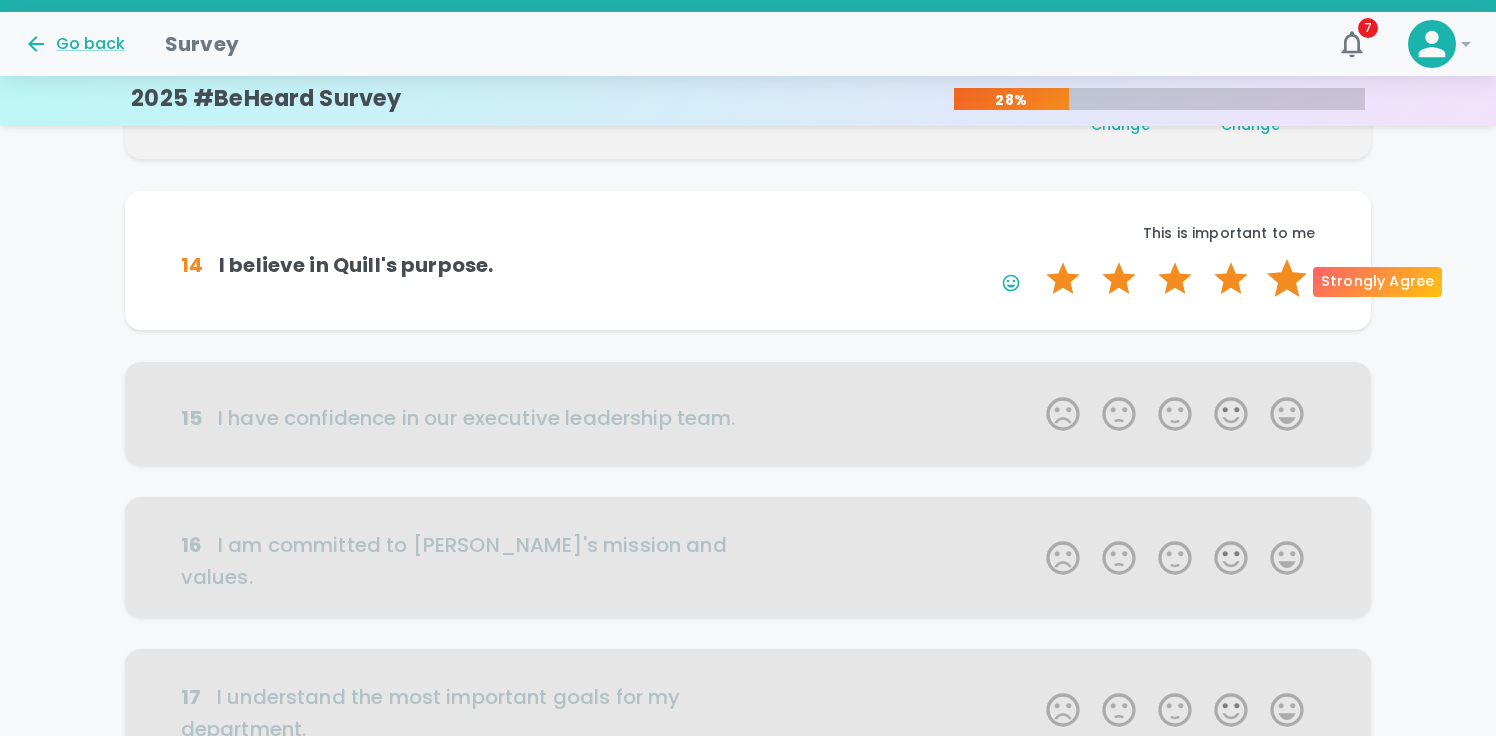 click on "5 Stars" at bounding box center (1287, 279) 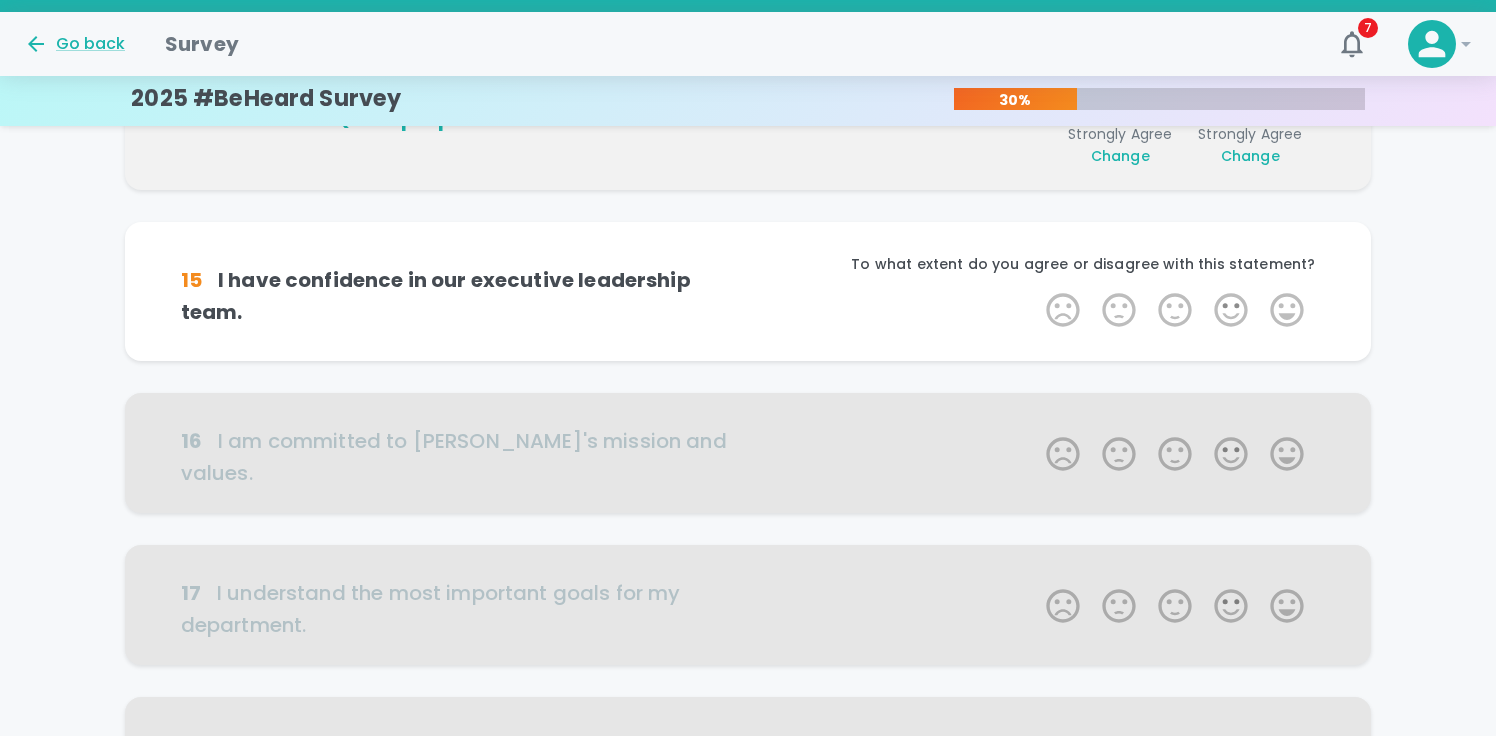 scroll, scrollTop: 704, scrollLeft: 0, axis: vertical 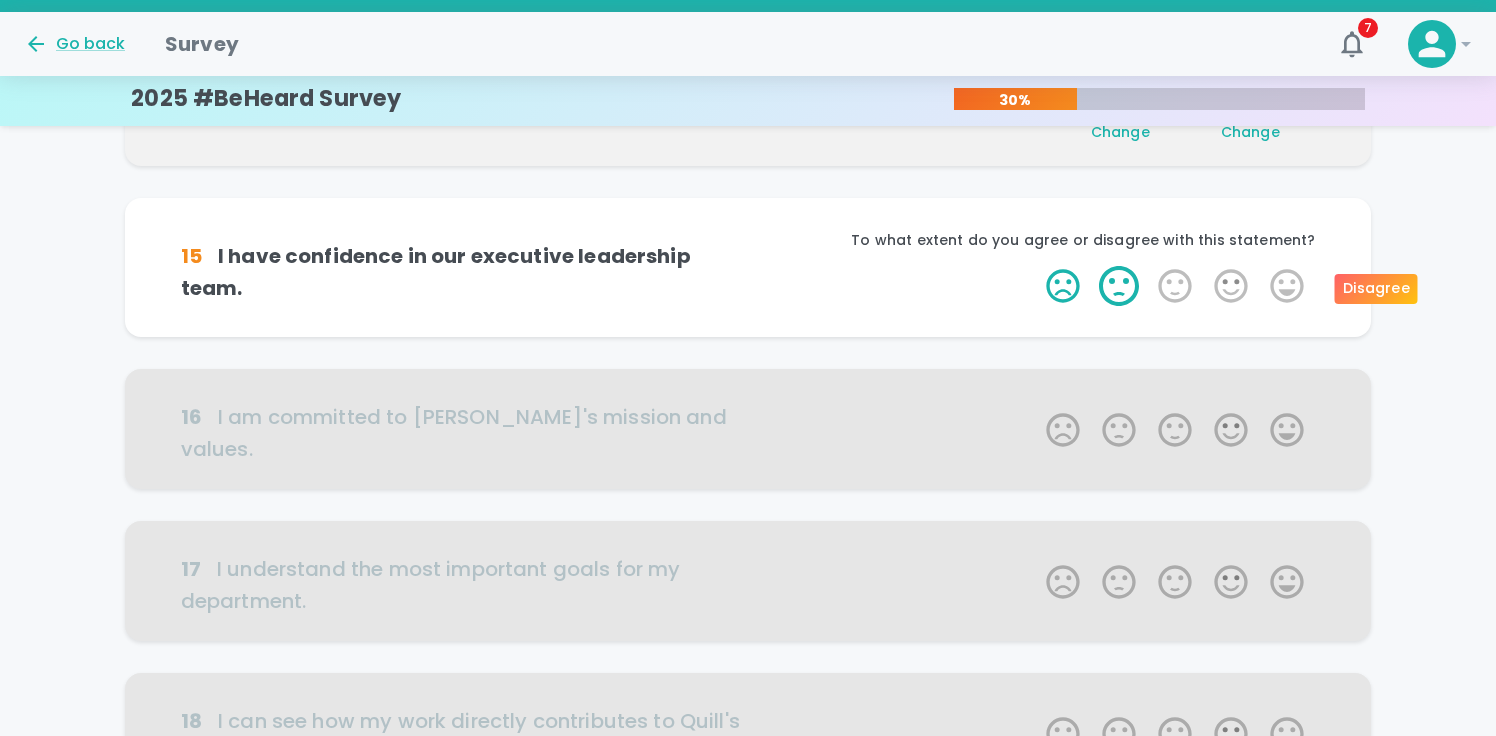 click on "2 Stars" at bounding box center (1119, 286) 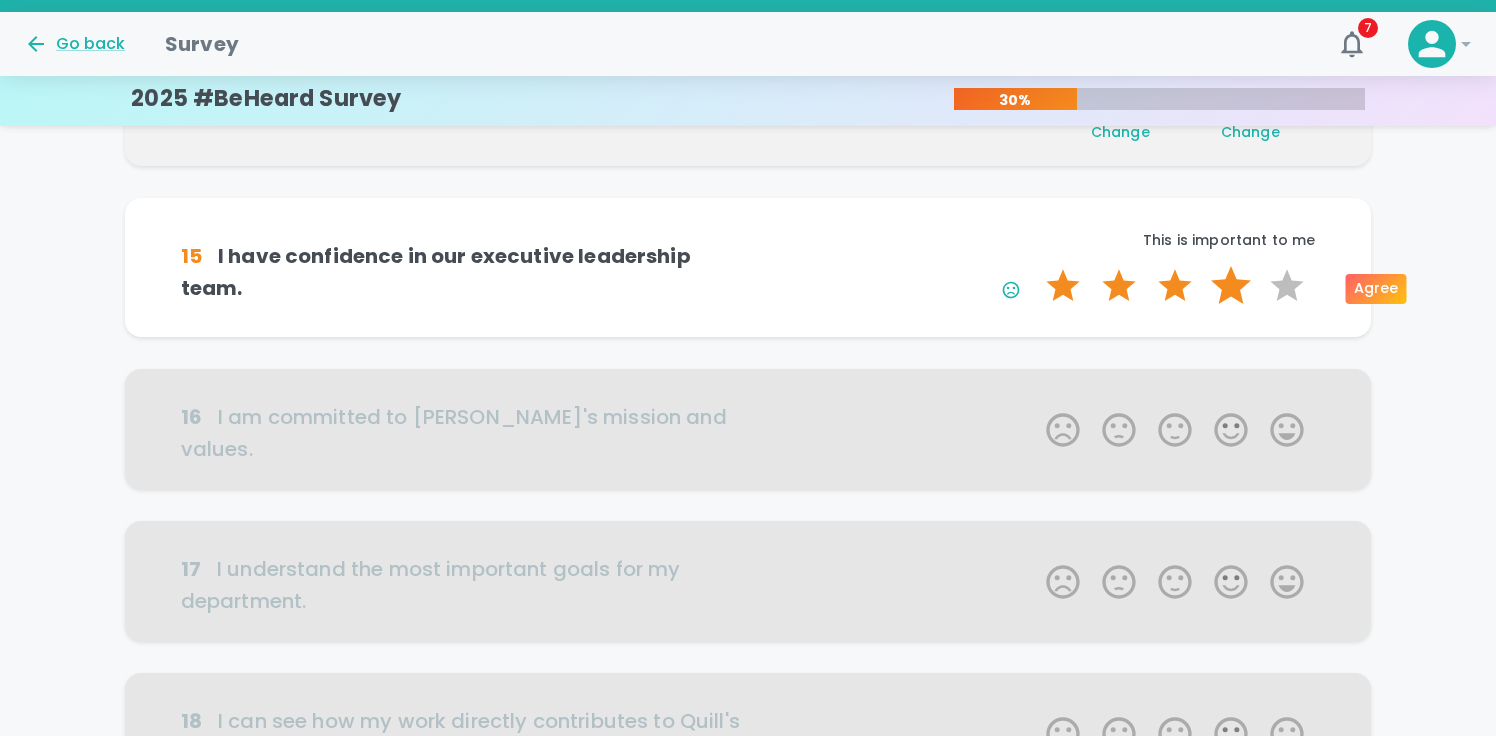 click on "4 Stars" at bounding box center [1231, 286] 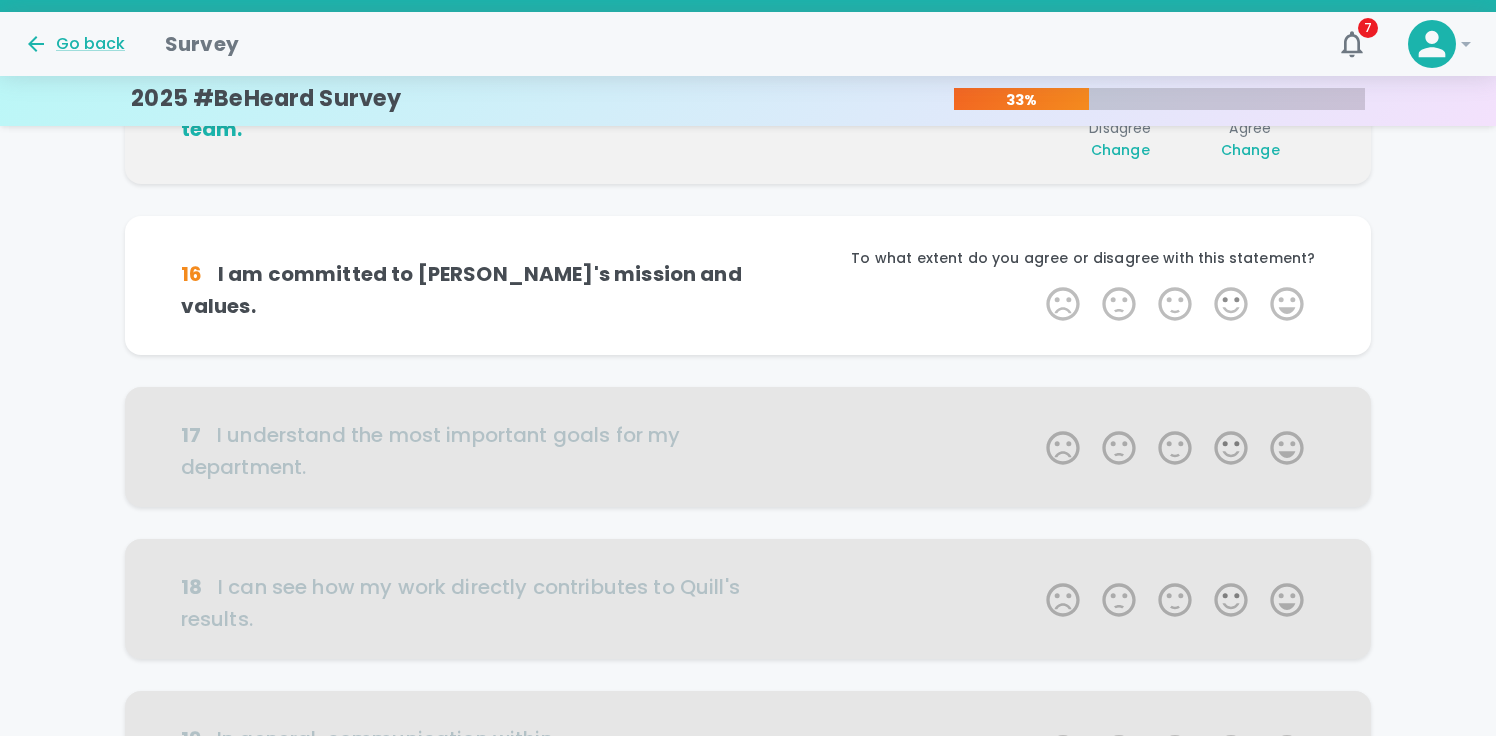 scroll, scrollTop: 880, scrollLeft: 0, axis: vertical 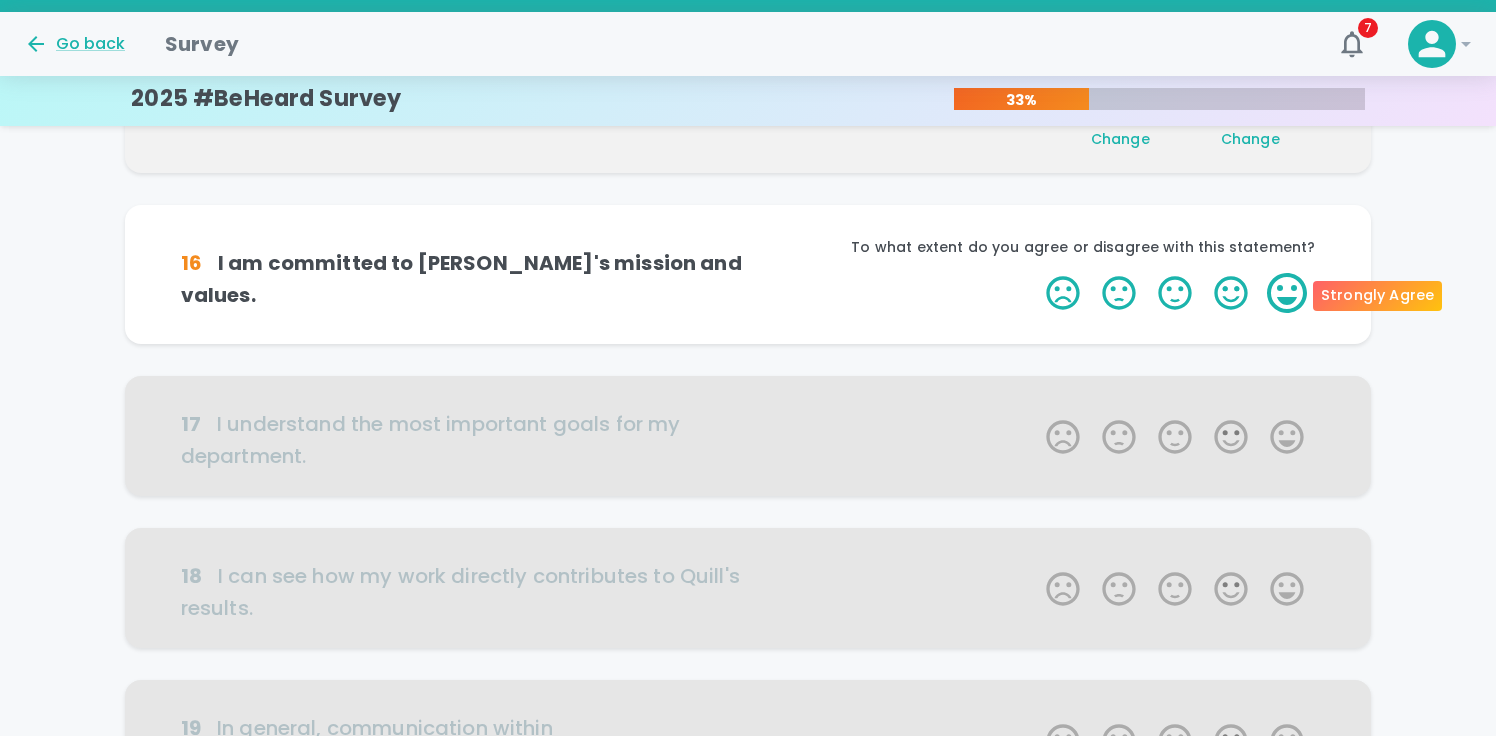 click on "5 Stars" at bounding box center [1287, 293] 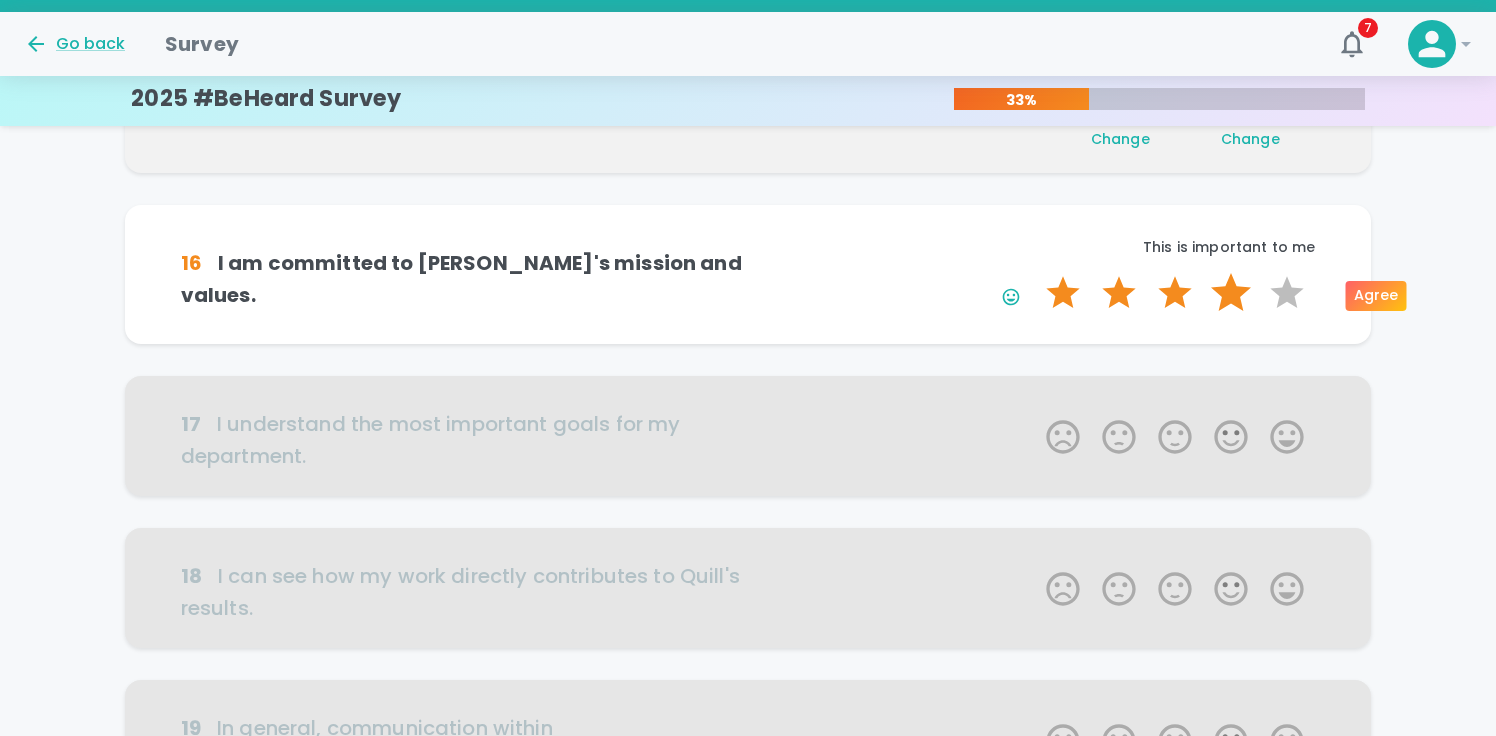click on "4 Stars" at bounding box center [1231, 293] 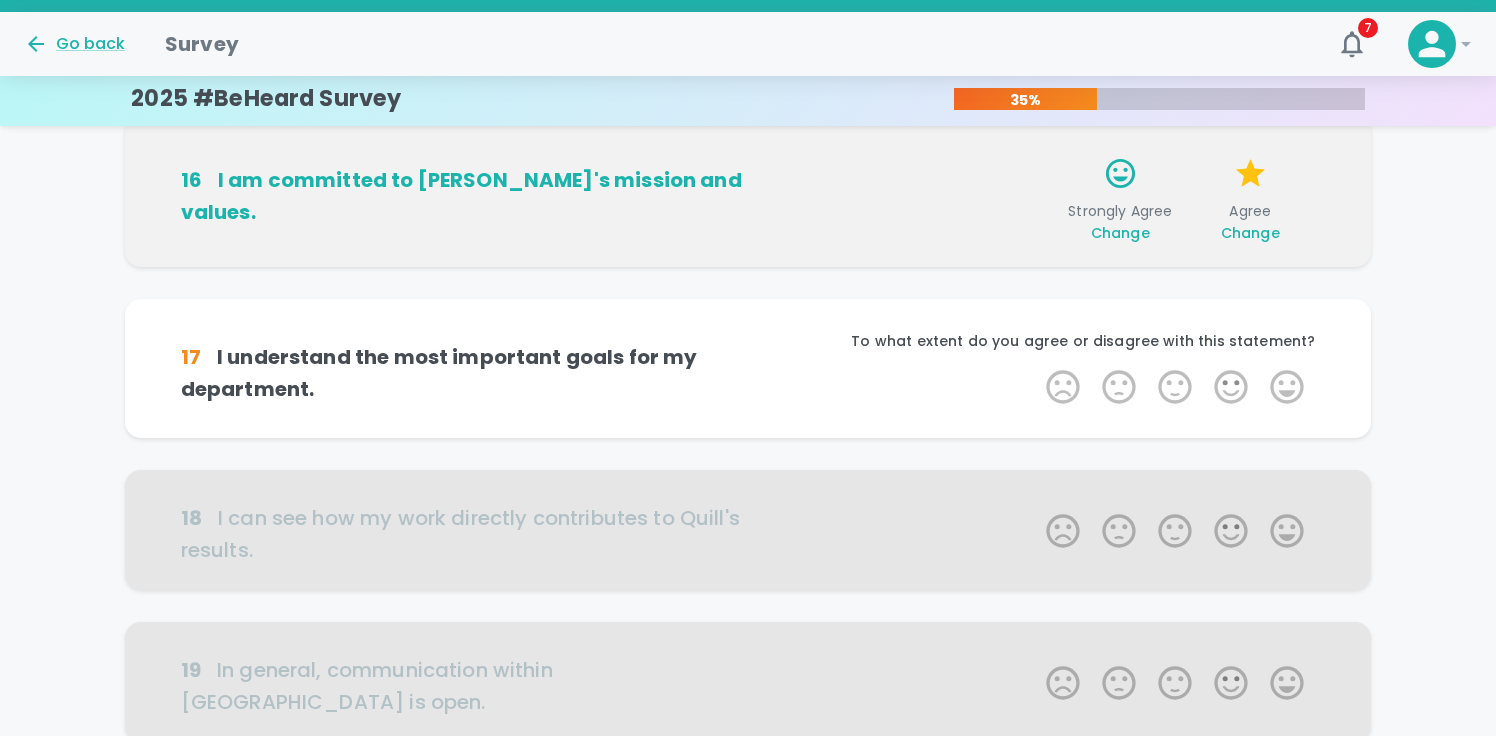 scroll, scrollTop: 1056, scrollLeft: 0, axis: vertical 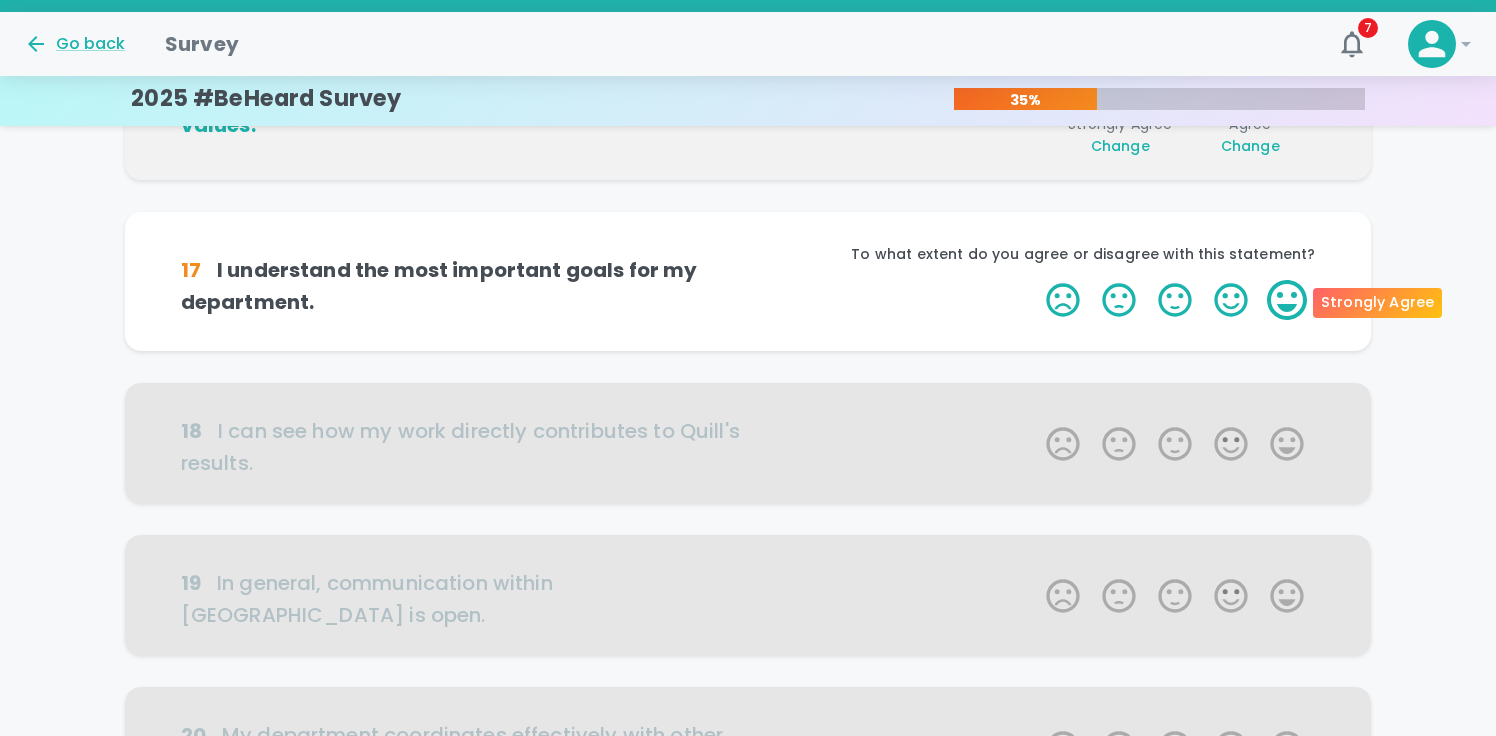 click on "5 Stars" at bounding box center [1287, 300] 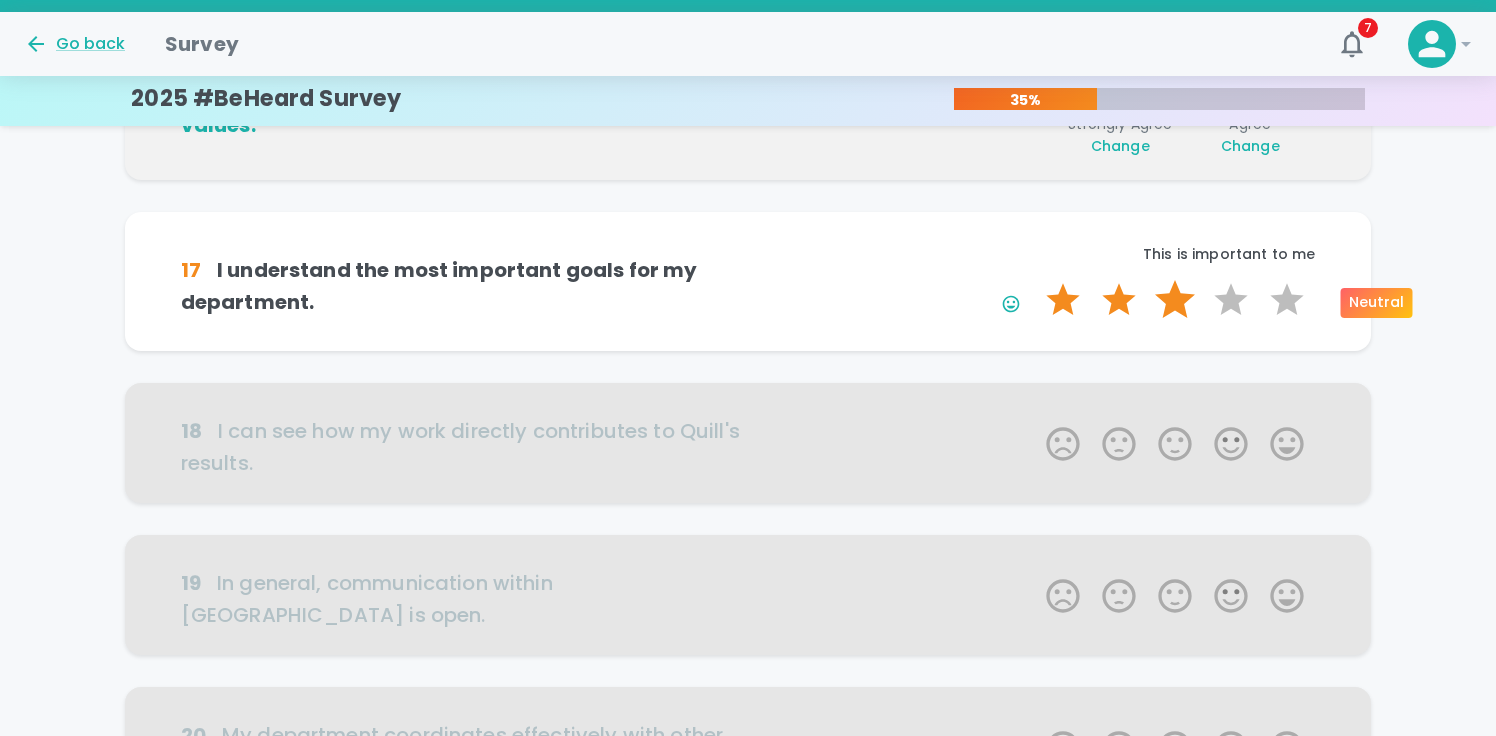 click on "3 Stars" at bounding box center [1175, 300] 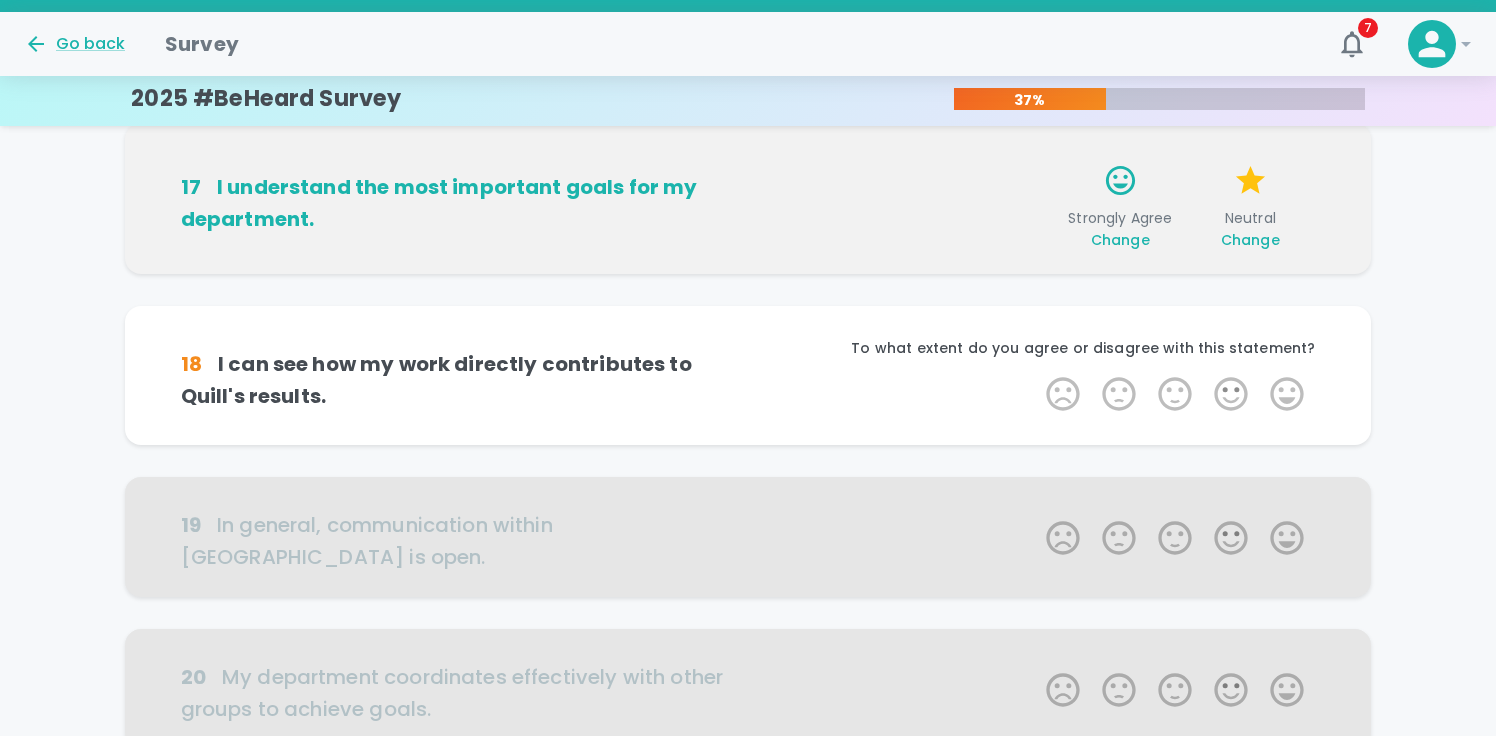 scroll, scrollTop: 1232, scrollLeft: 0, axis: vertical 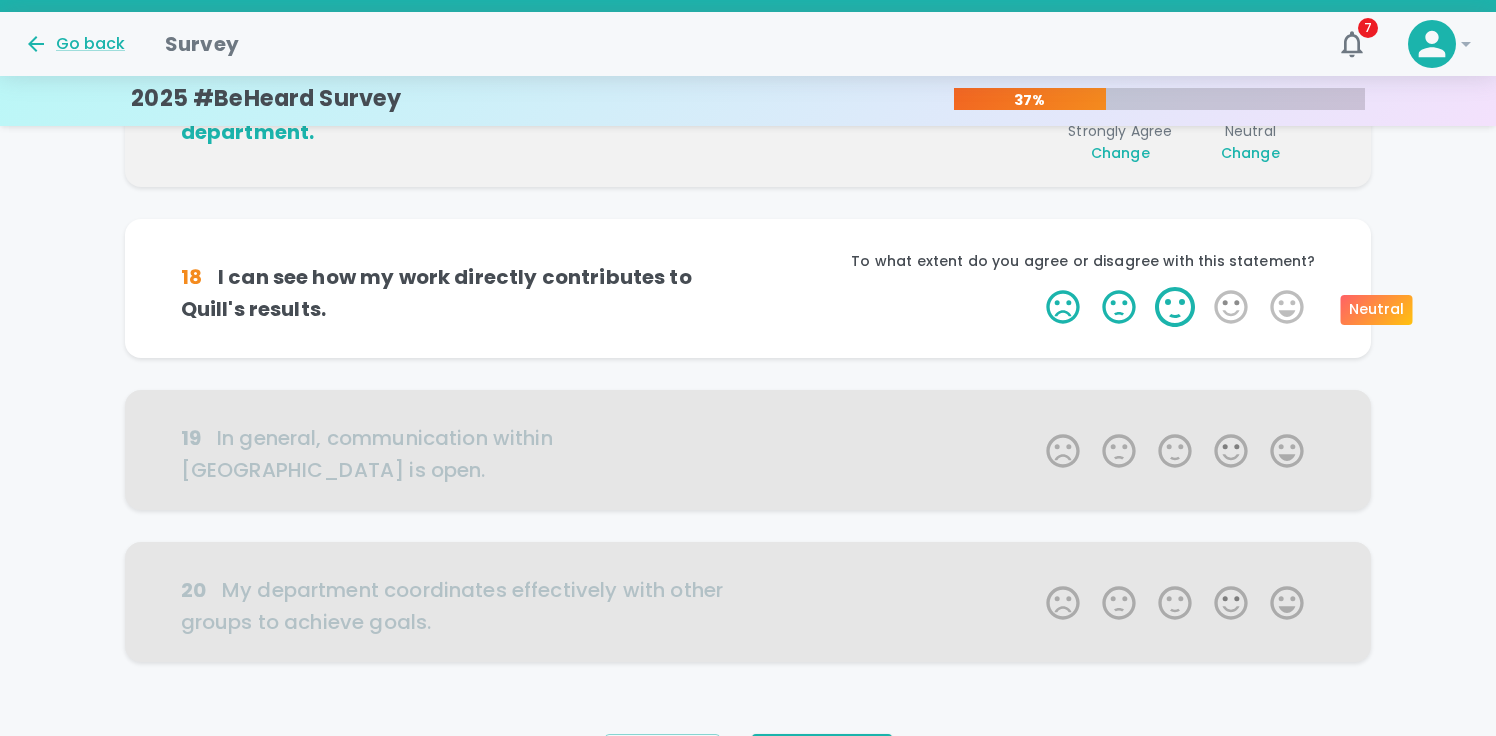 click on "3 Stars" at bounding box center [1175, 307] 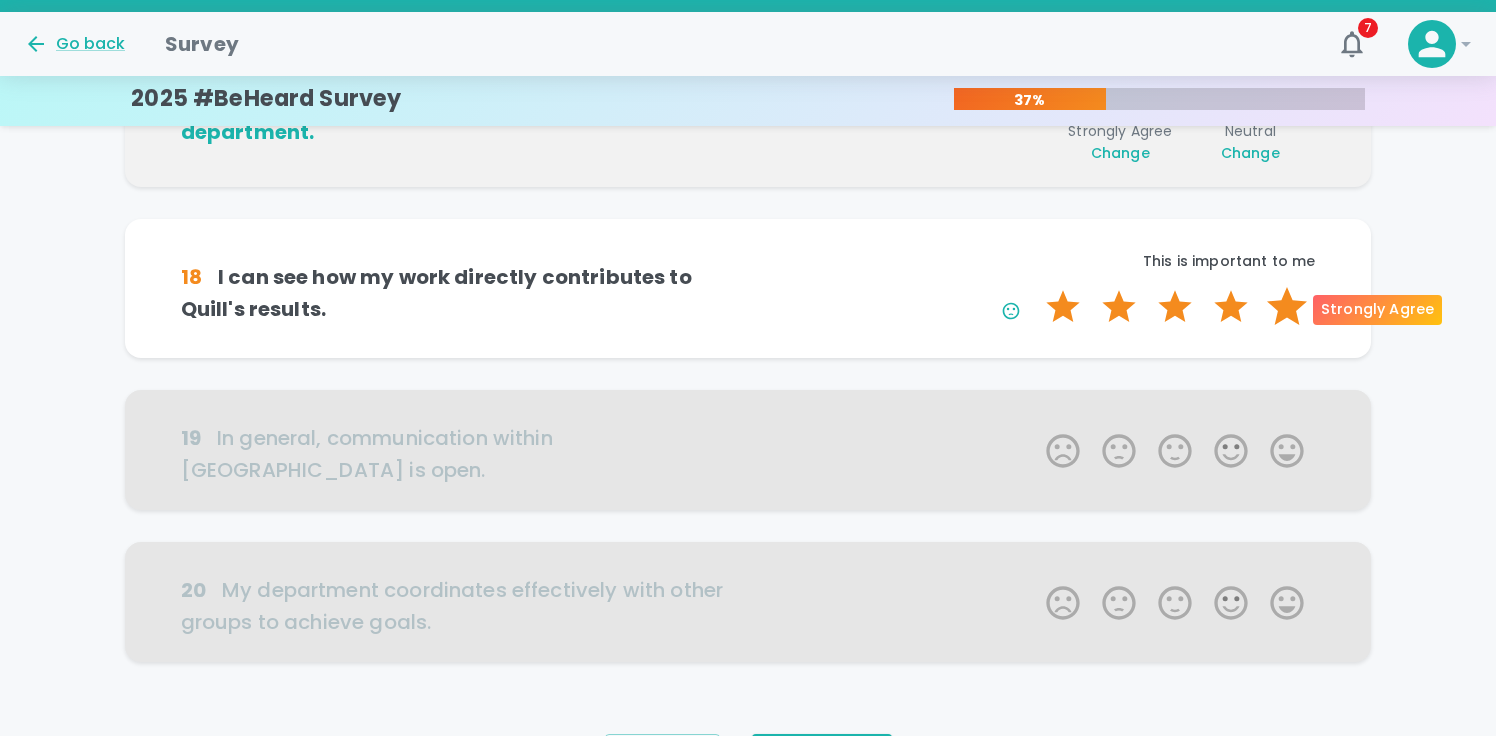 click on "5 Stars" at bounding box center (1287, 307) 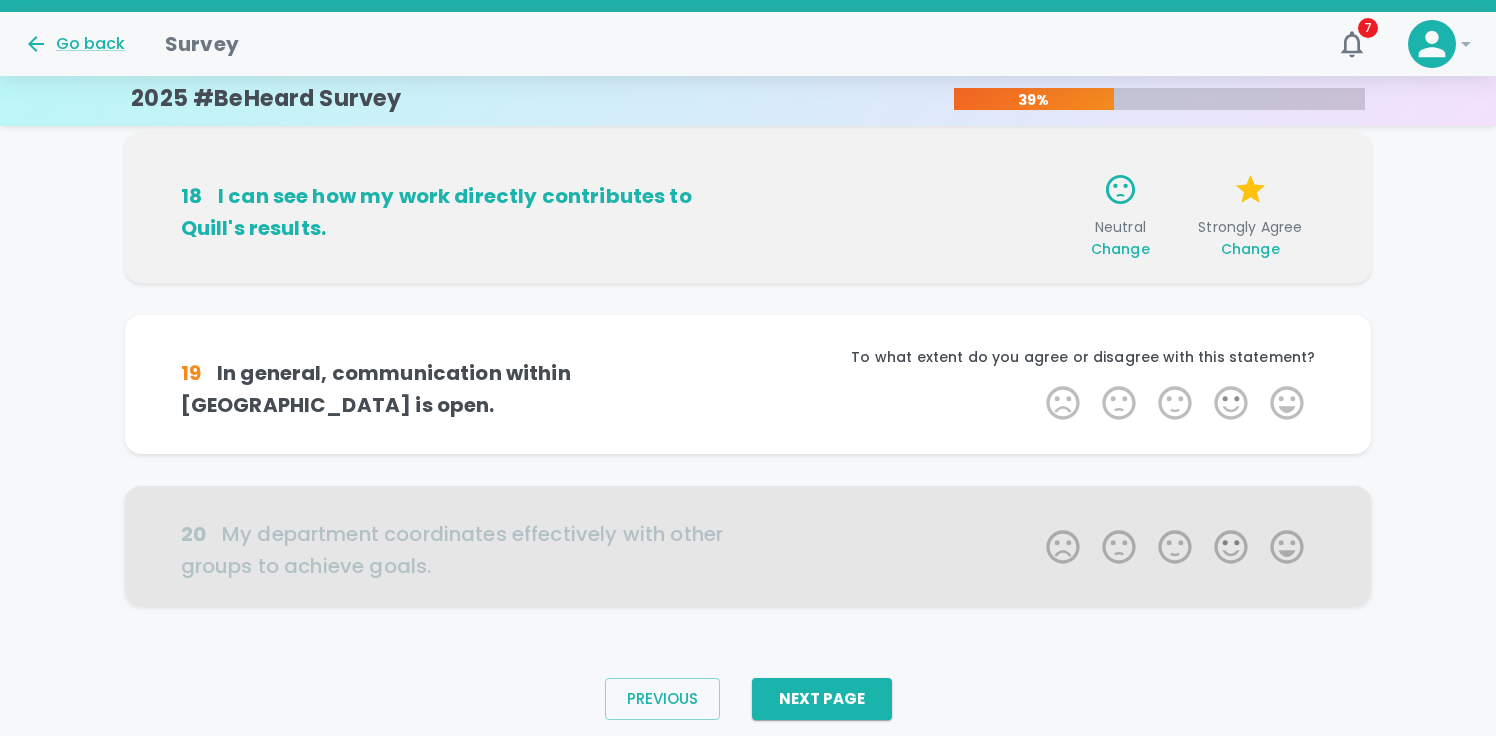 scroll, scrollTop: 1334, scrollLeft: 0, axis: vertical 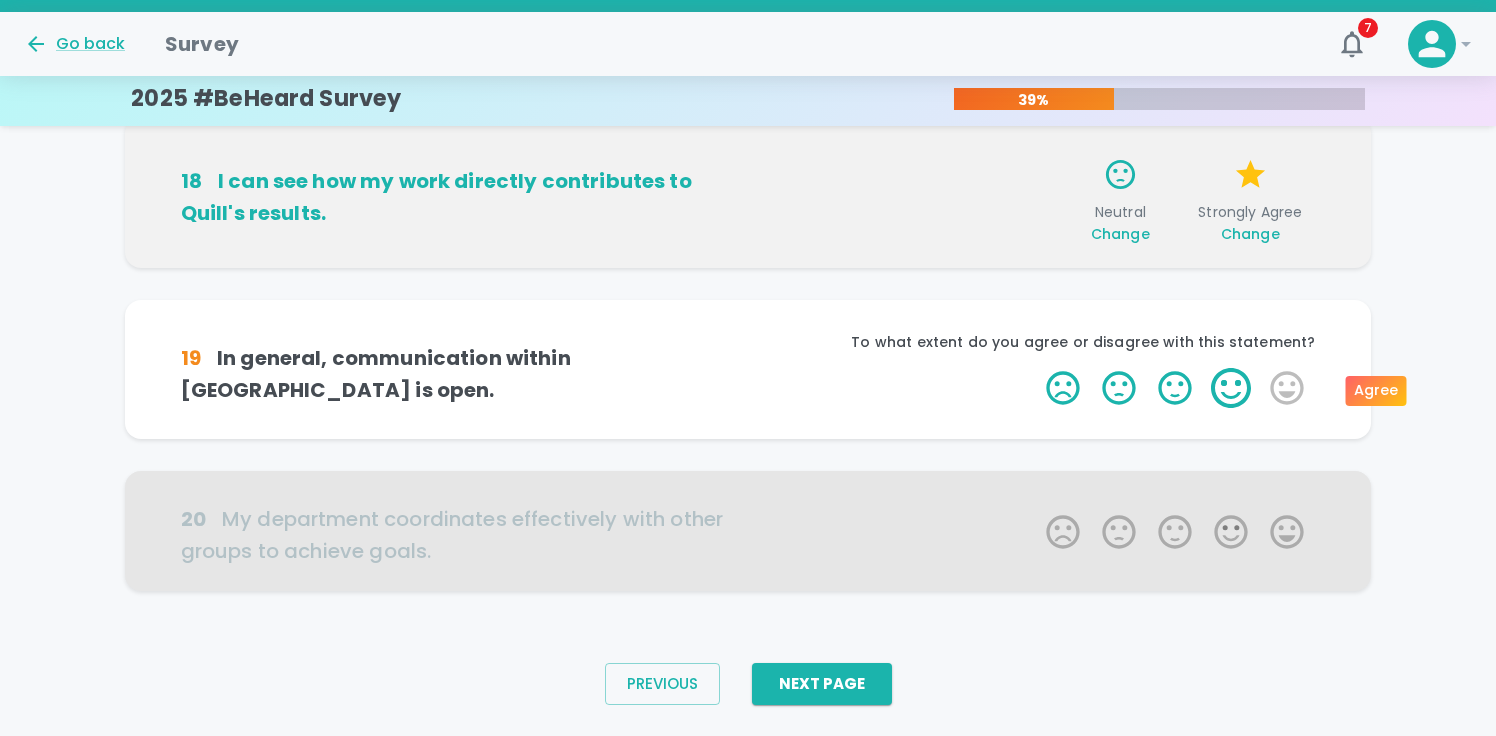 click on "4 Stars" at bounding box center [1231, 388] 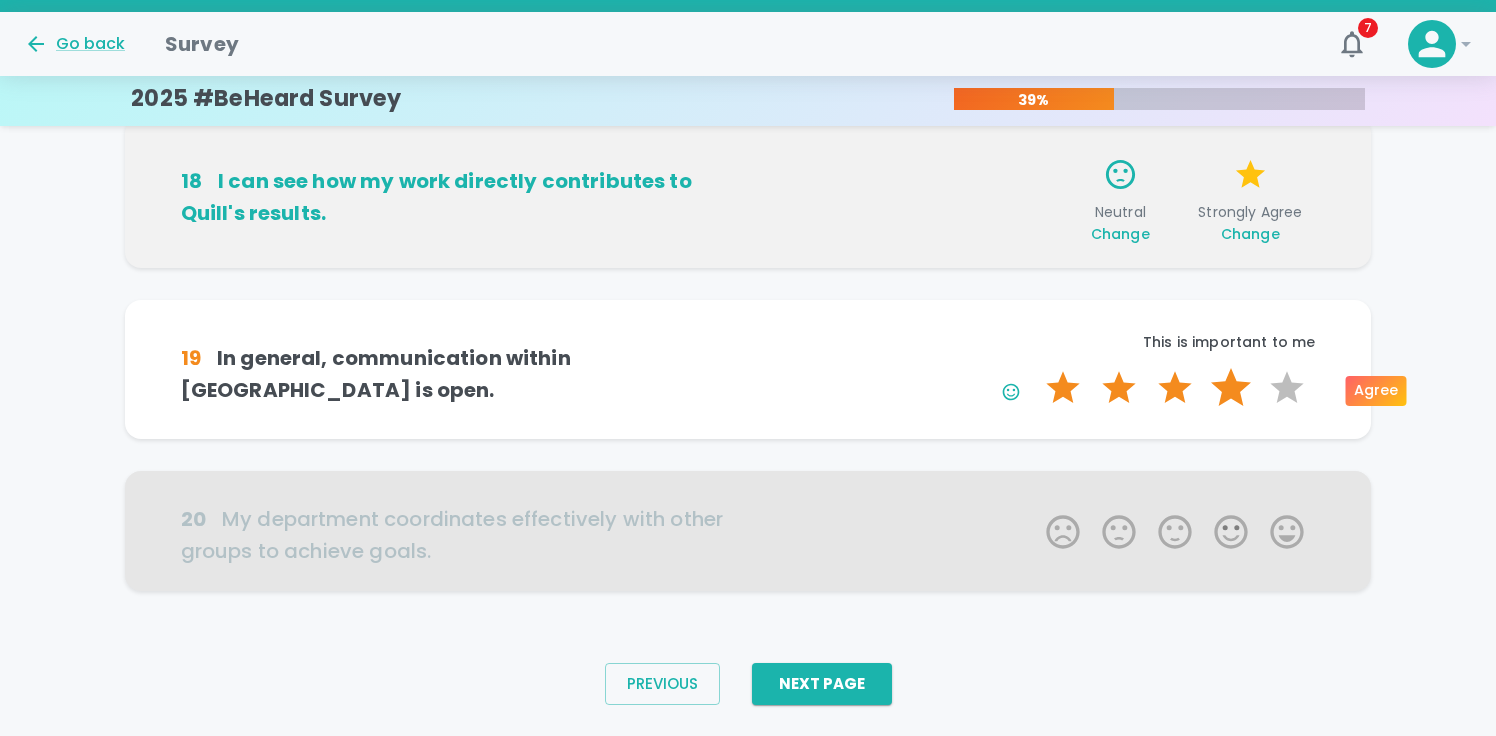 click on "4 Stars" at bounding box center (1231, 388) 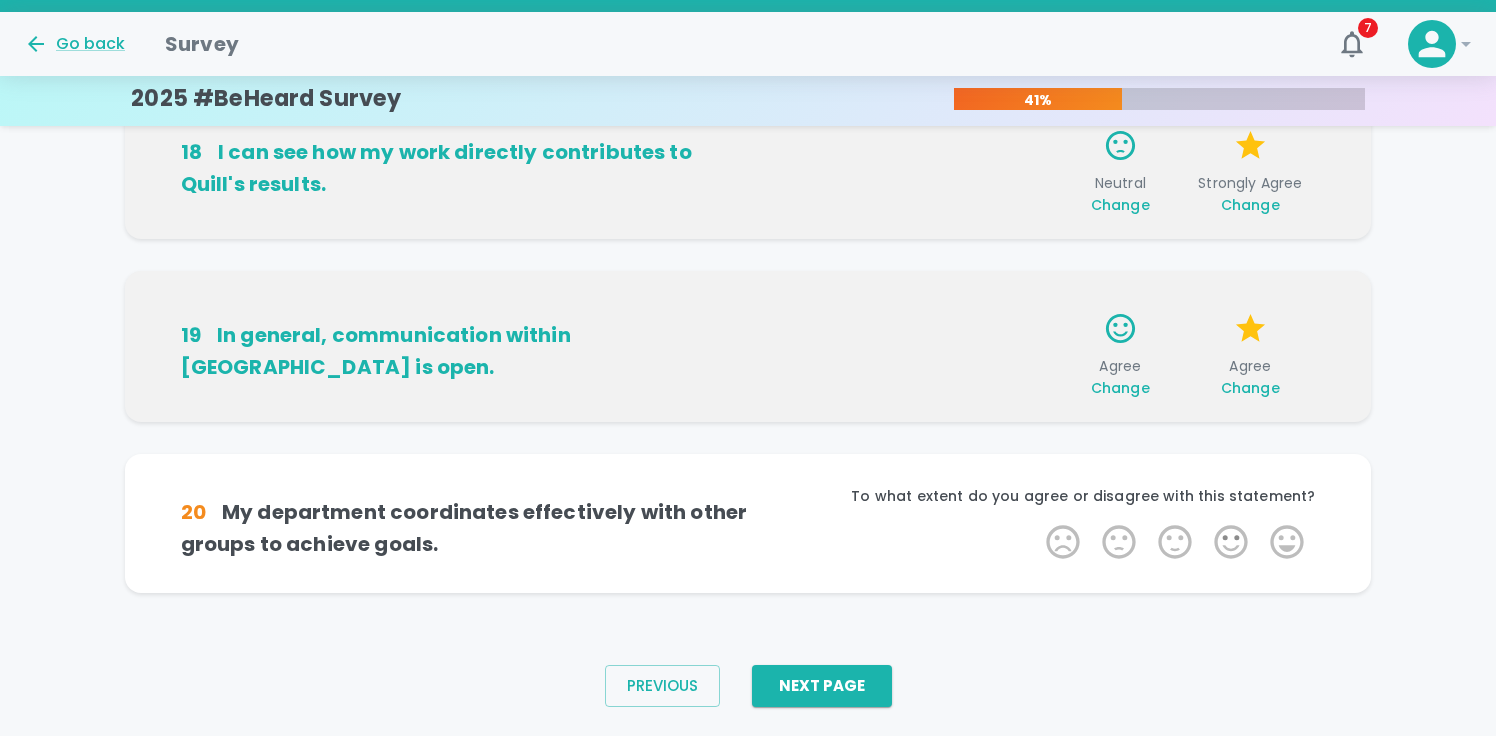 scroll, scrollTop: 1383, scrollLeft: 0, axis: vertical 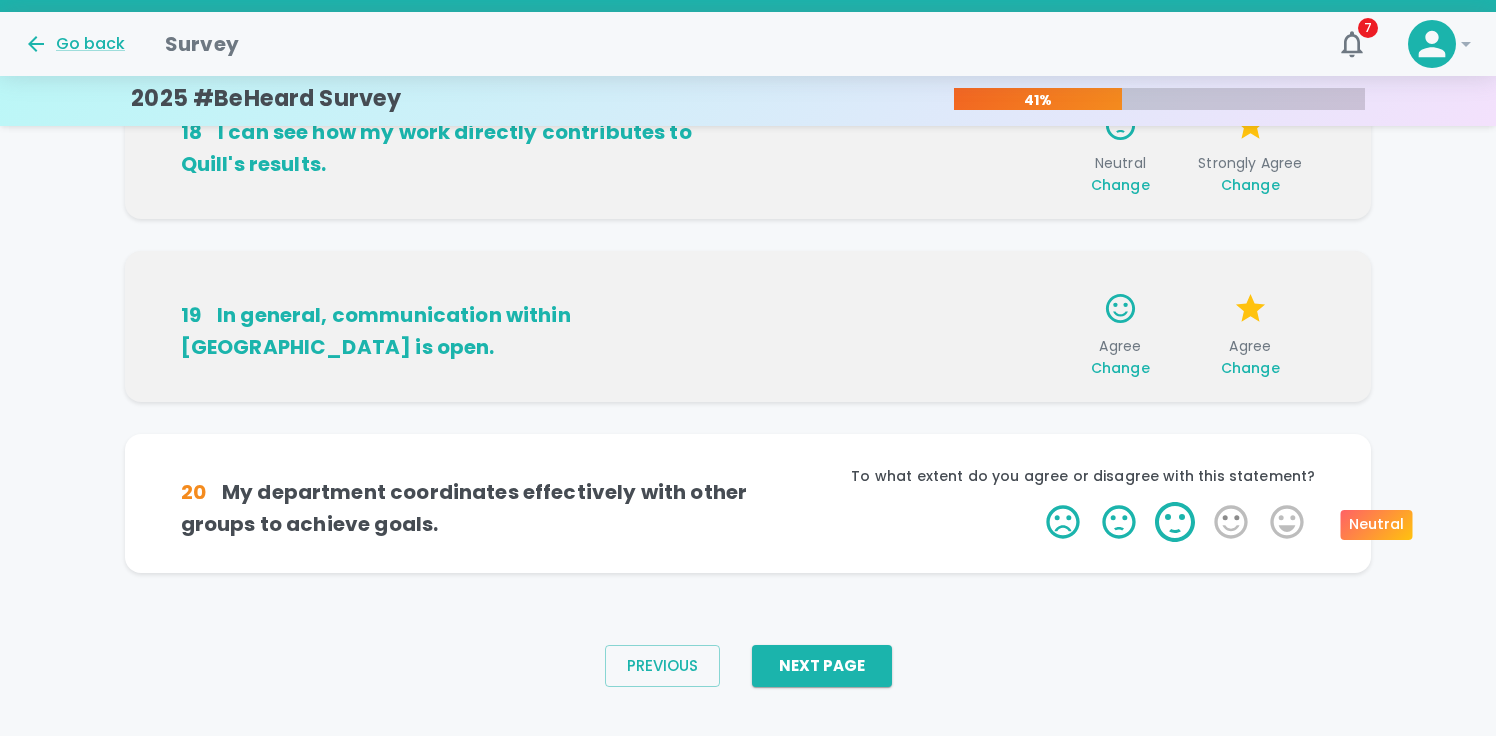 click on "3 Stars" at bounding box center [1175, 522] 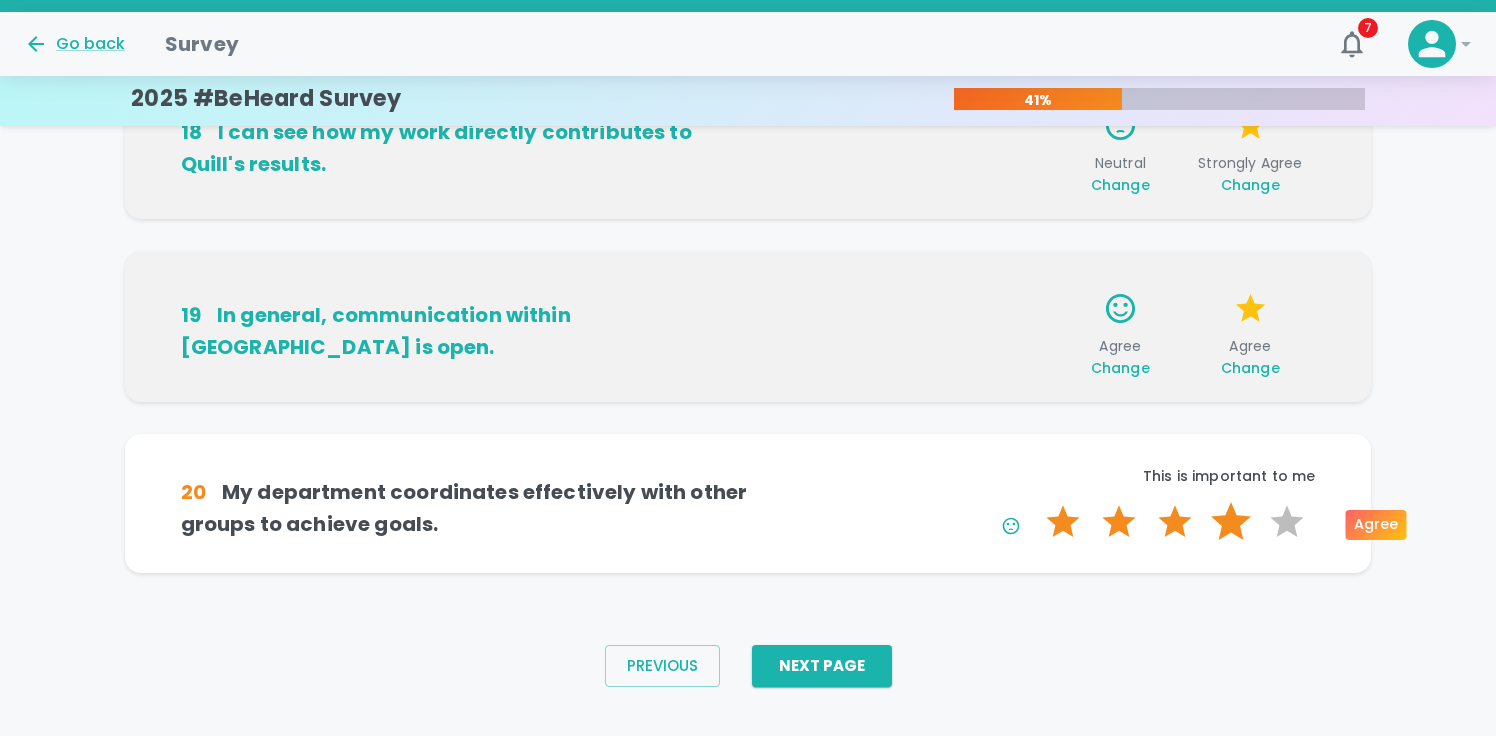 click on "4 Stars" at bounding box center (1231, 522) 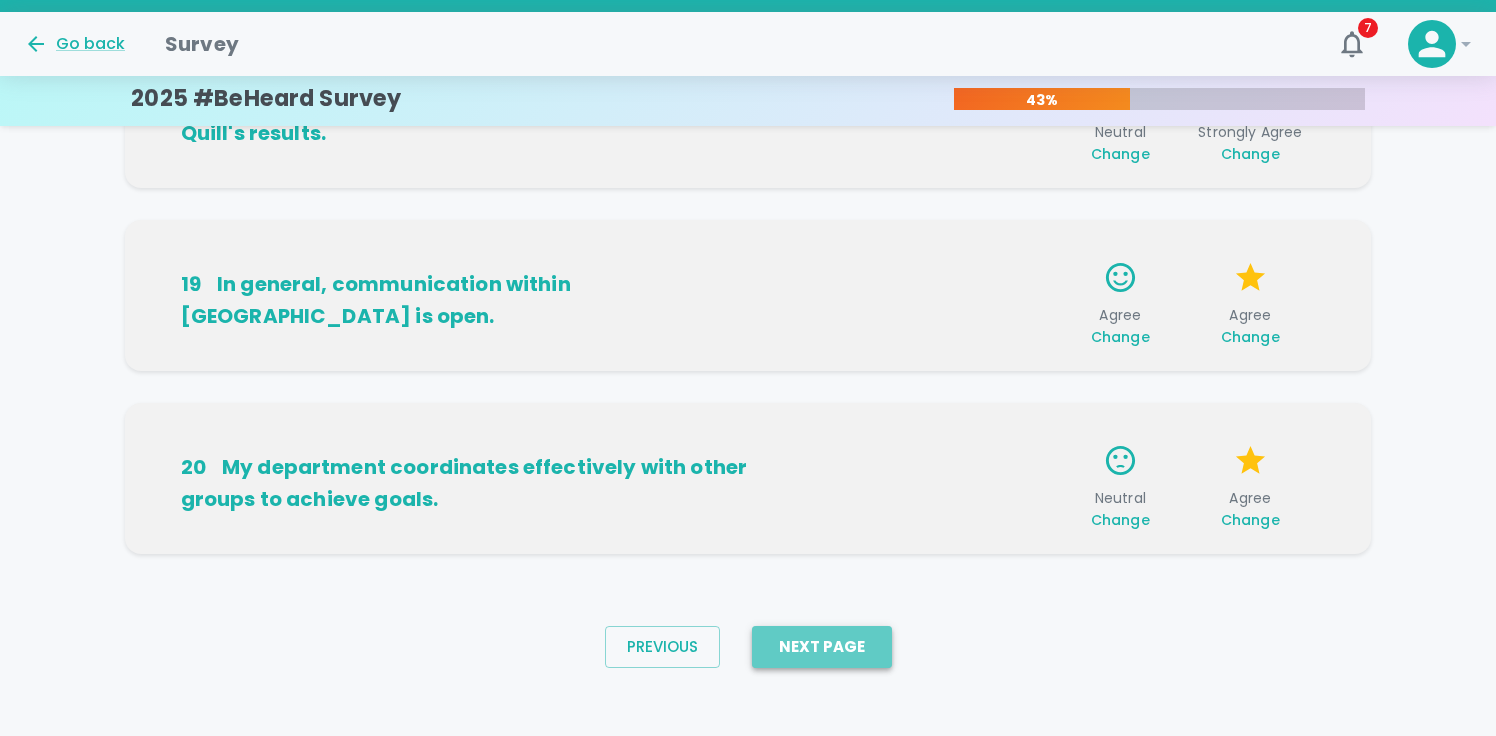 click on "Next Page" at bounding box center (822, 647) 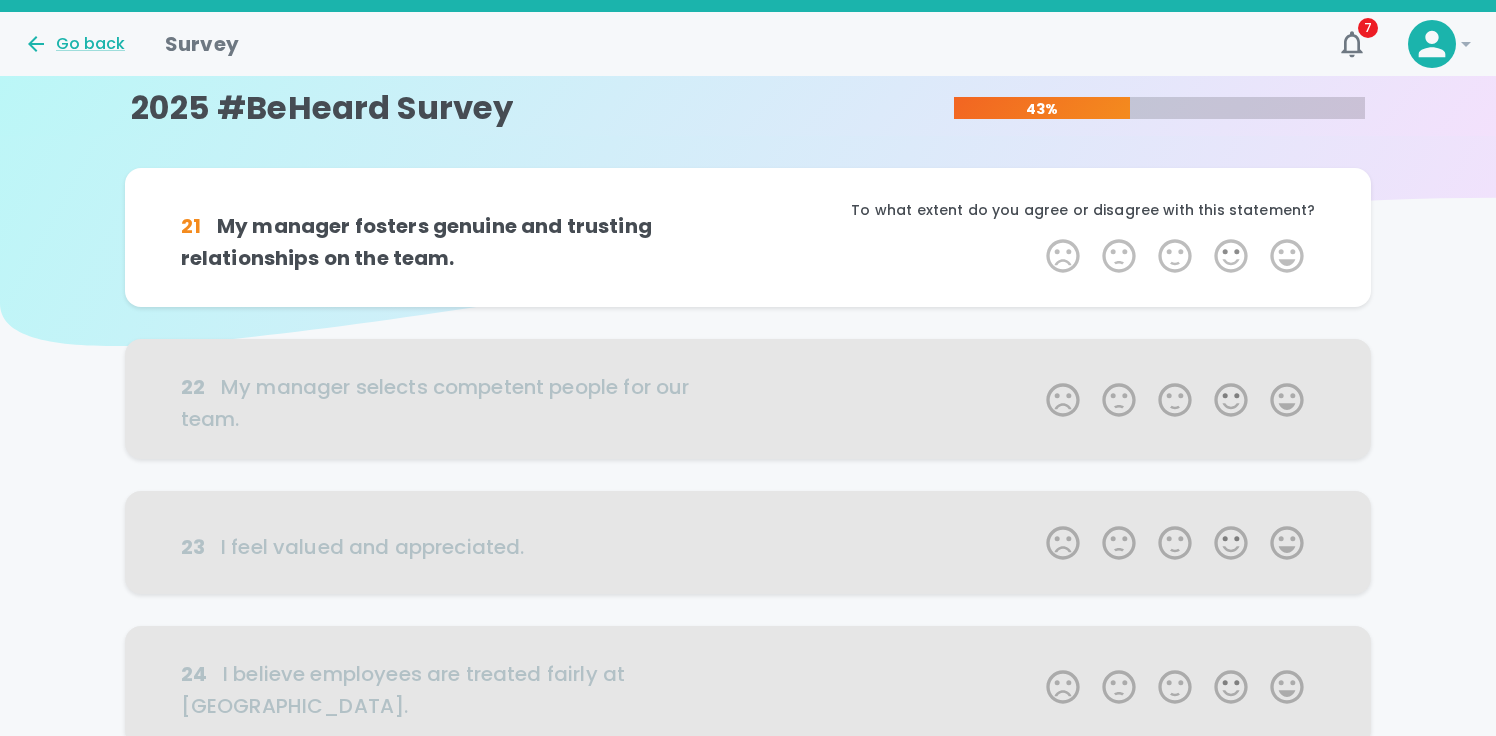 scroll, scrollTop: 0, scrollLeft: 0, axis: both 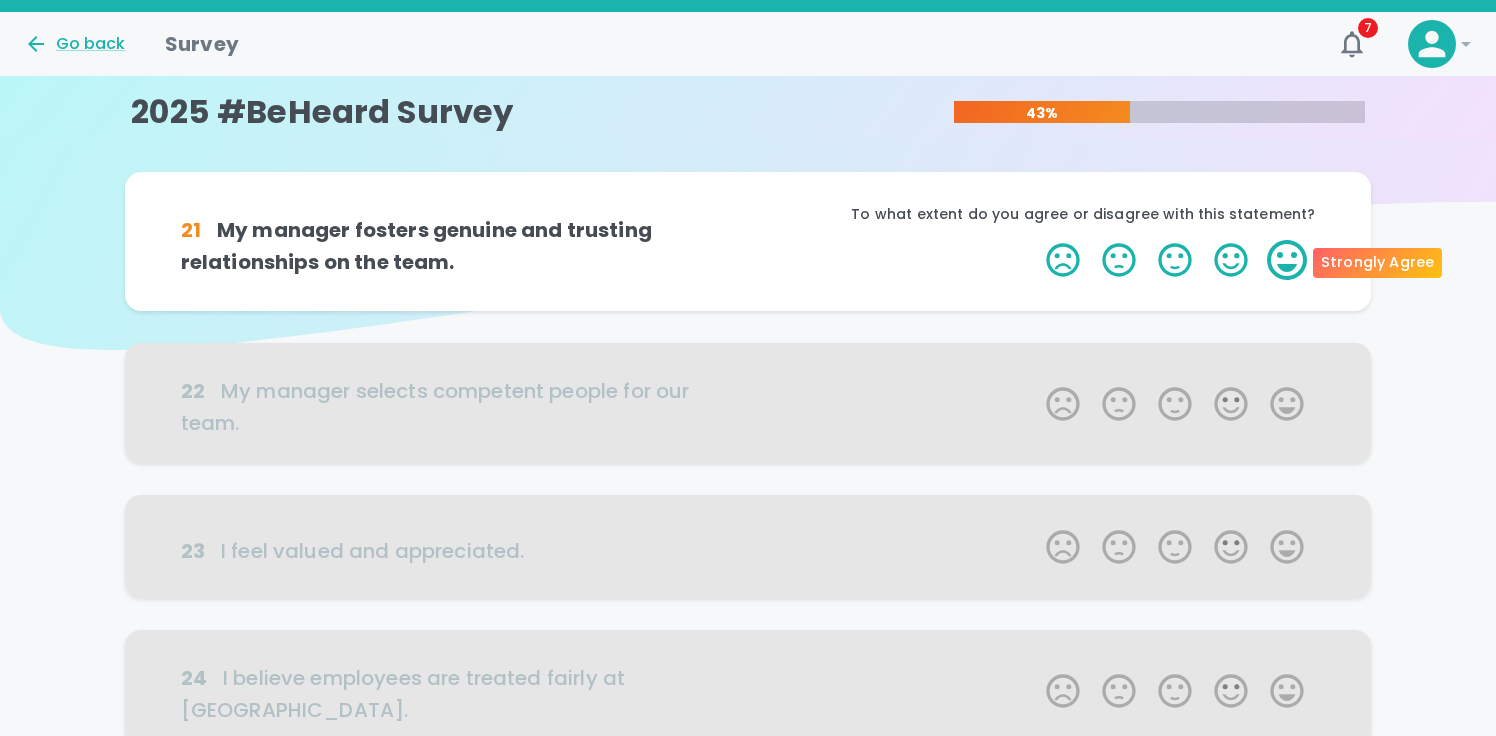 click on "5 Stars" at bounding box center [1287, 260] 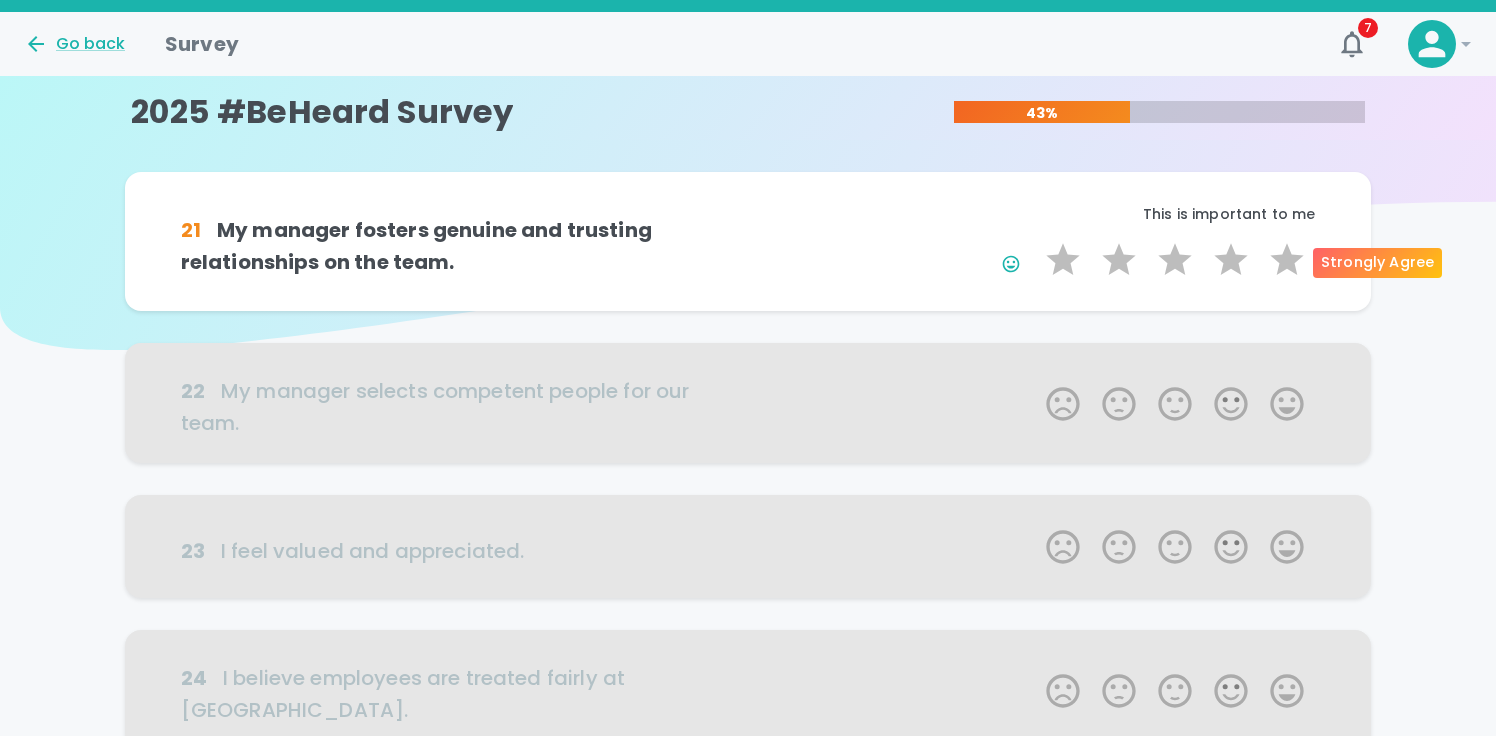 click on "5 Stars" at bounding box center [1287, 260] 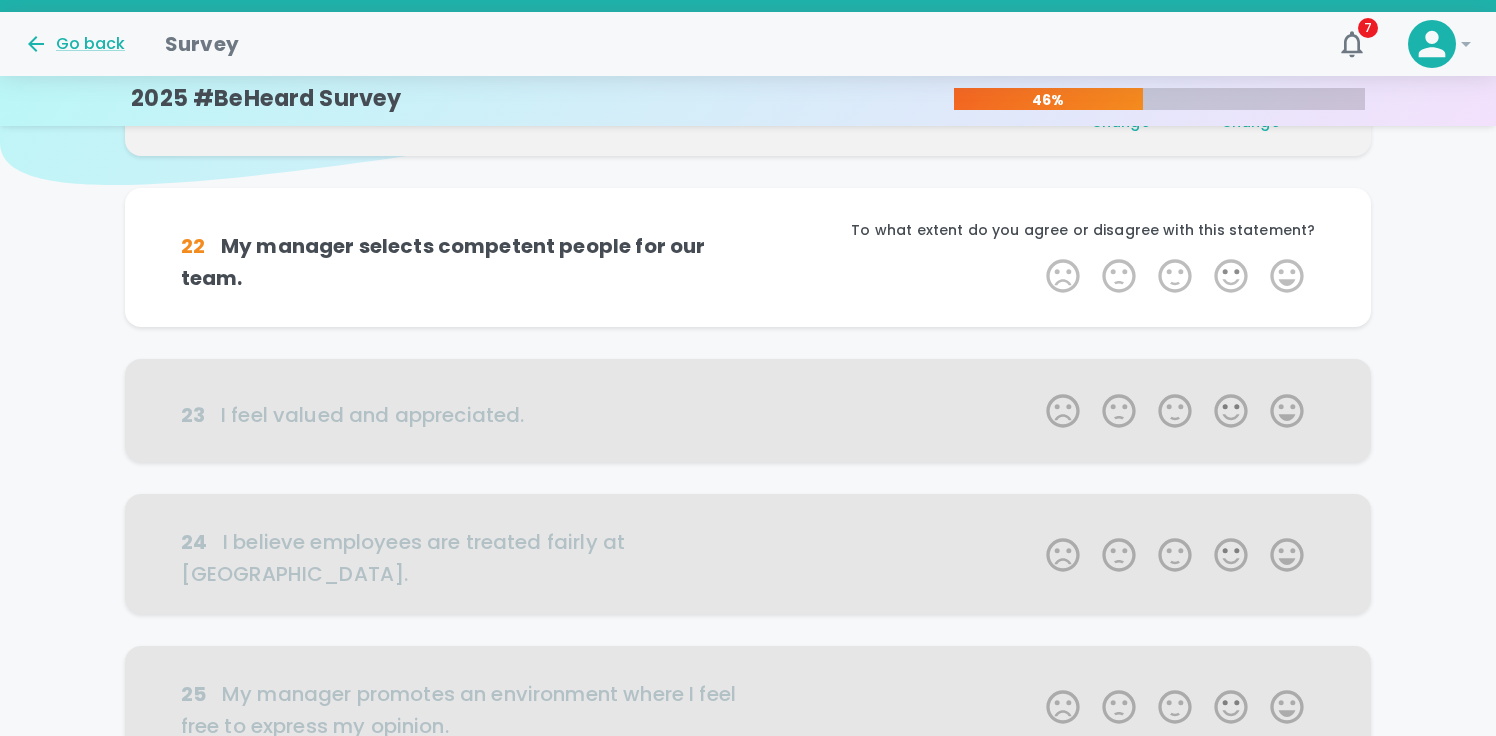 scroll, scrollTop: 176, scrollLeft: 0, axis: vertical 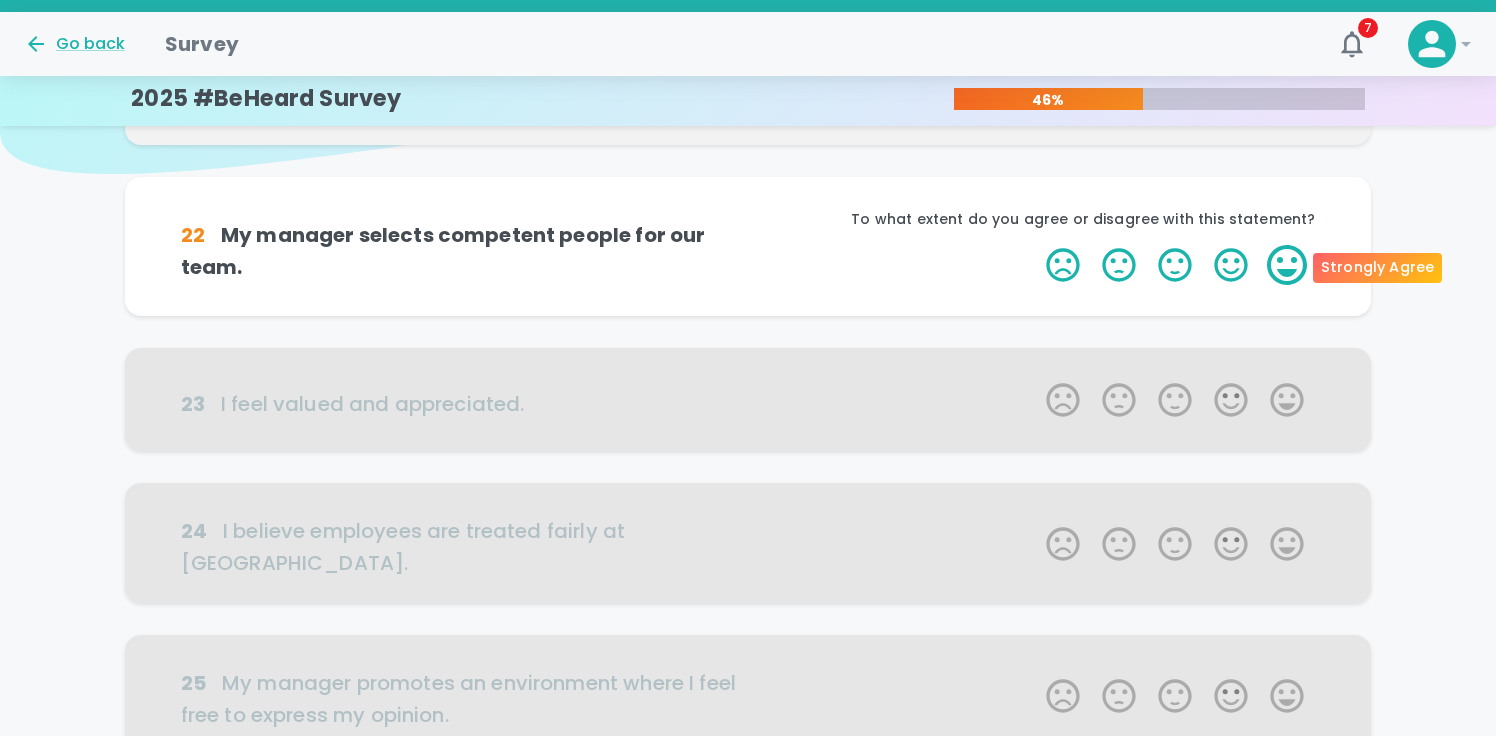 click on "5 Stars" at bounding box center [1287, 265] 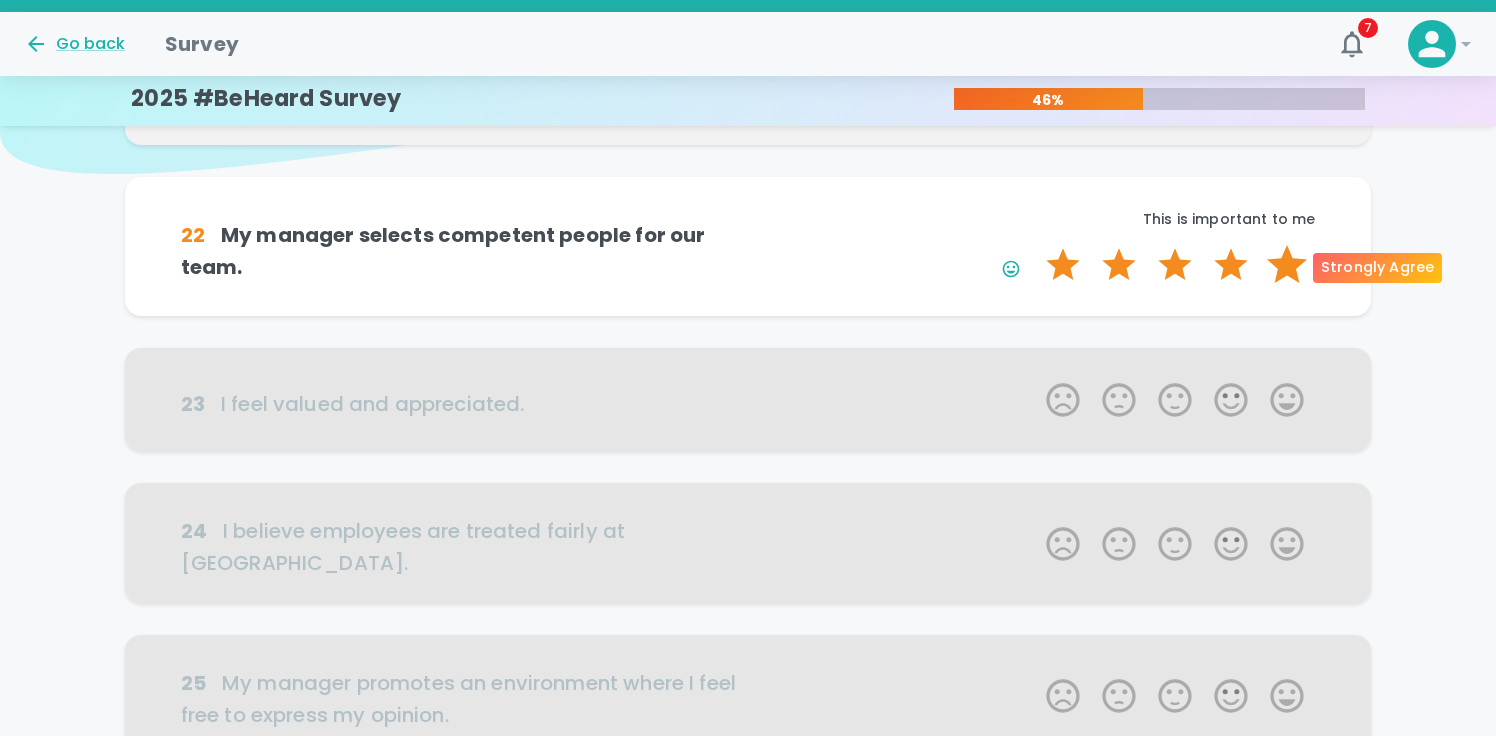 click on "5 Stars" at bounding box center [1287, 265] 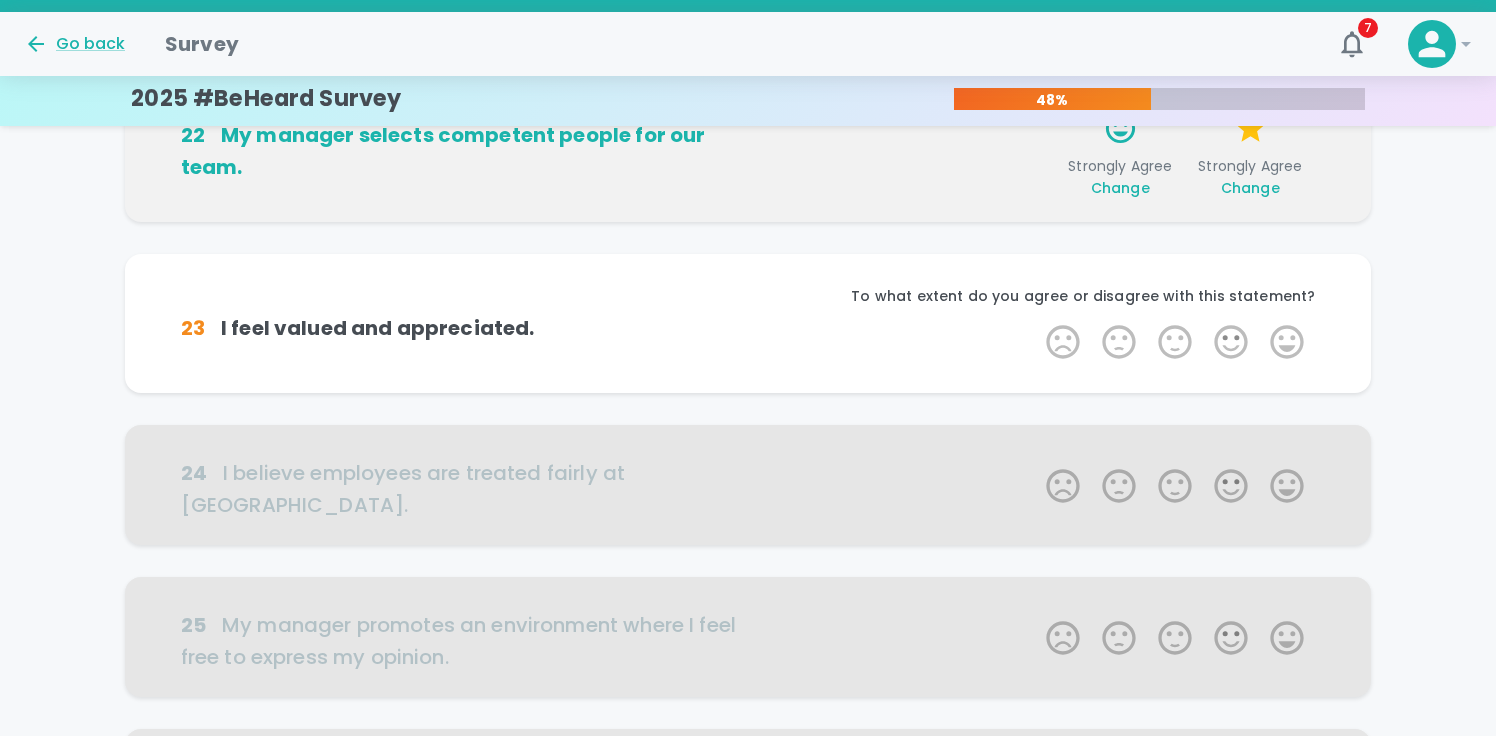 scroll, scrollTop: 352, scrollLeft: 0, axis: vertical 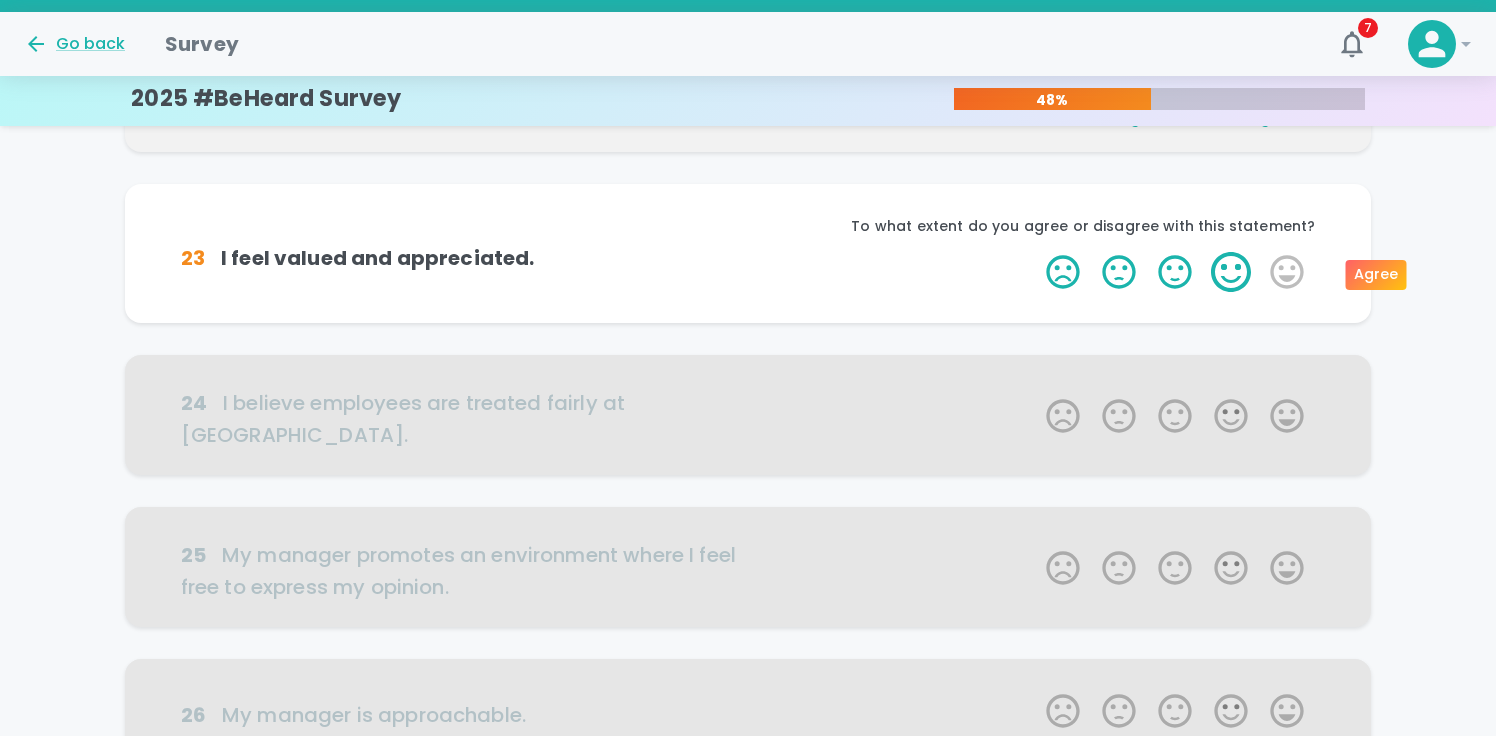 click on "4 Stars" at bounding box center (1231, 272) 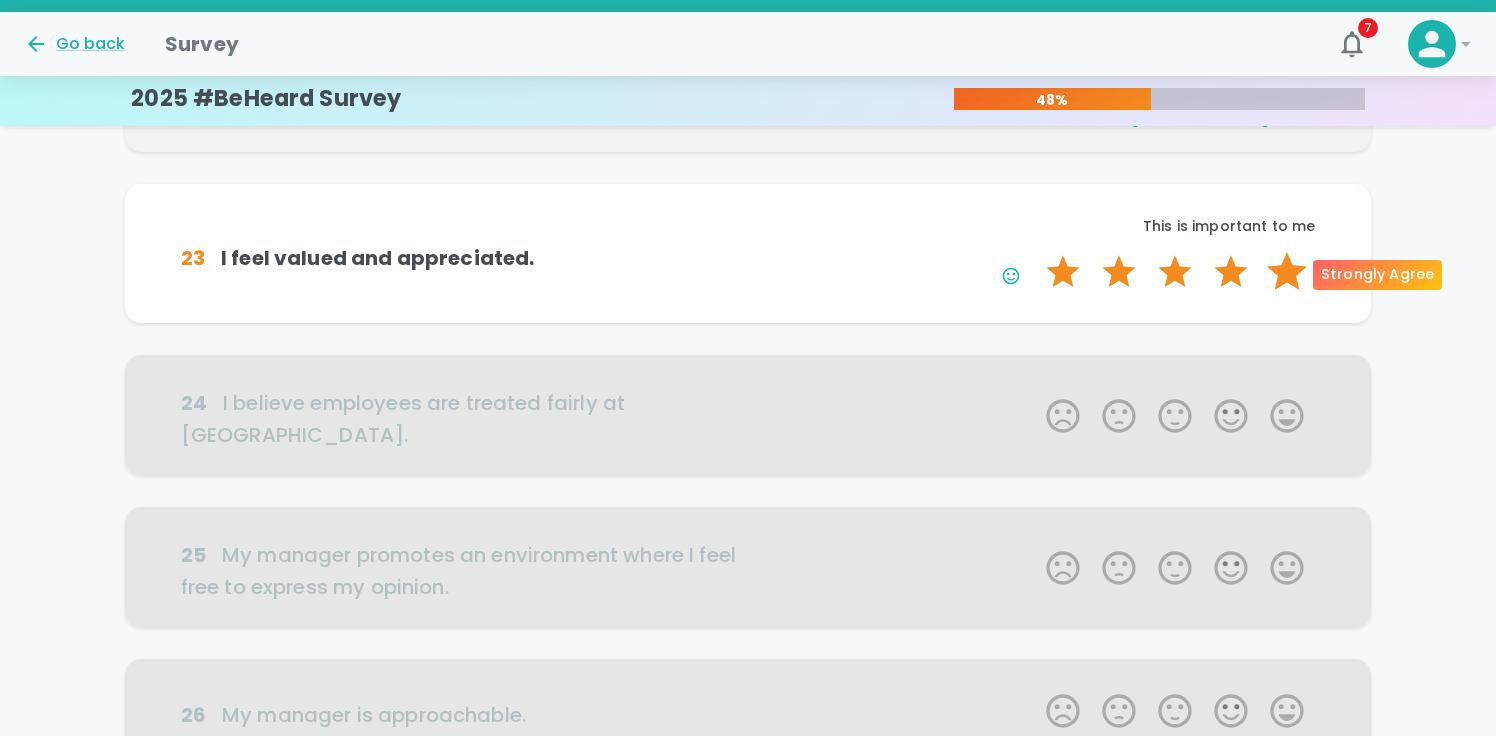 click on "5 Stars" at bounding box center [1287, 272] 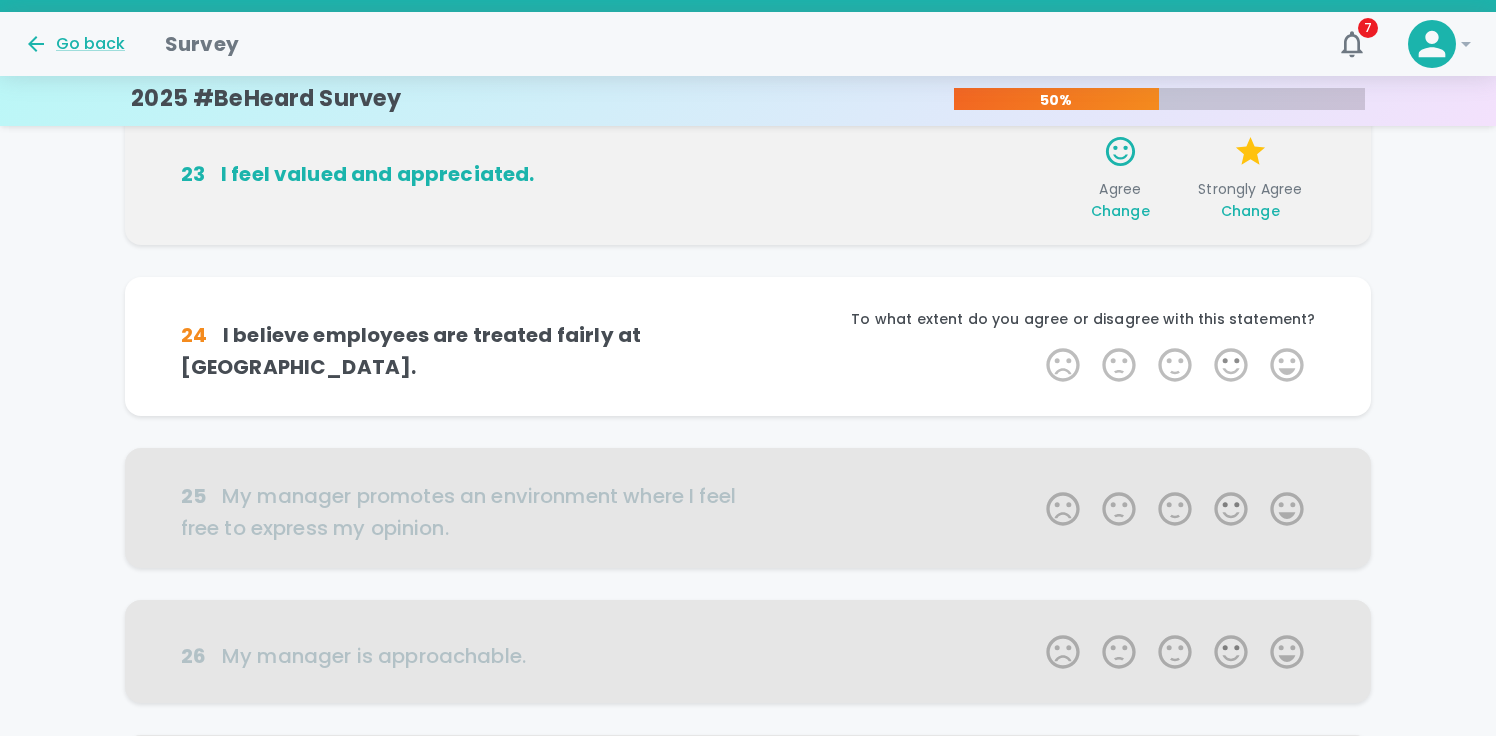 scroll, scrollTop: 528, scrollLeft: 0, axis: vertical 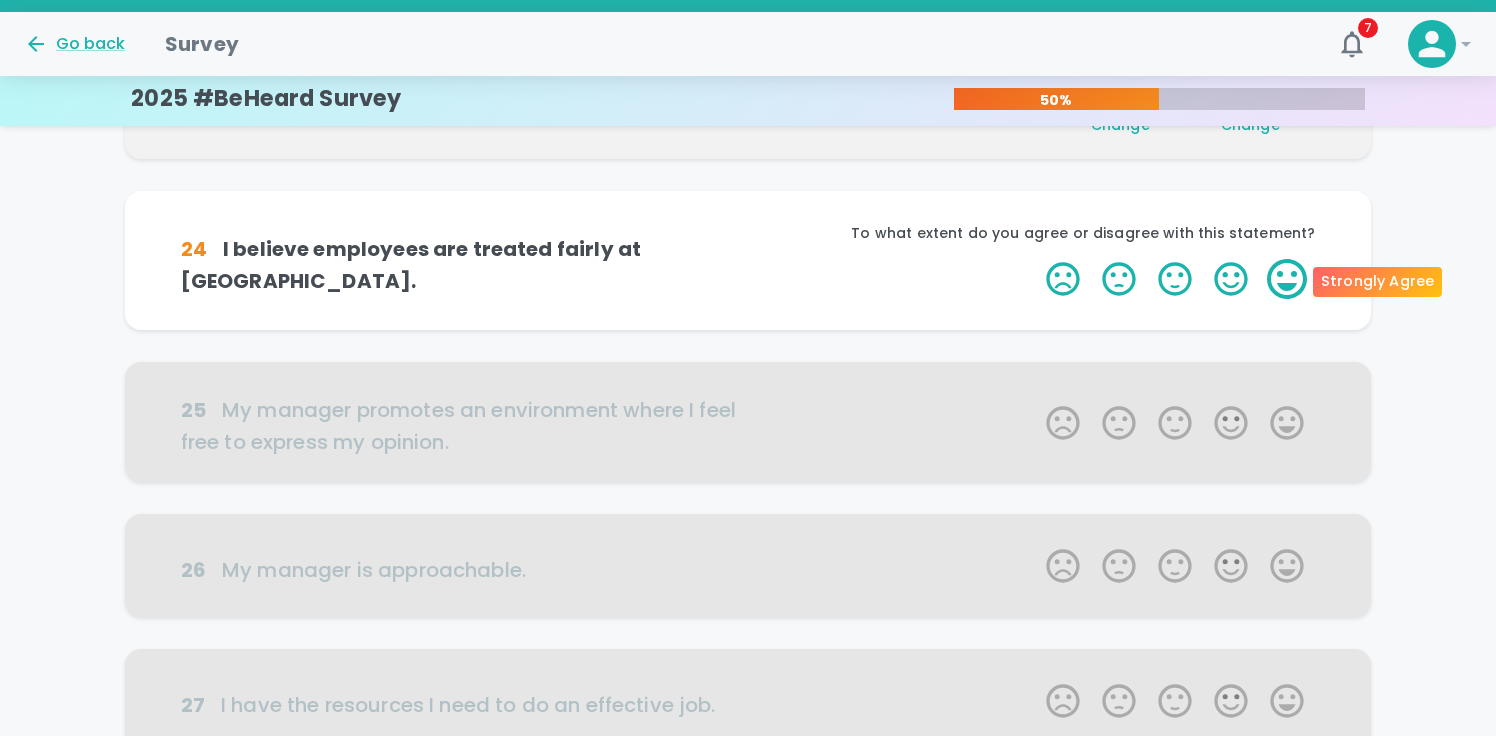 click on "5 Stars" at bounding box center (1287, 279) 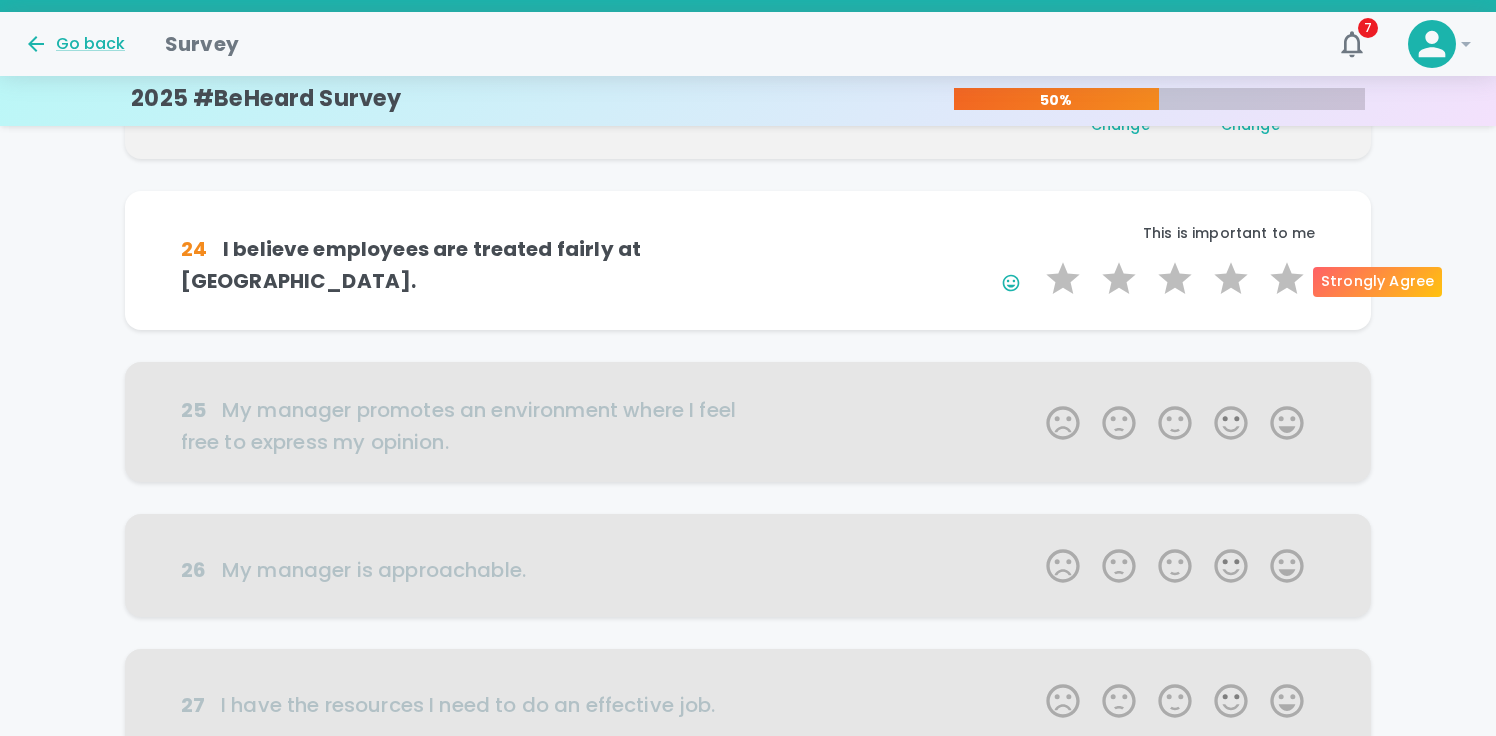 click on "5 Stars" at bounding box center [1287, 279] 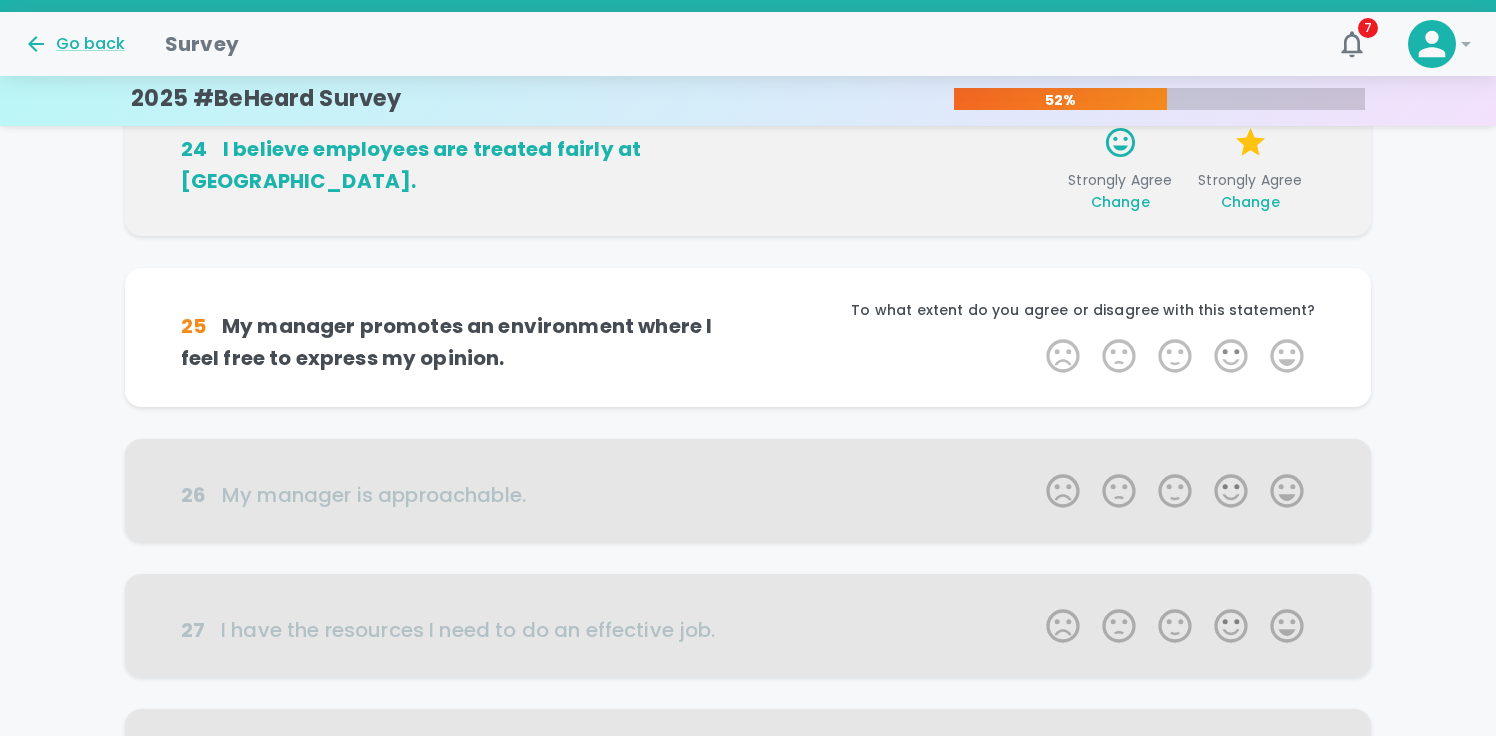 scroll, scrollTop: 704, scrollLeft: 0, axis: vertical 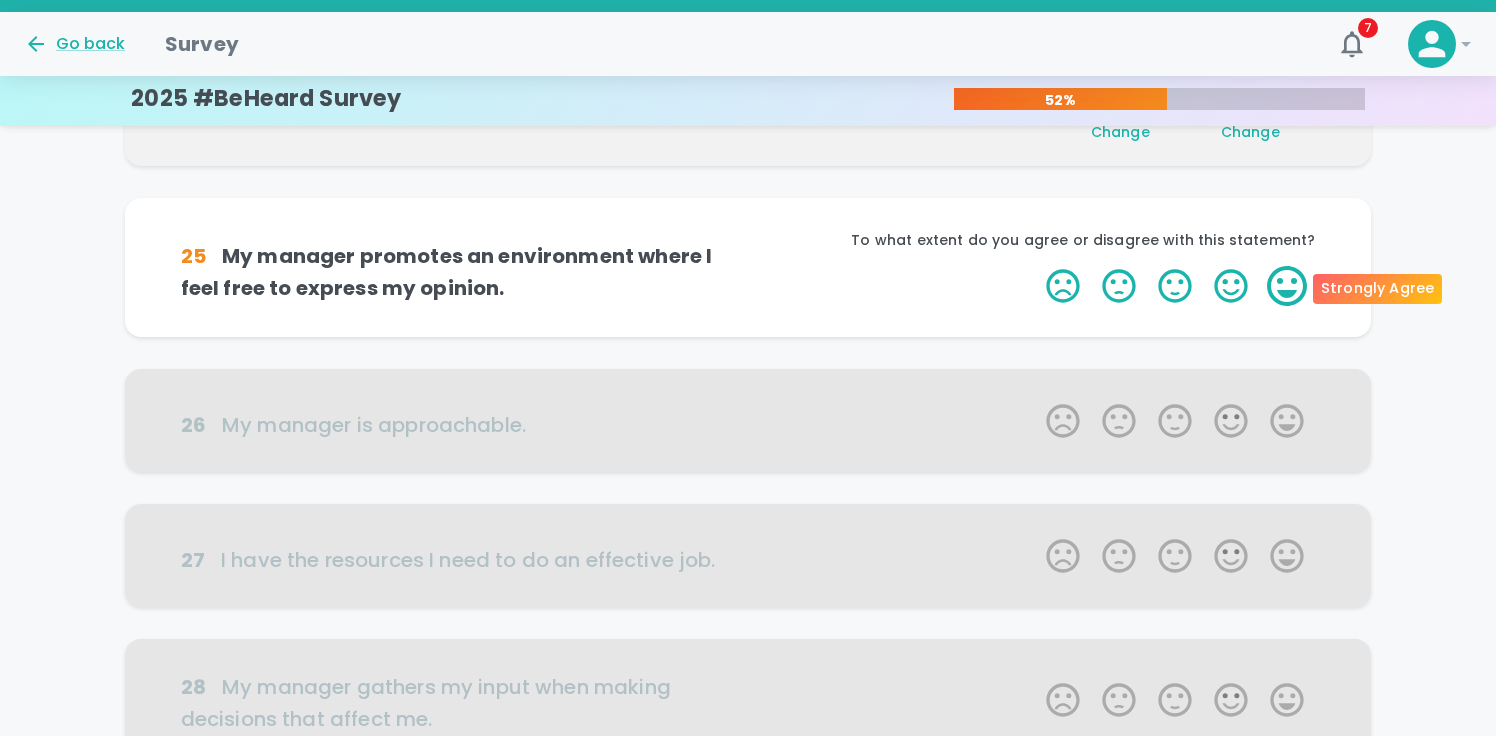 click on "5 Stars" at bounding box center [1287, 286] 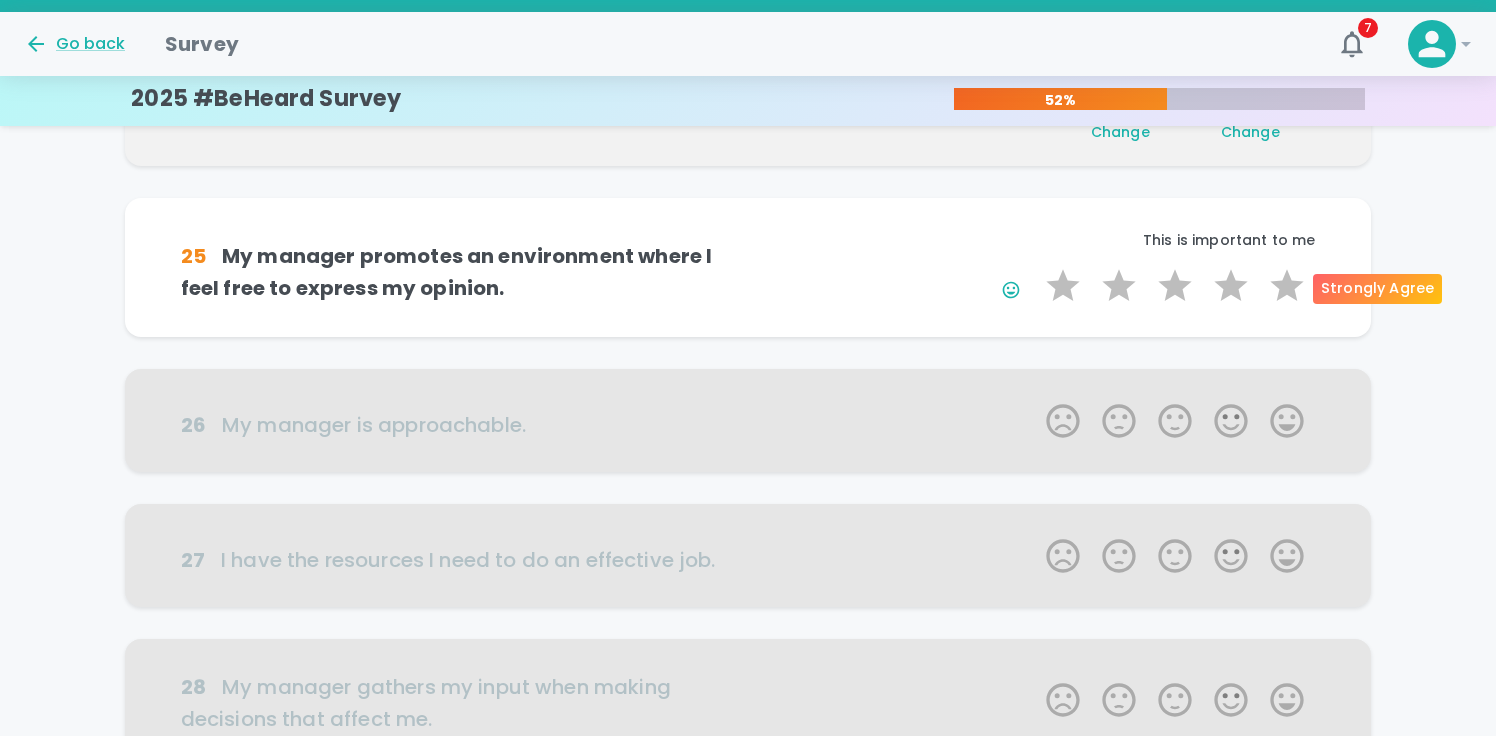 click on "5 Stars" at bounding box center (1287, 286) 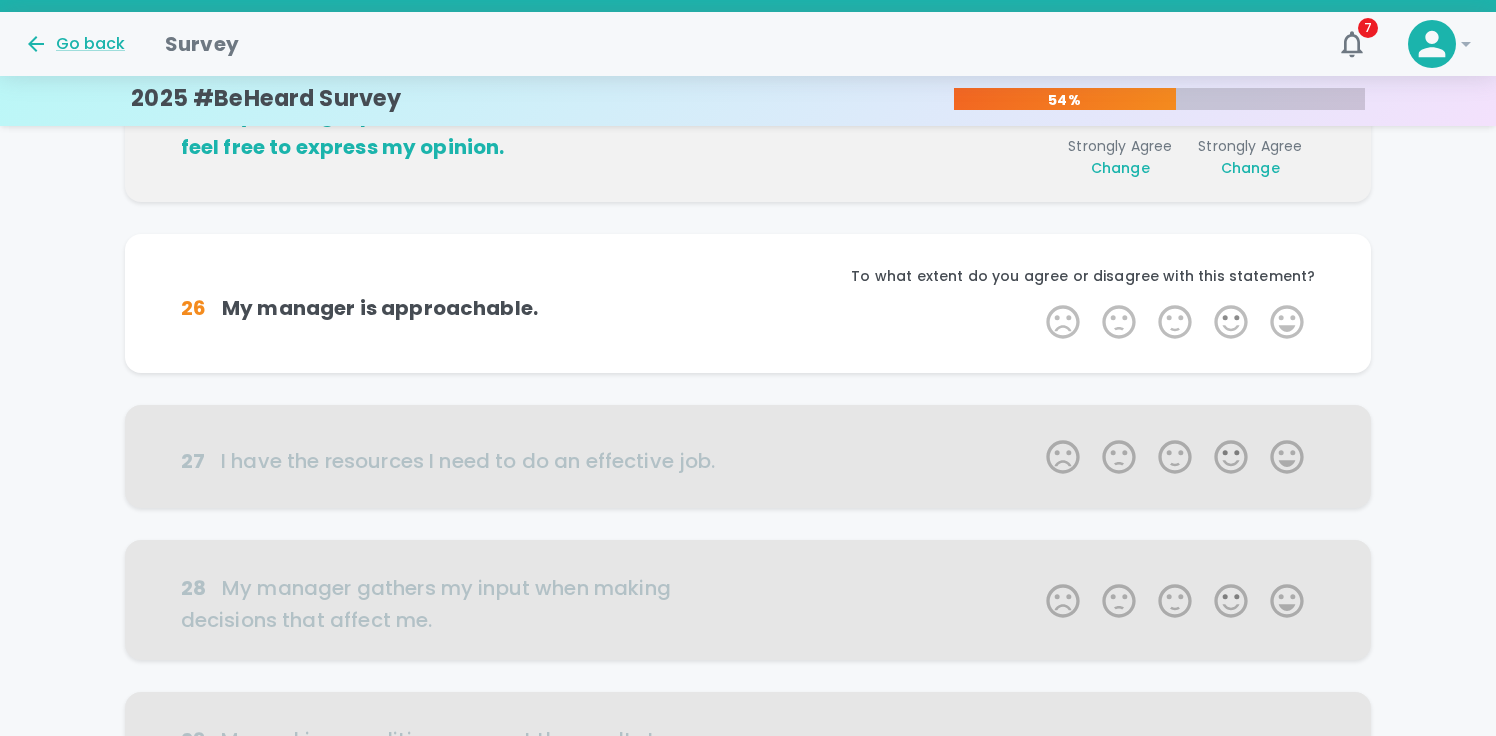 scroll, scrollTop: 880, scrollLeft: 0, axis: vertical 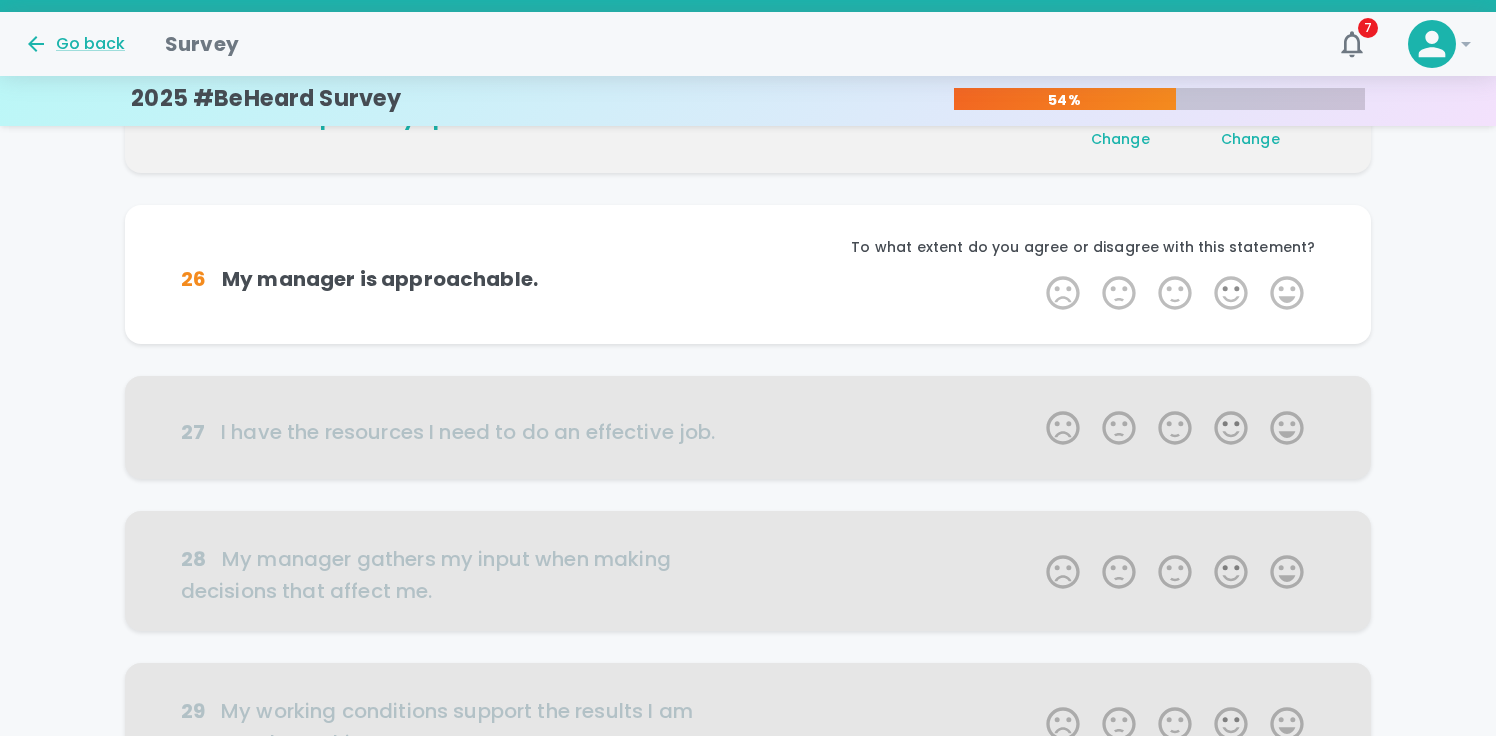 click on "5 Stars" at bounding box center [1287, 293] 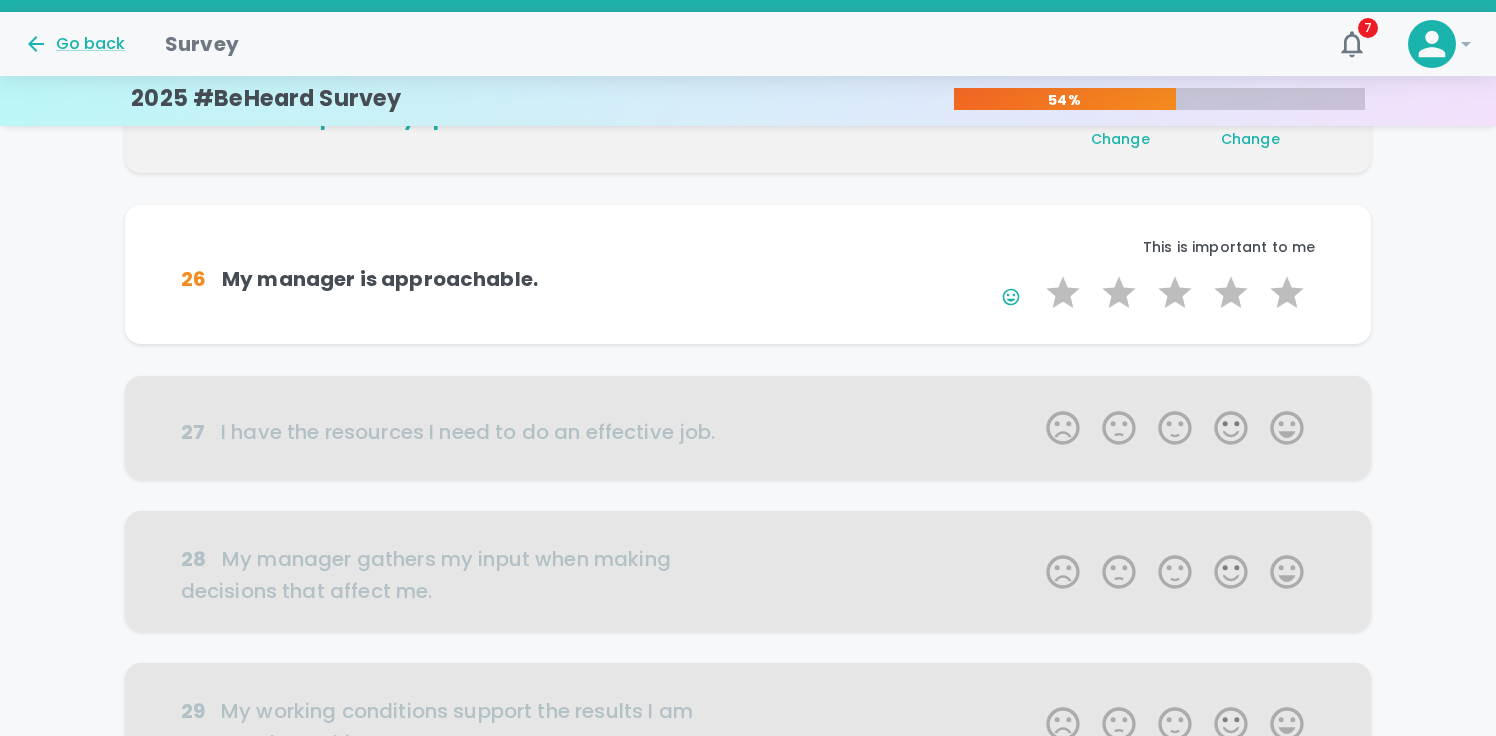 click on "5 Stars" at bounding box center (1287, 293) 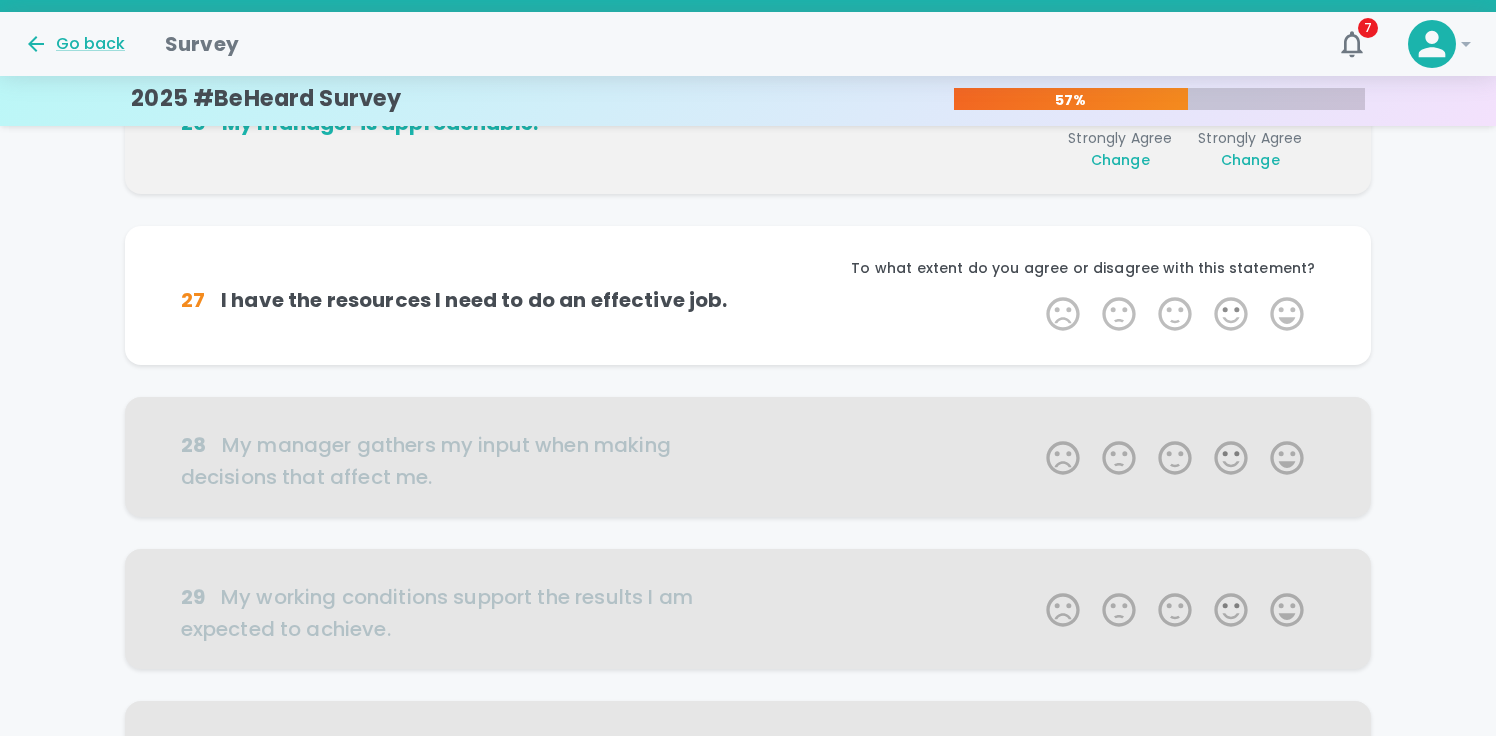 scroll, scrollTop: 1056, scrollLeft: 0, axis: vertical 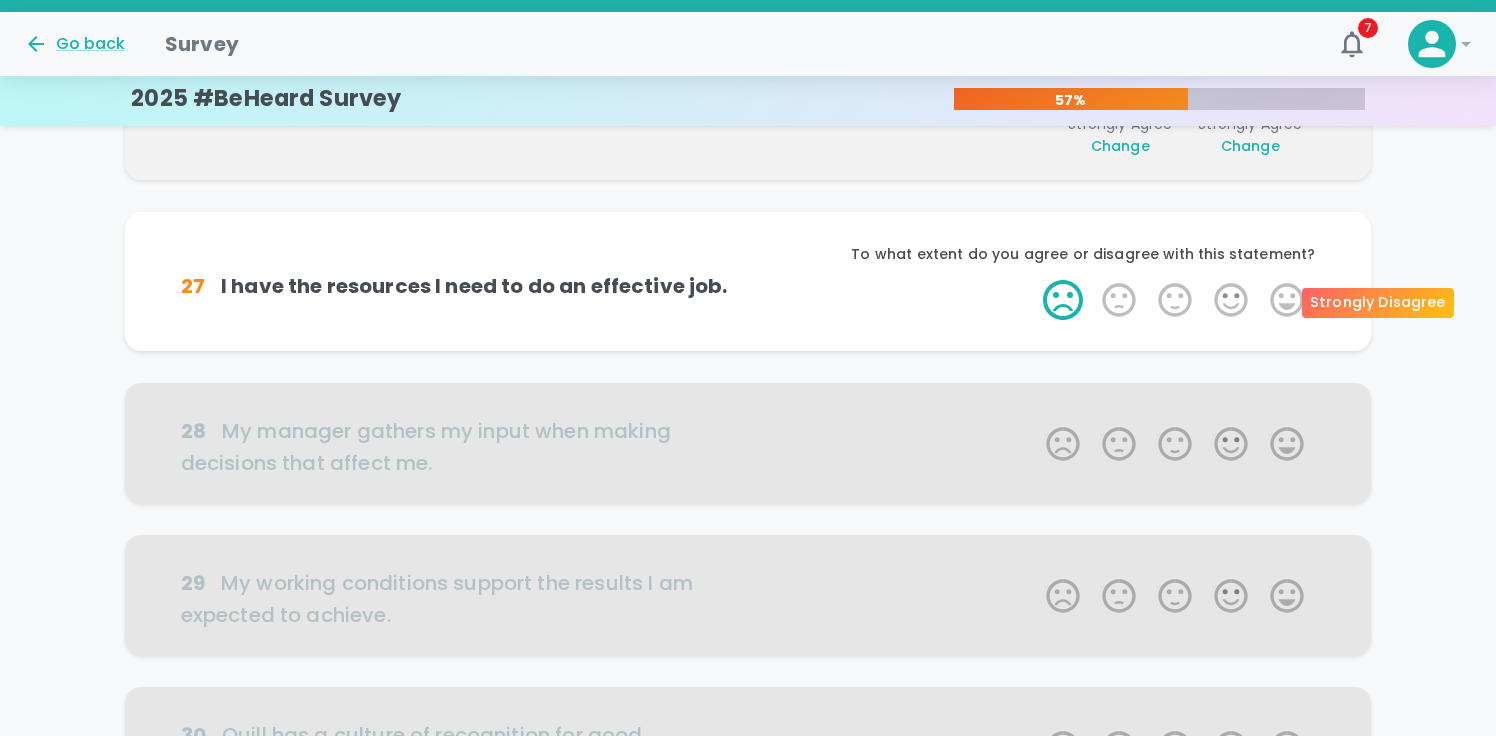 click on "1 Star" at bounding box center (1063, 300) 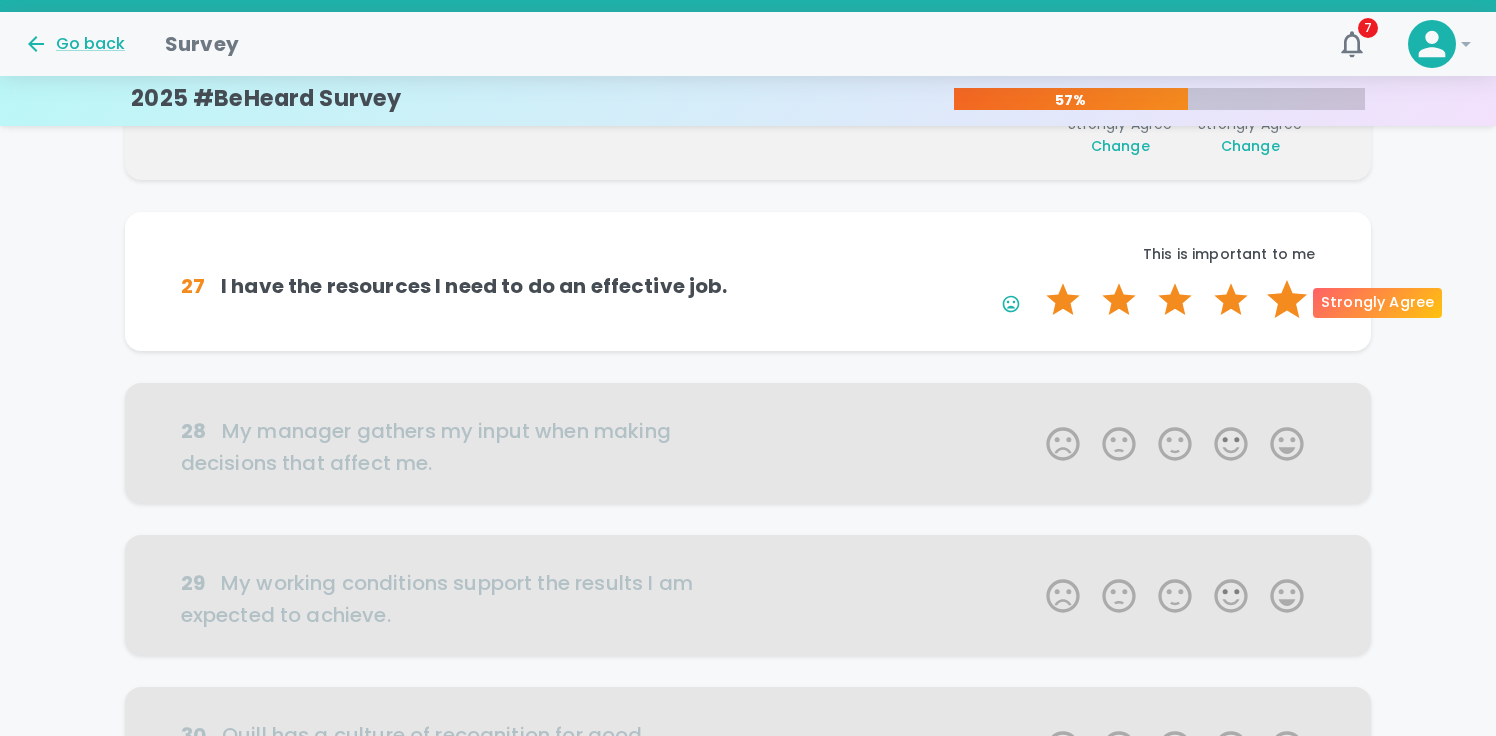 click on "5 Stars" at bounding box center [1287, 300] 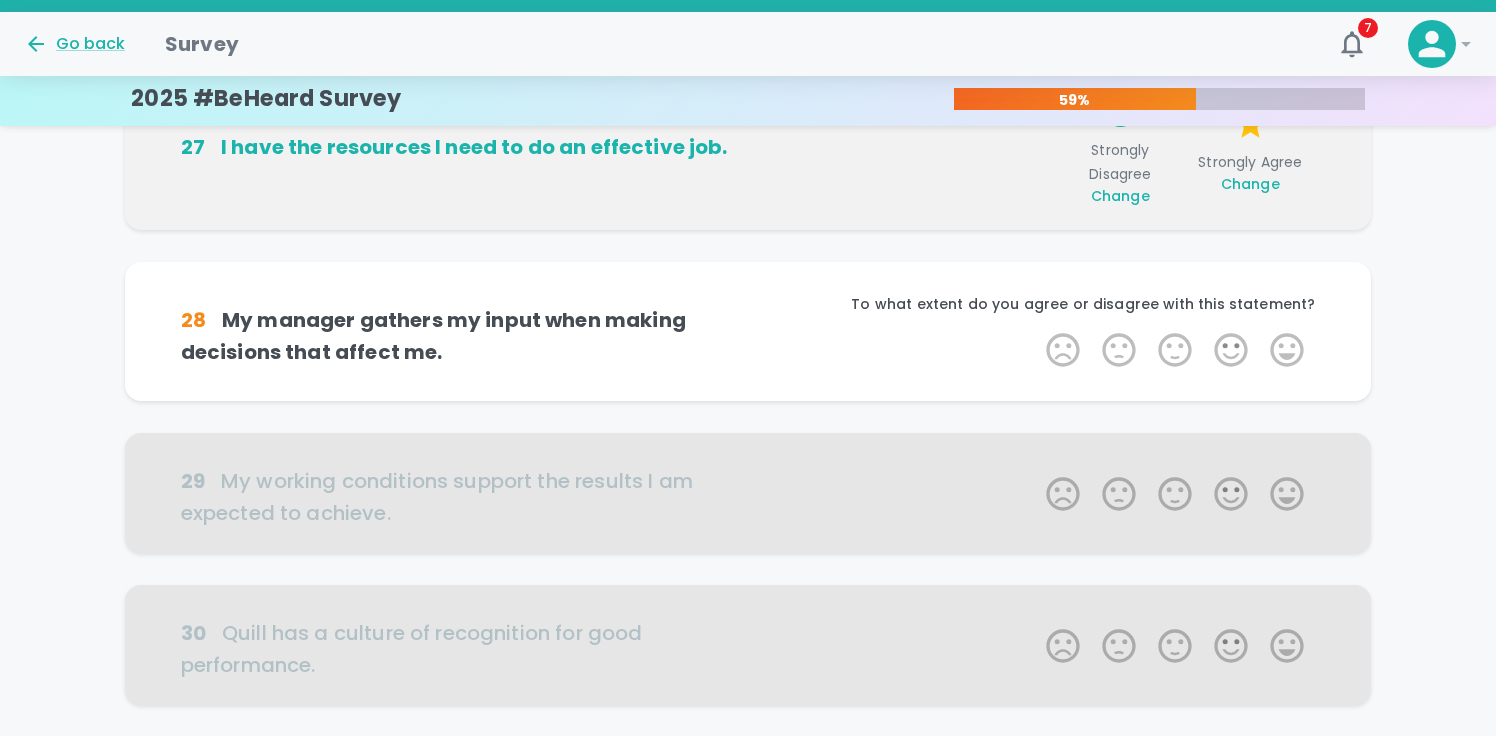 scroll, scrollTop: 1232, scrollLeft: 0, axis: vertical 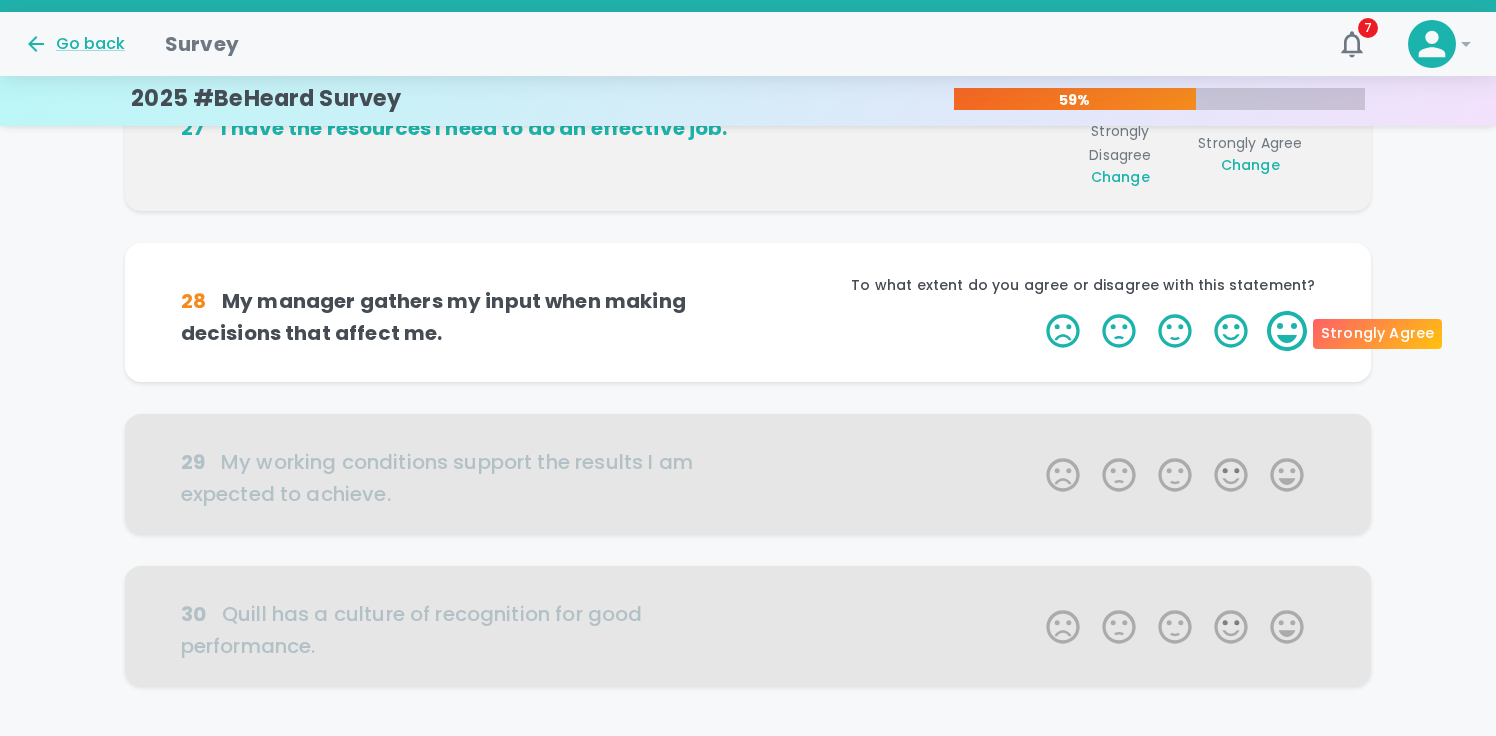 click on "5 Stars" at bounding box center (1287, 331) 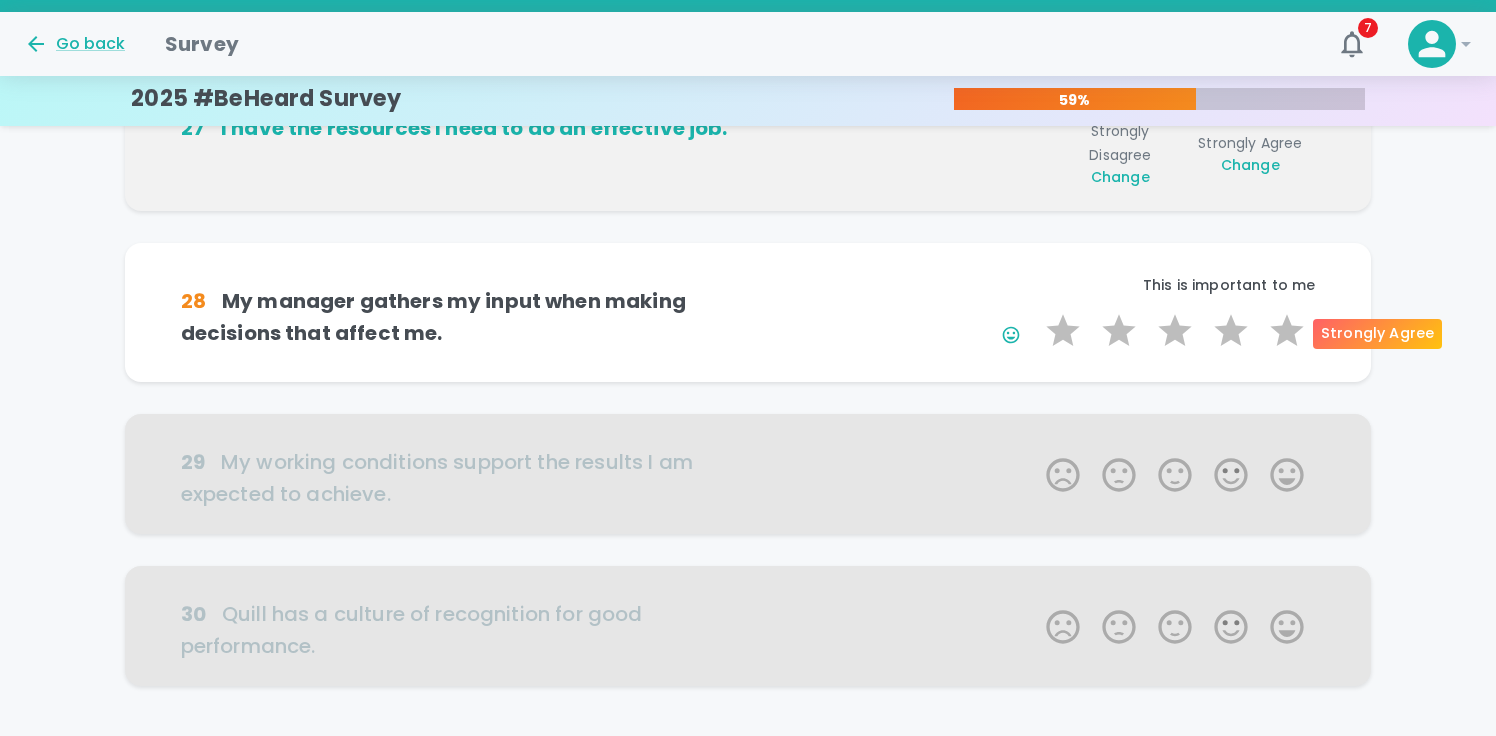 click on "5 Stars" at bounding box center [1287, 331] 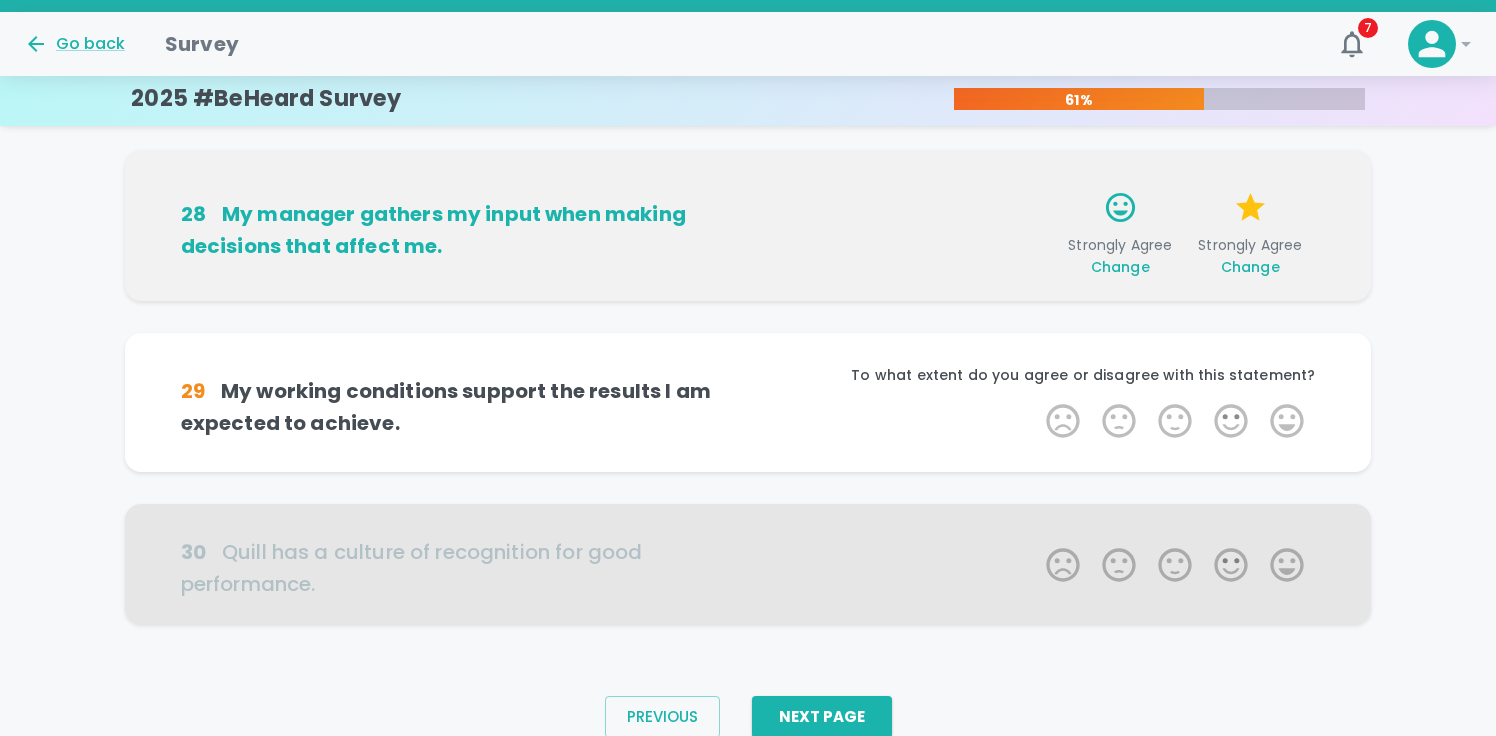 scroll, scrollTop: 1376, scrollLeft: 0, axis: vertical 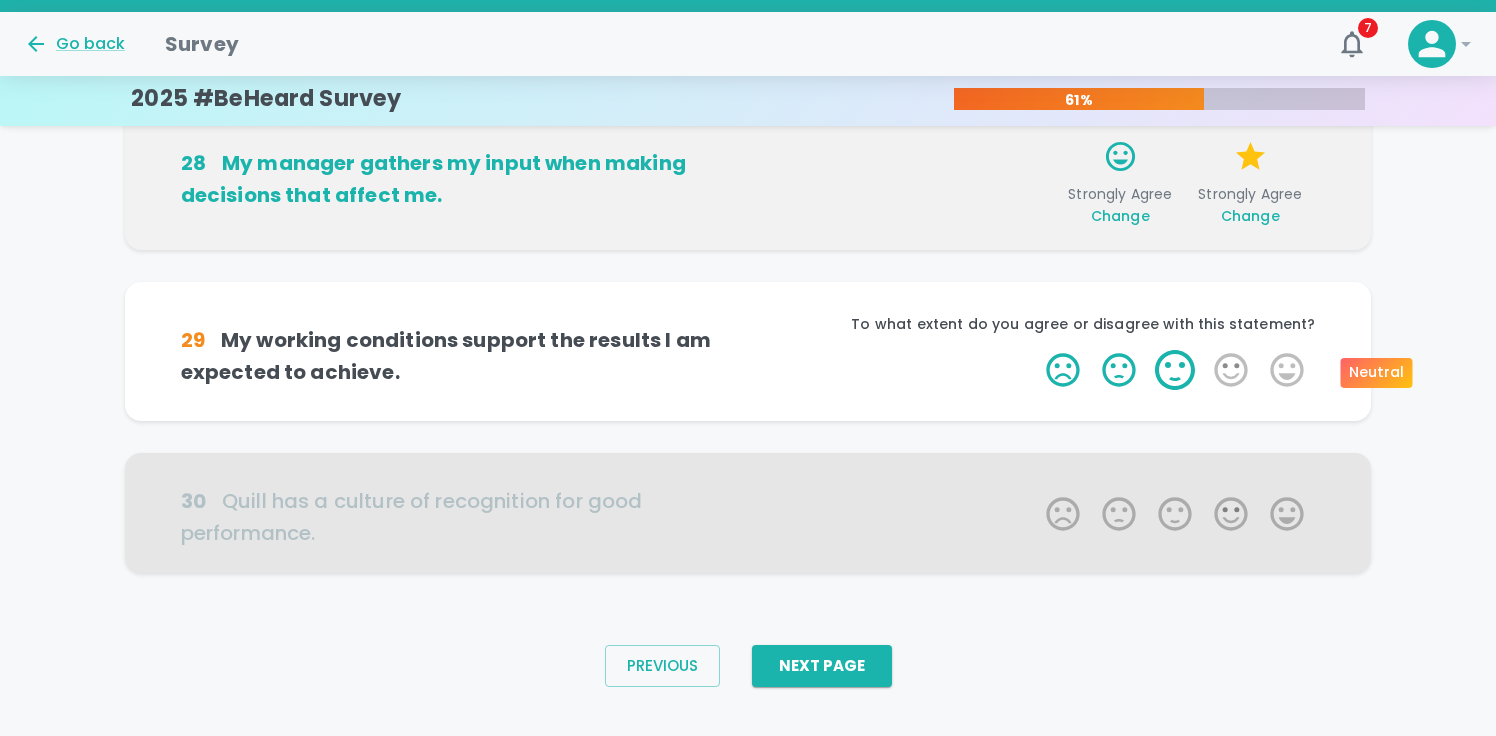 click on "3 Stars" at bounding box center (1175, 370) 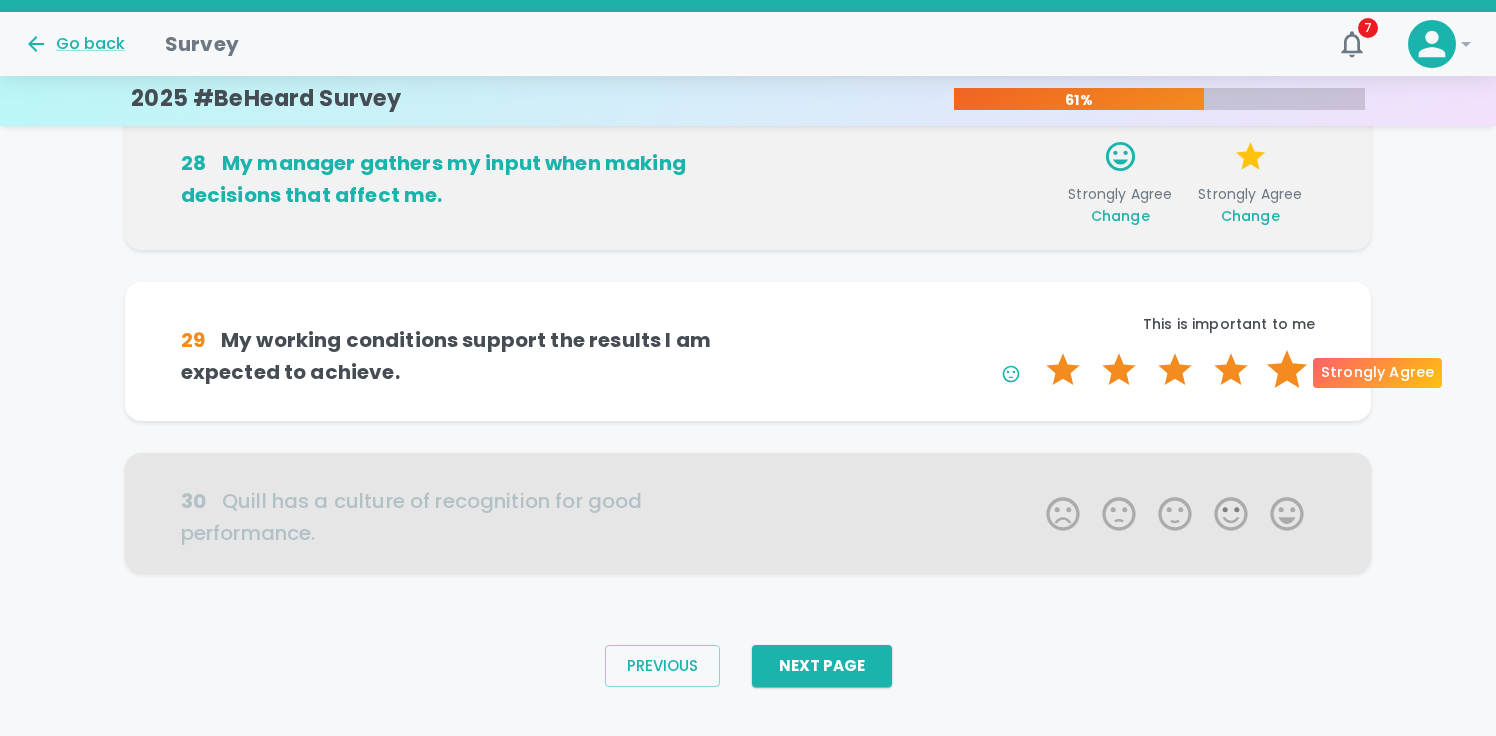 click on "5 Stars" at bounding box center (1287, 370) 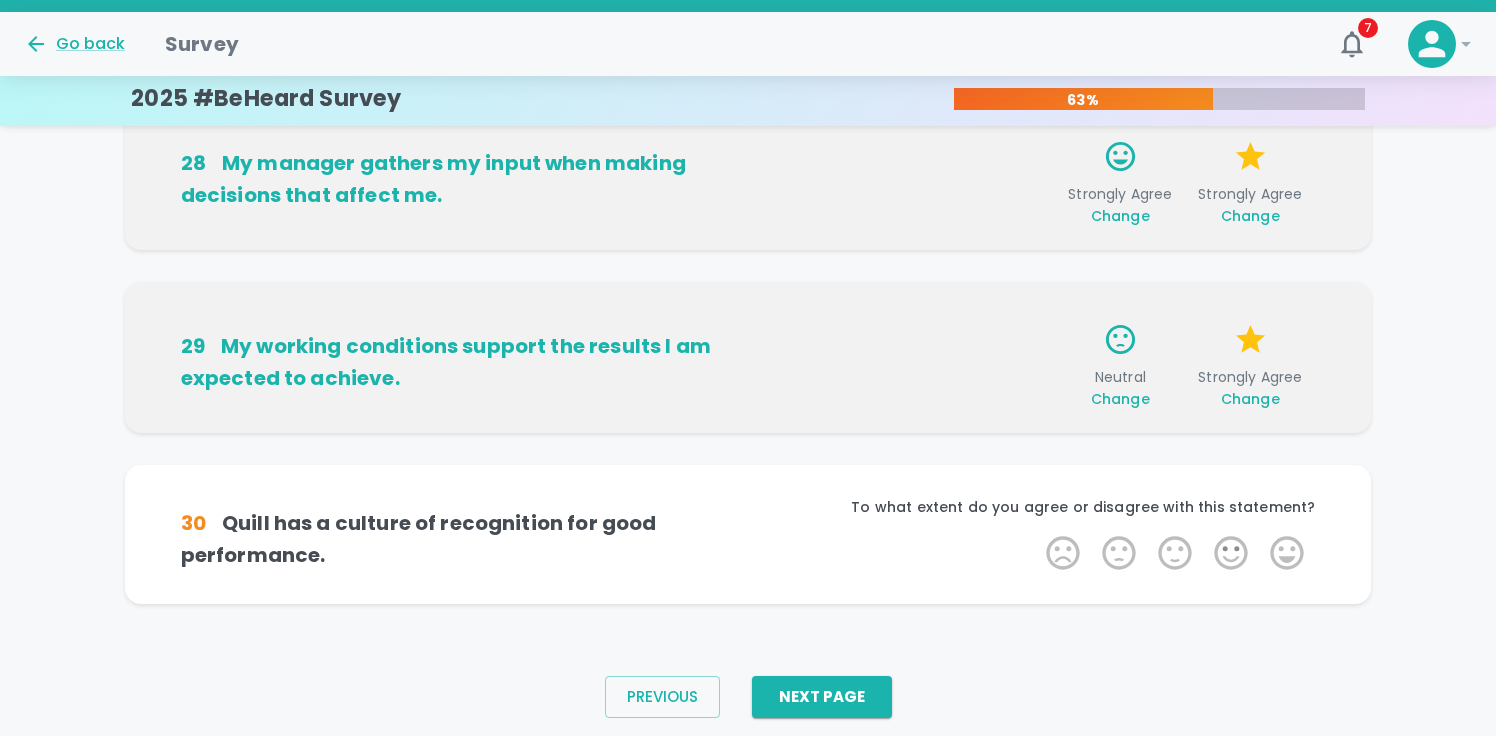 scroll, scrollTop: 1407, scrollLeft: 0, axis: vertical 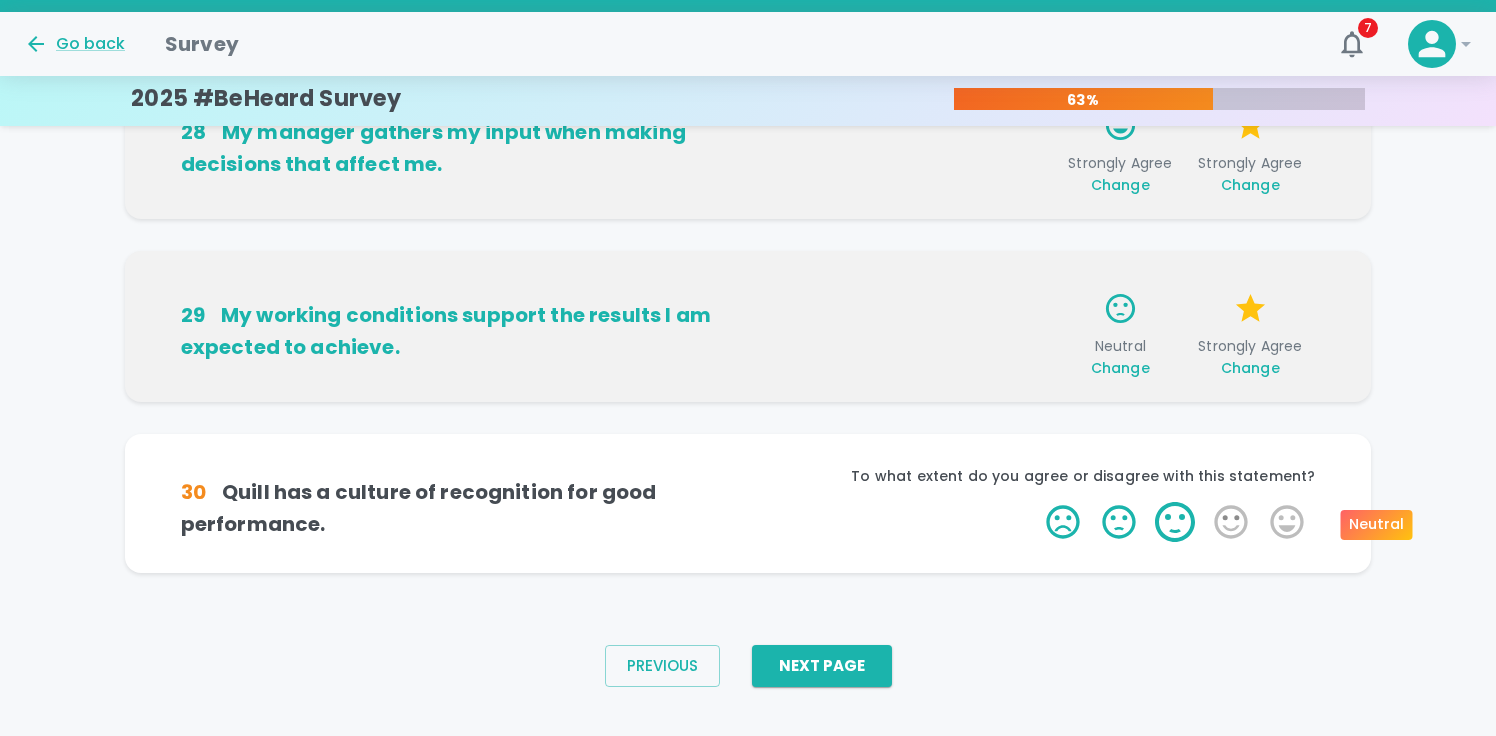 click on "3 Stars" at bounding box center [1175, 522] 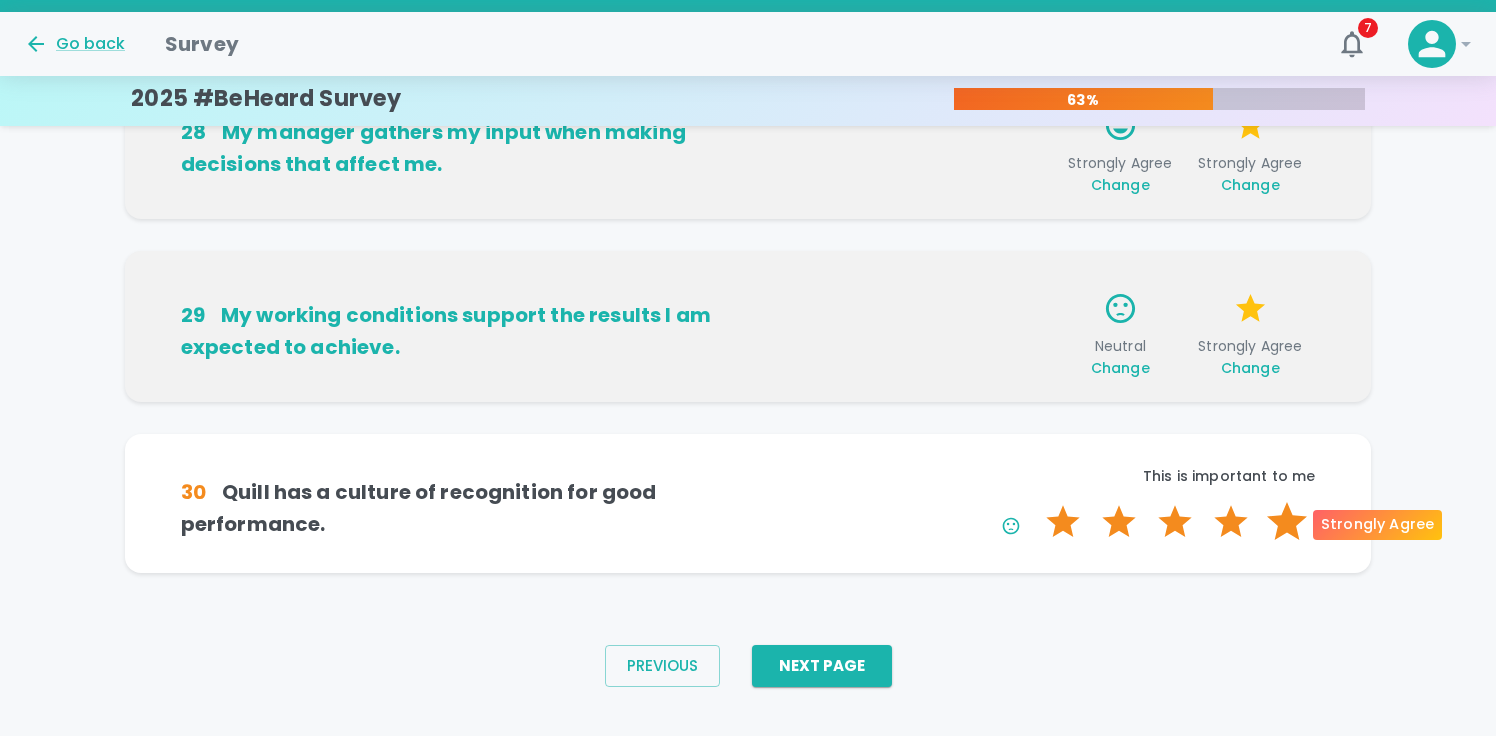 click on "5 Stars" at bounding box center [1287, 522] 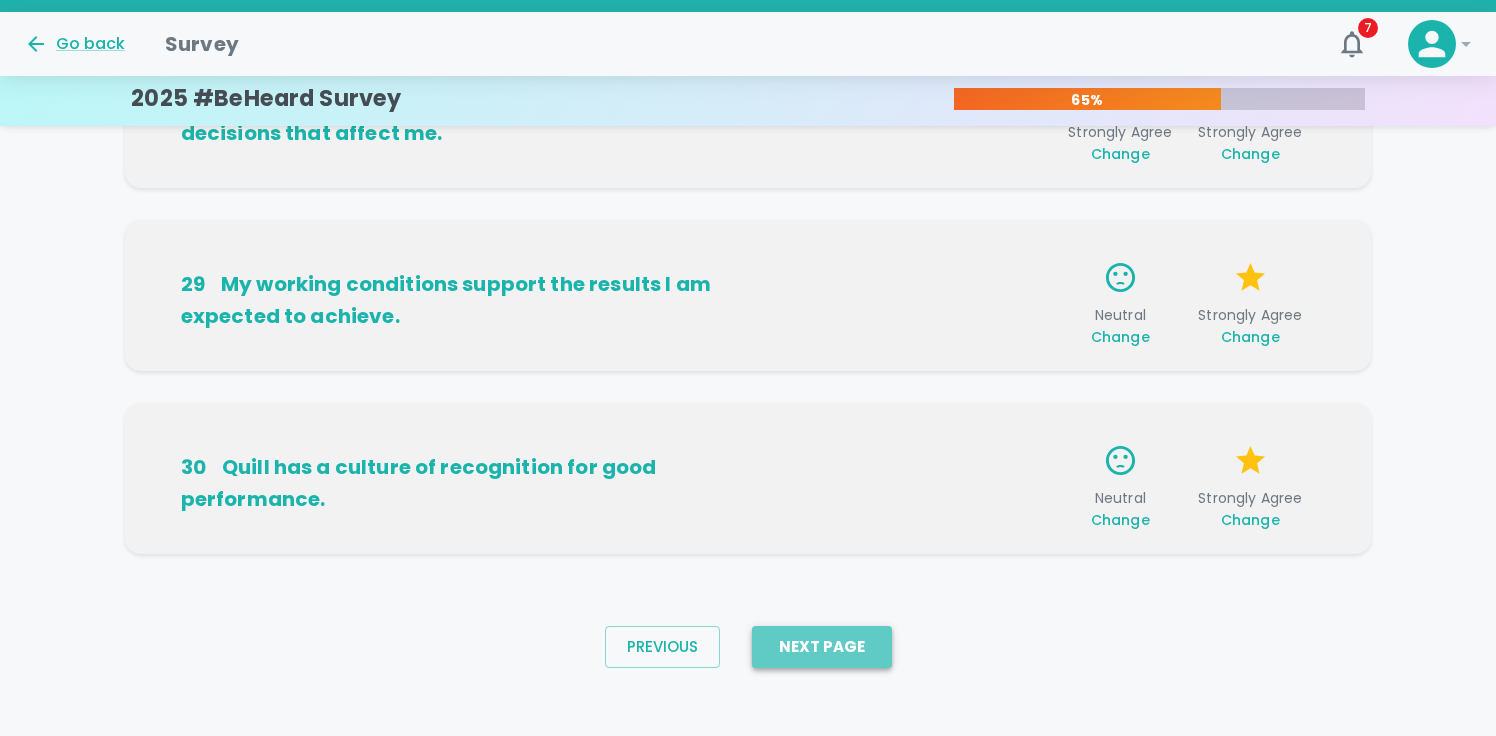 click on "Next Page" at bounding box center (822, 647) 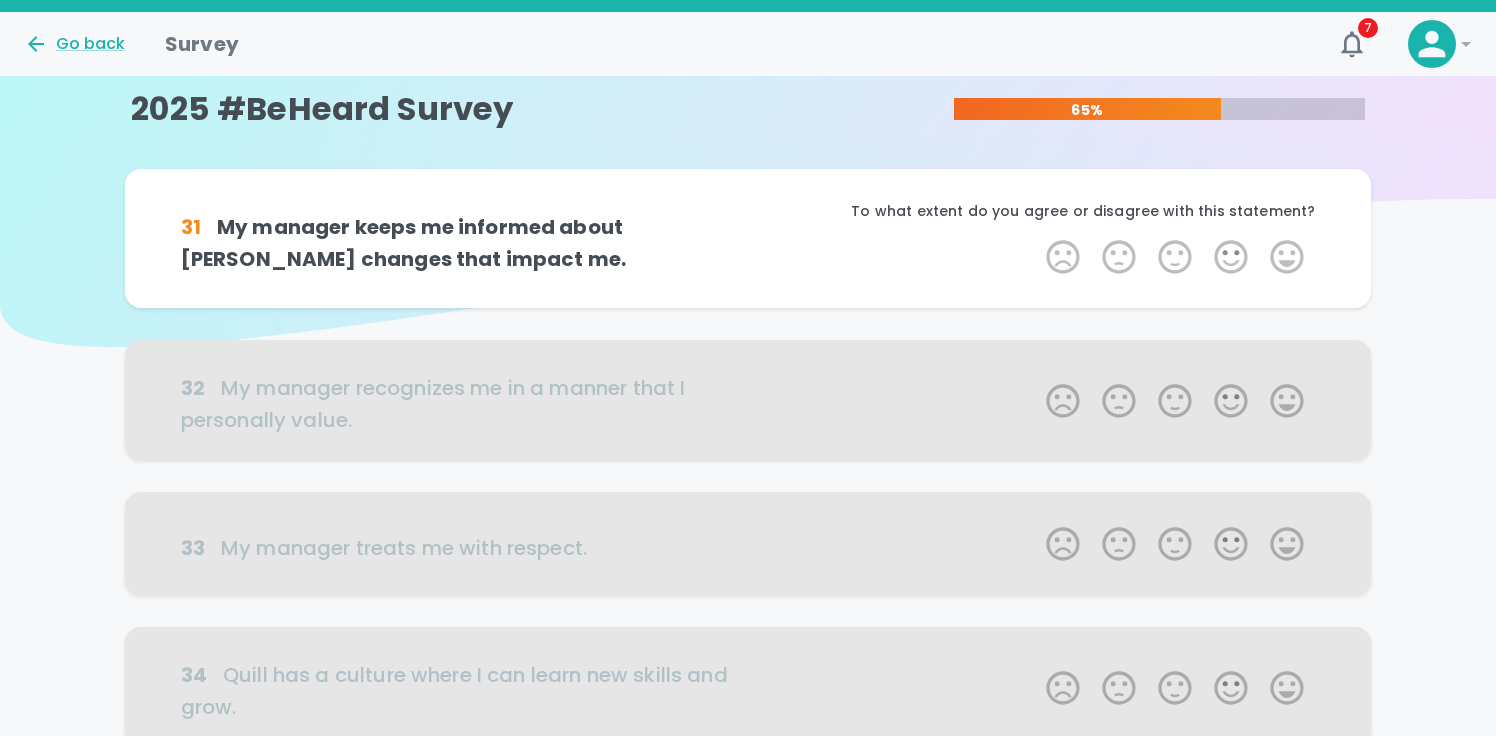 scroll, scrollTop: 0, scrollLeft: 0, axis: both 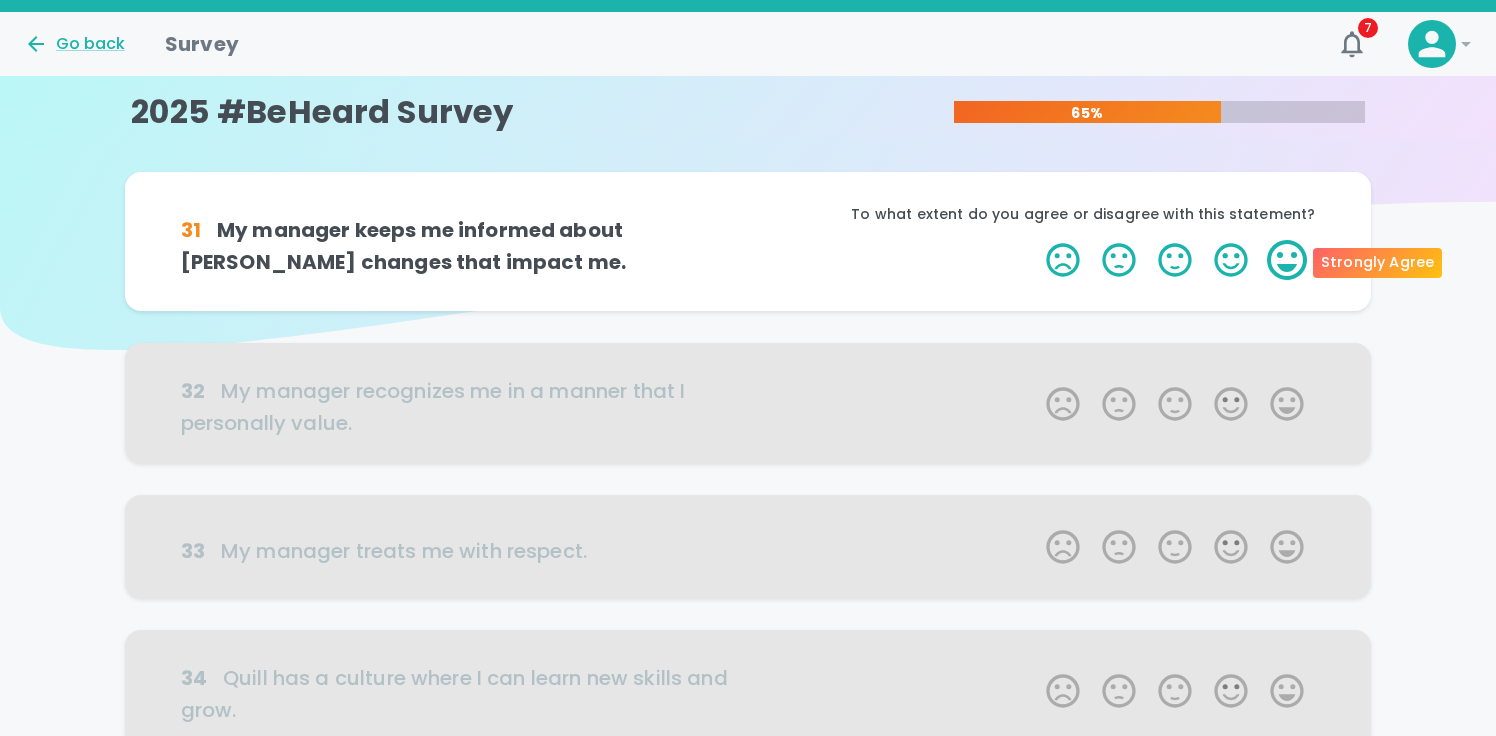 click on "5 Stars" at bounding box center (1287, 260) 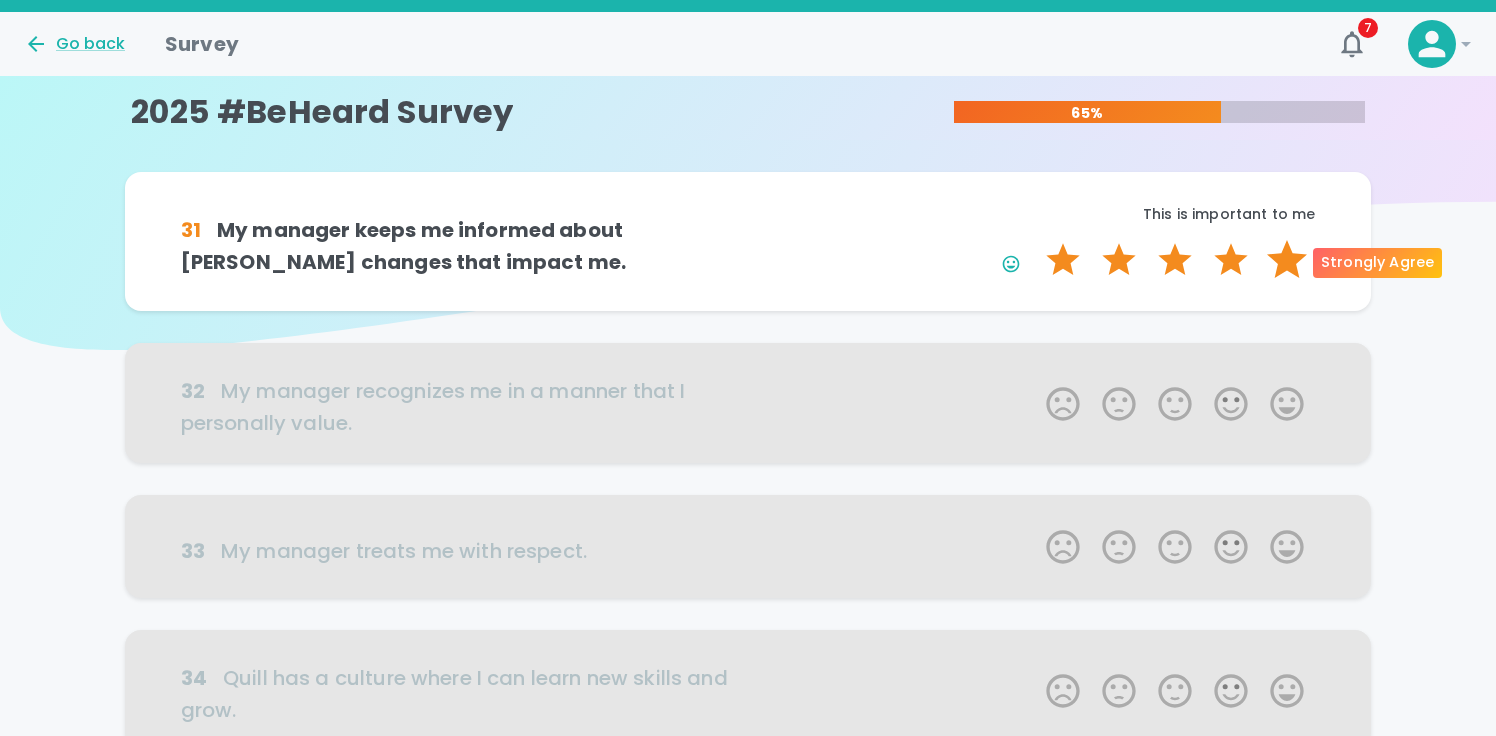 click on "5 Stars" at bounding box center [1287, 260] 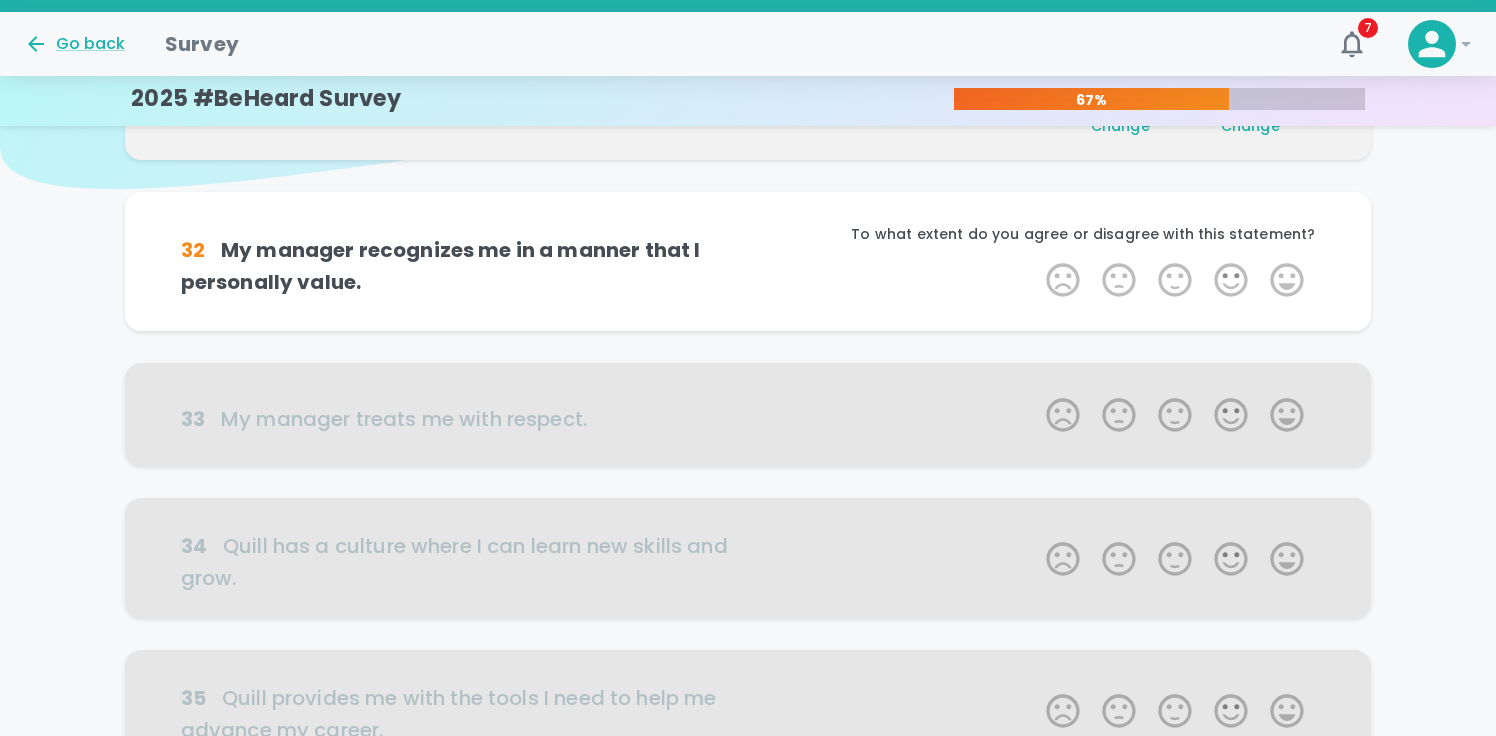 scroll, scrollTop: 176, scrollLeft: 0, axis: vertical 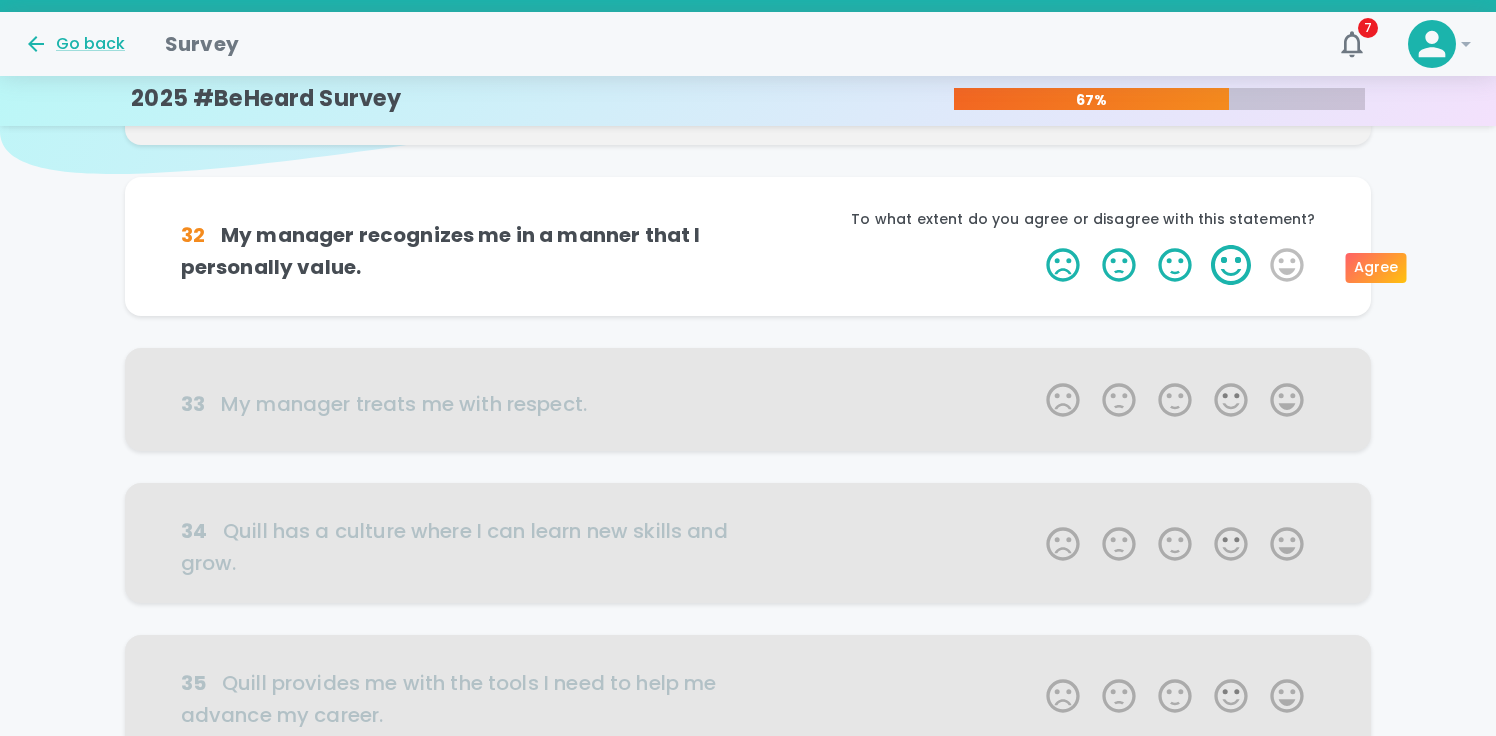 click on "4 Stars" at bounding box center (1231, 265) 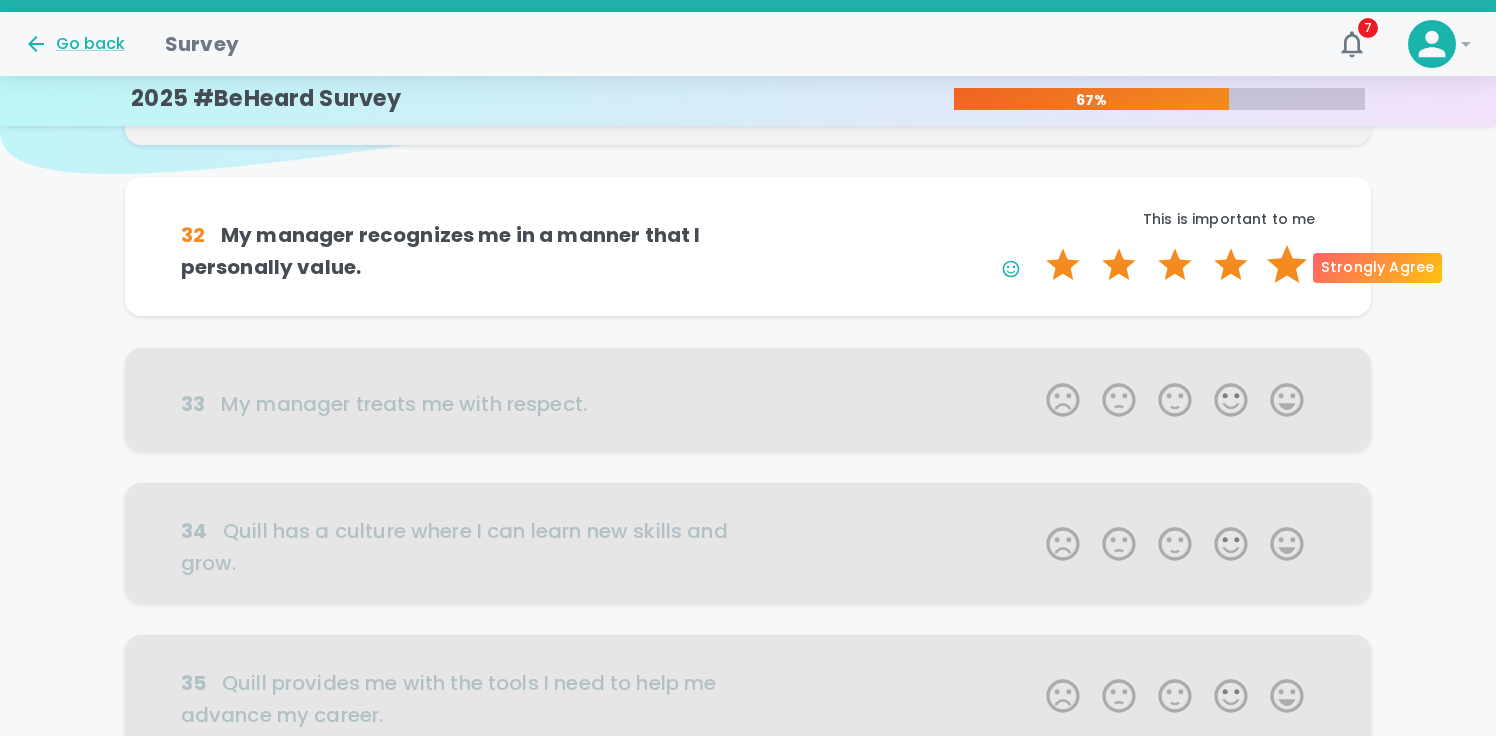 click on "5 Stars" at bounding box center (1287, 265) 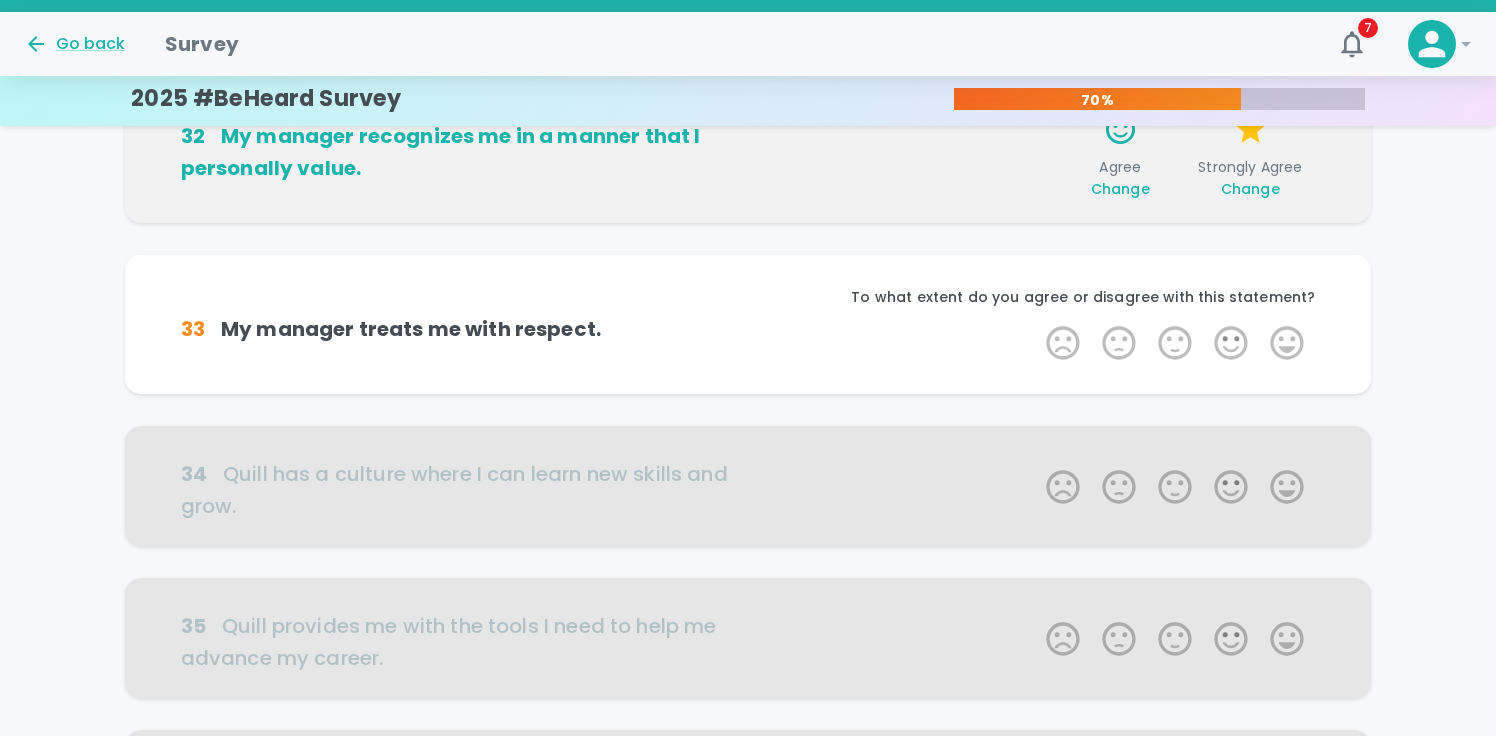 scroll, scrollTop: 352, scrollLeft: 0, axis: vertical 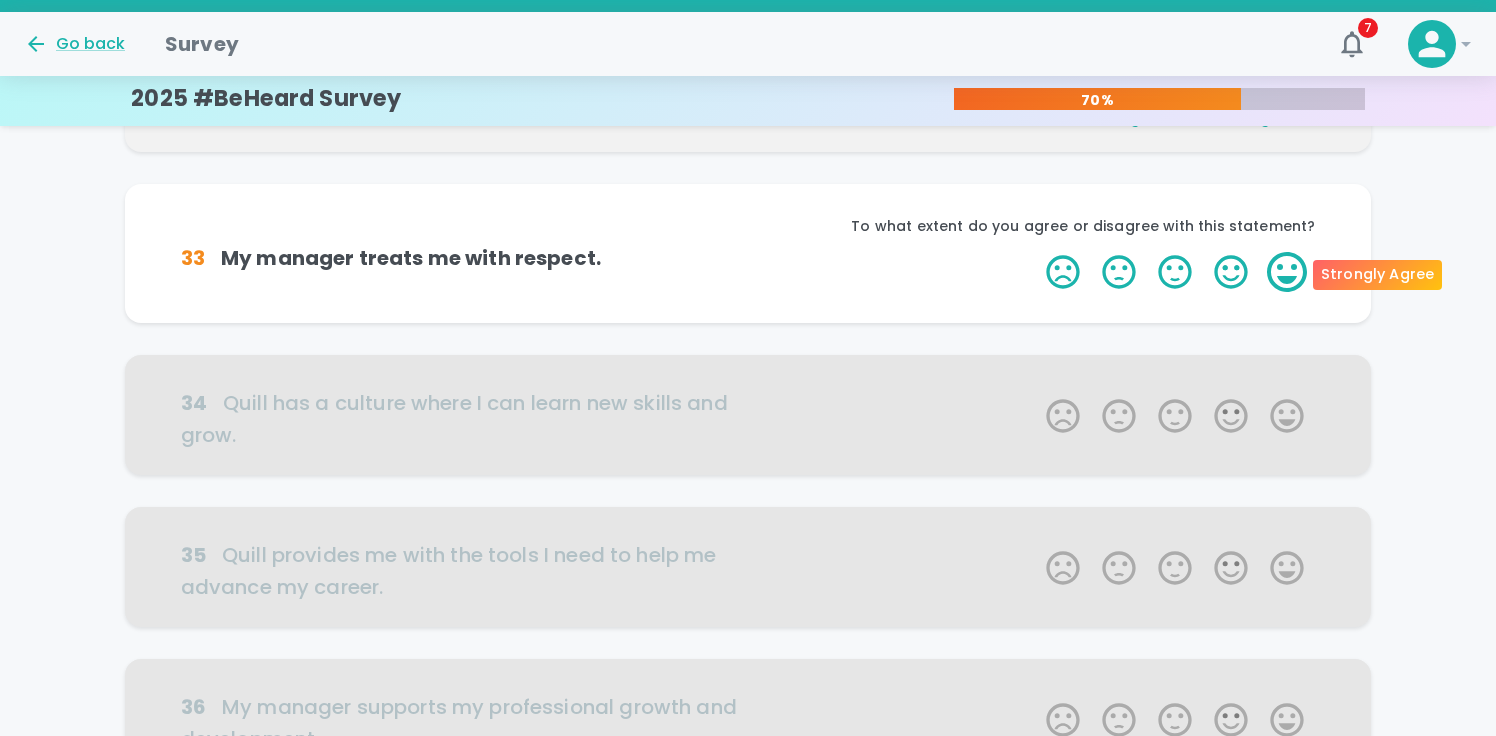 click on "5 Stars" at bounding box center (1287, 272) 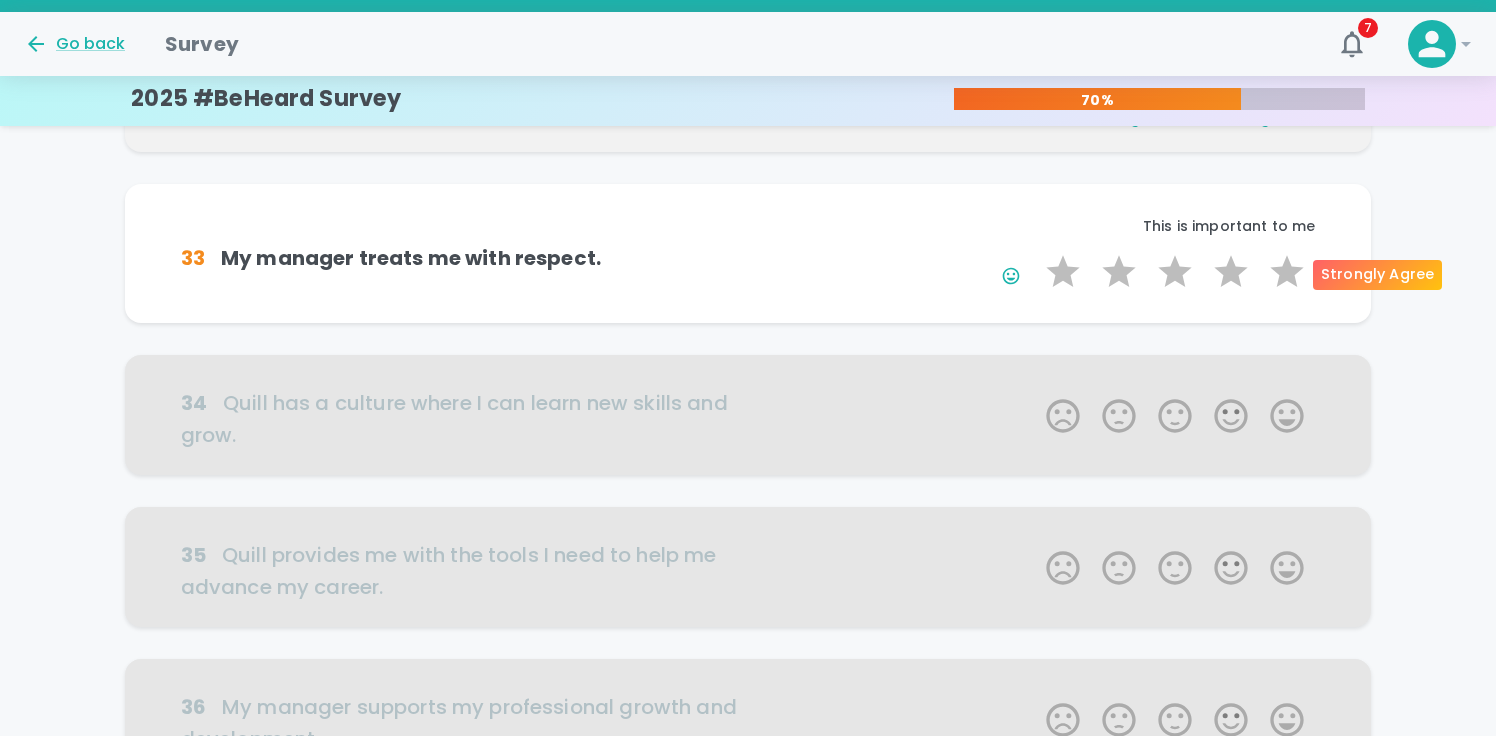 click on "5 Stars" at bounding box center (1287, 272) 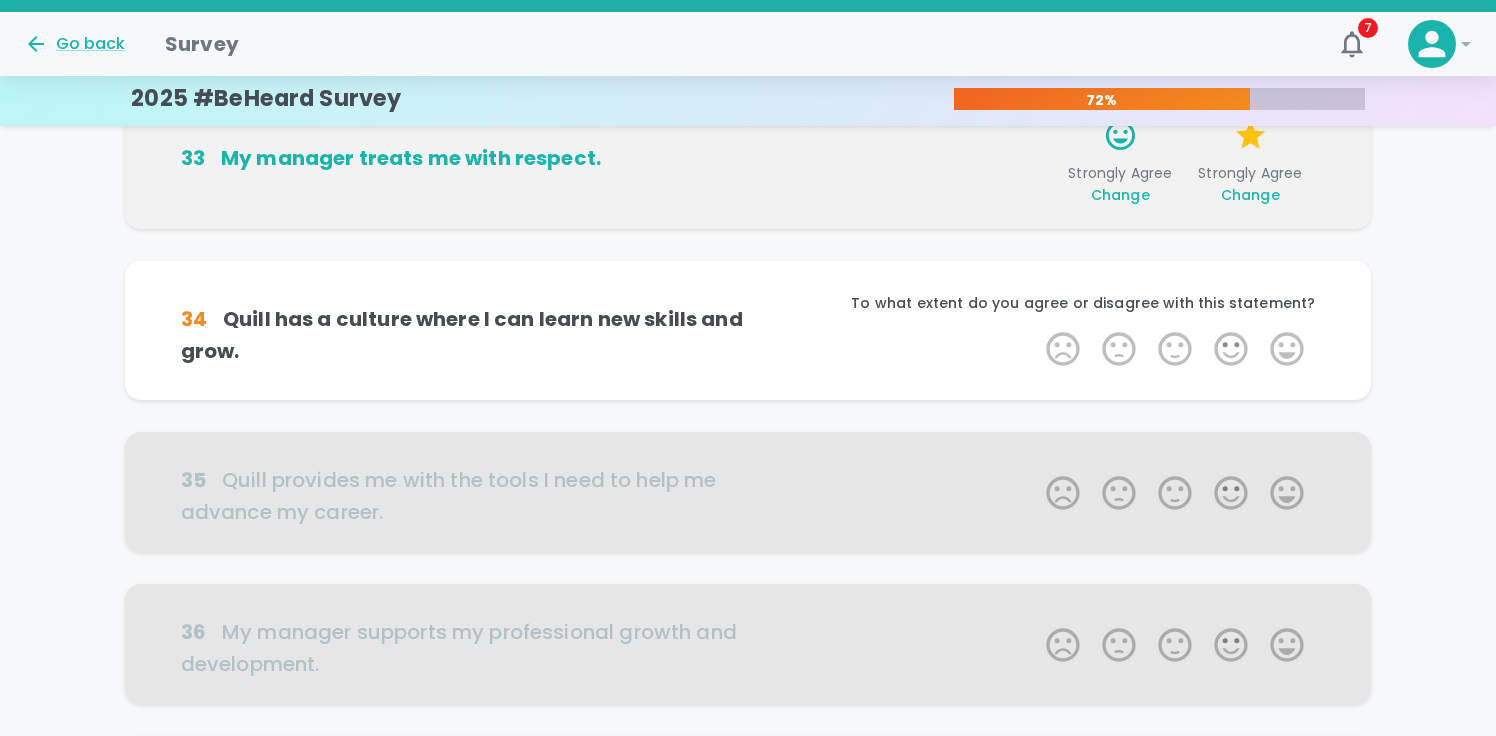 scroll, scrollTop: 528, scrollLeft: 0, axis: vertical 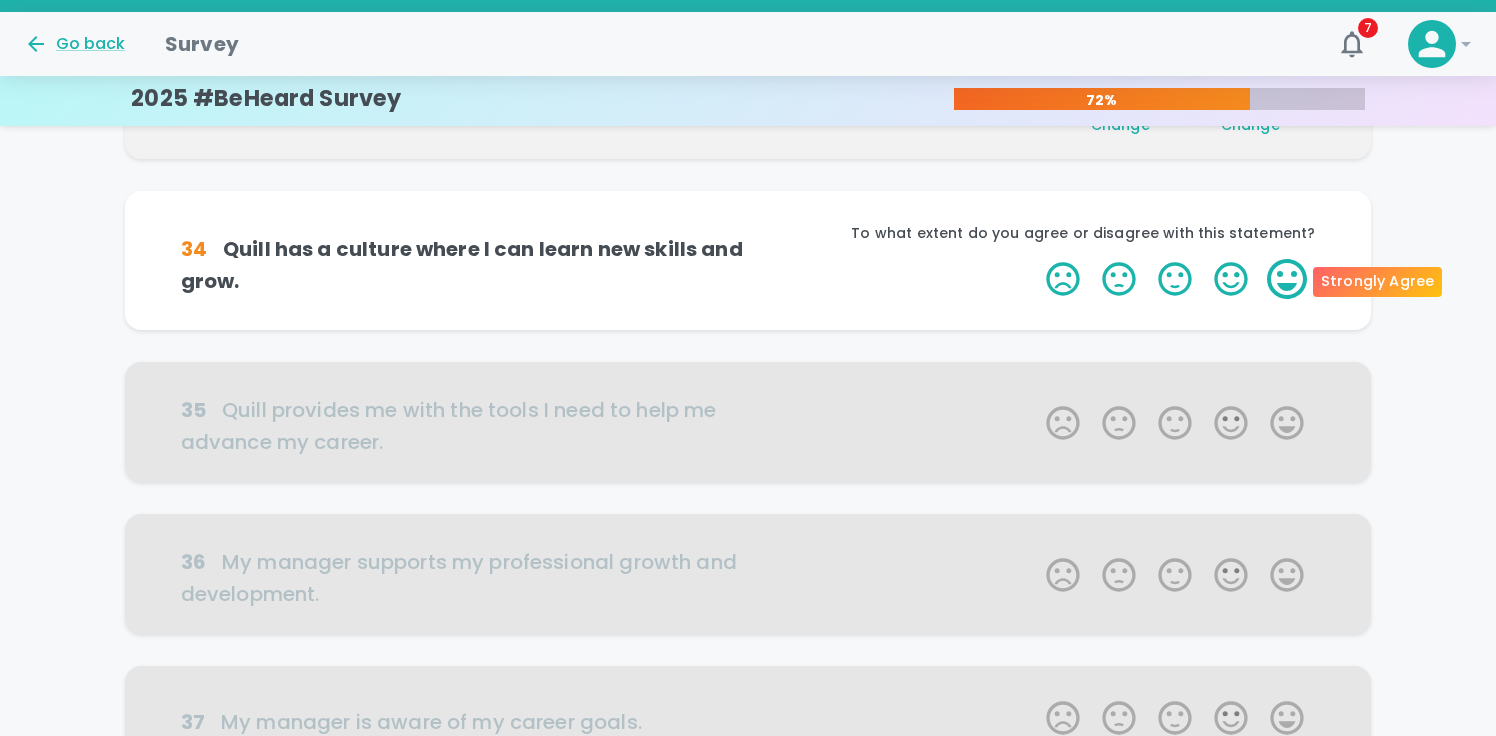click on "5 Stars" at bounding box center (1287, 279) 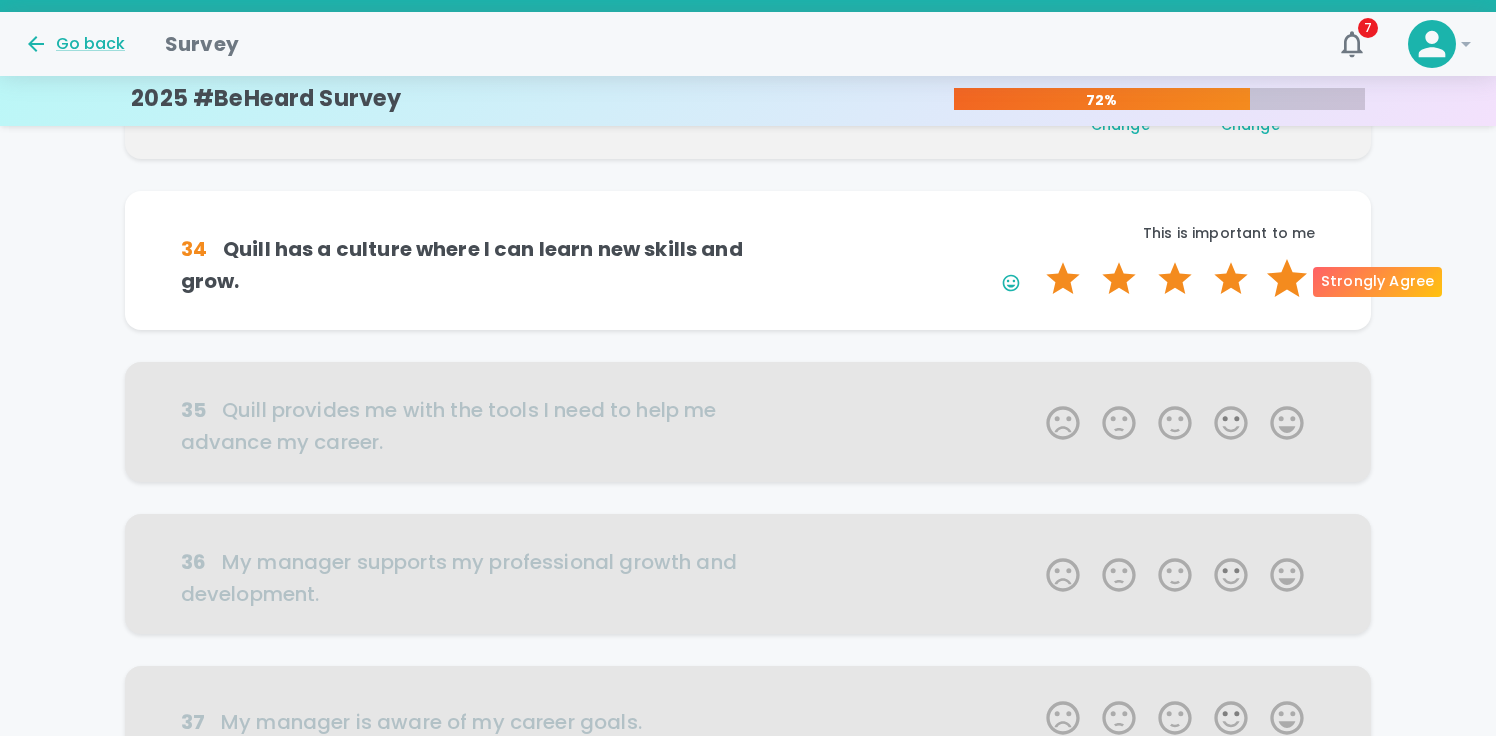 click on "5 Stars" at bounding box center [1287, 279] 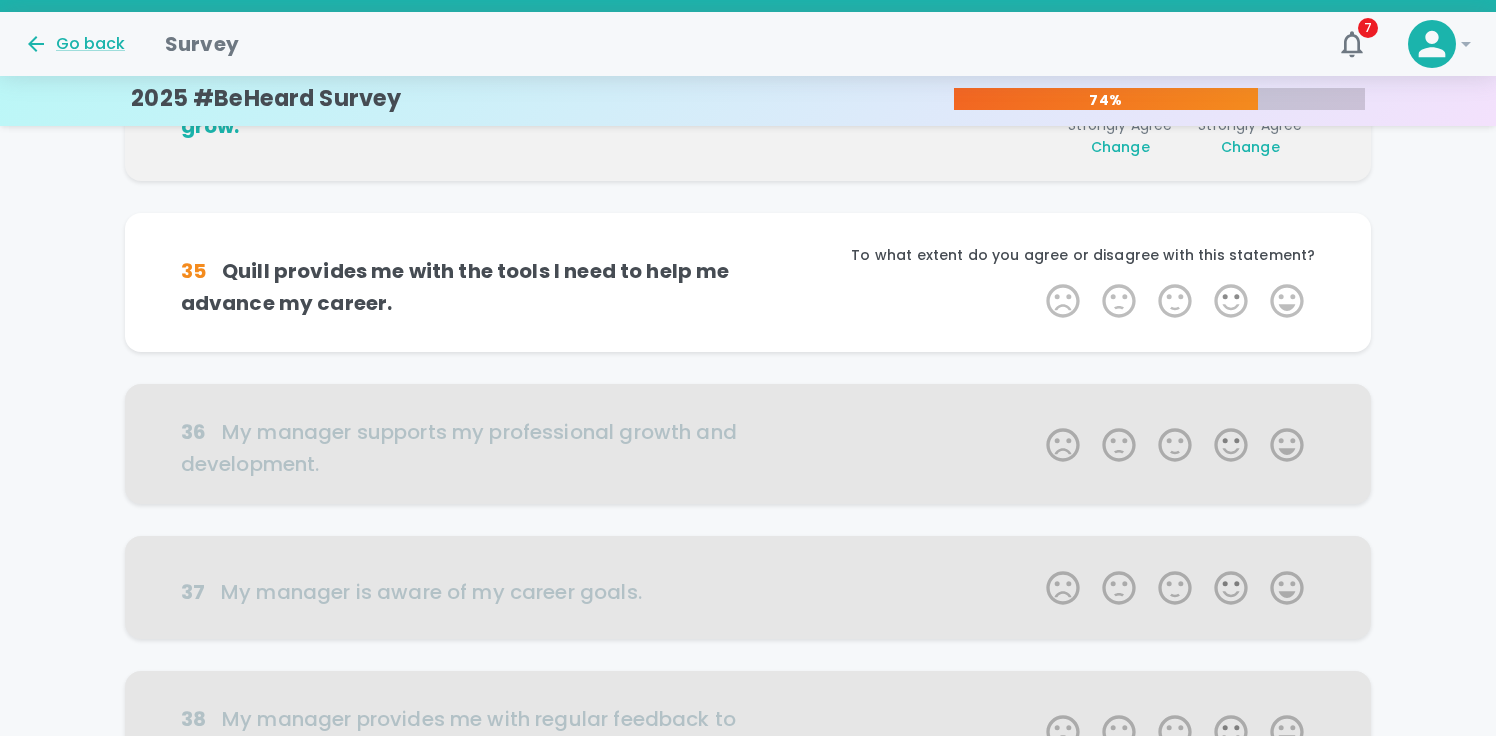 scroll, scrollTop: 704, scrollLeft: 0, axis: vertical 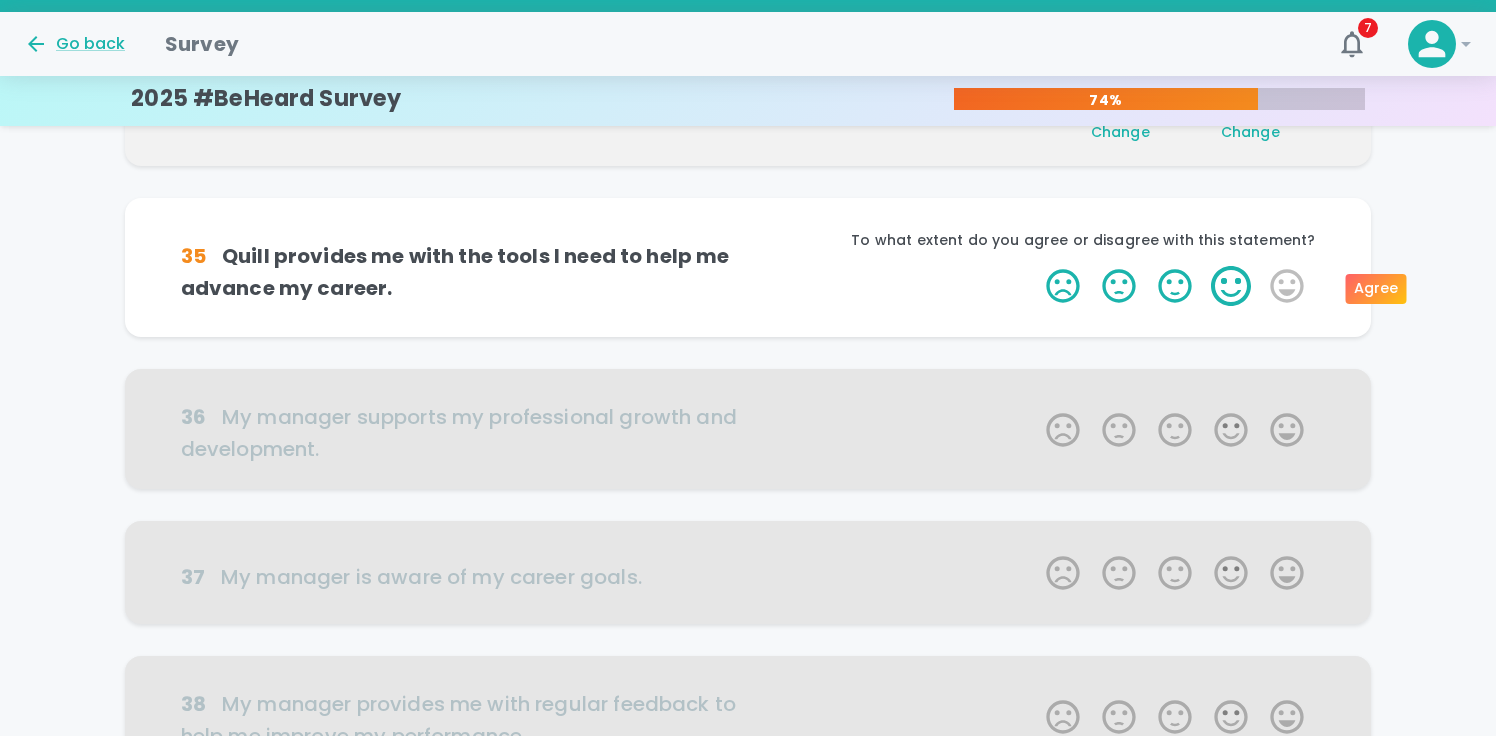 click on "4 Stars" at bounding box center (1231, 286) 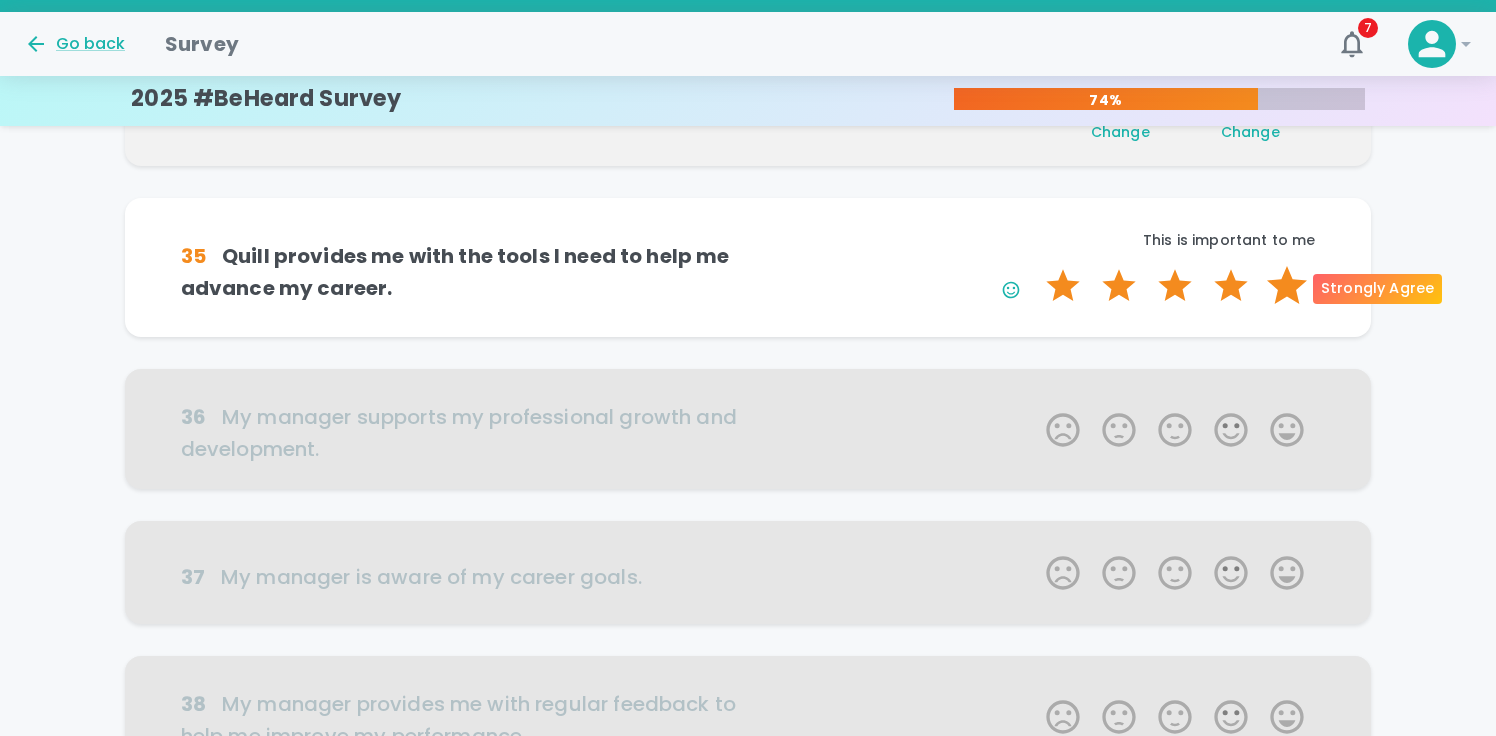 click on "5 Stars" at bounding box center [1287, 286] 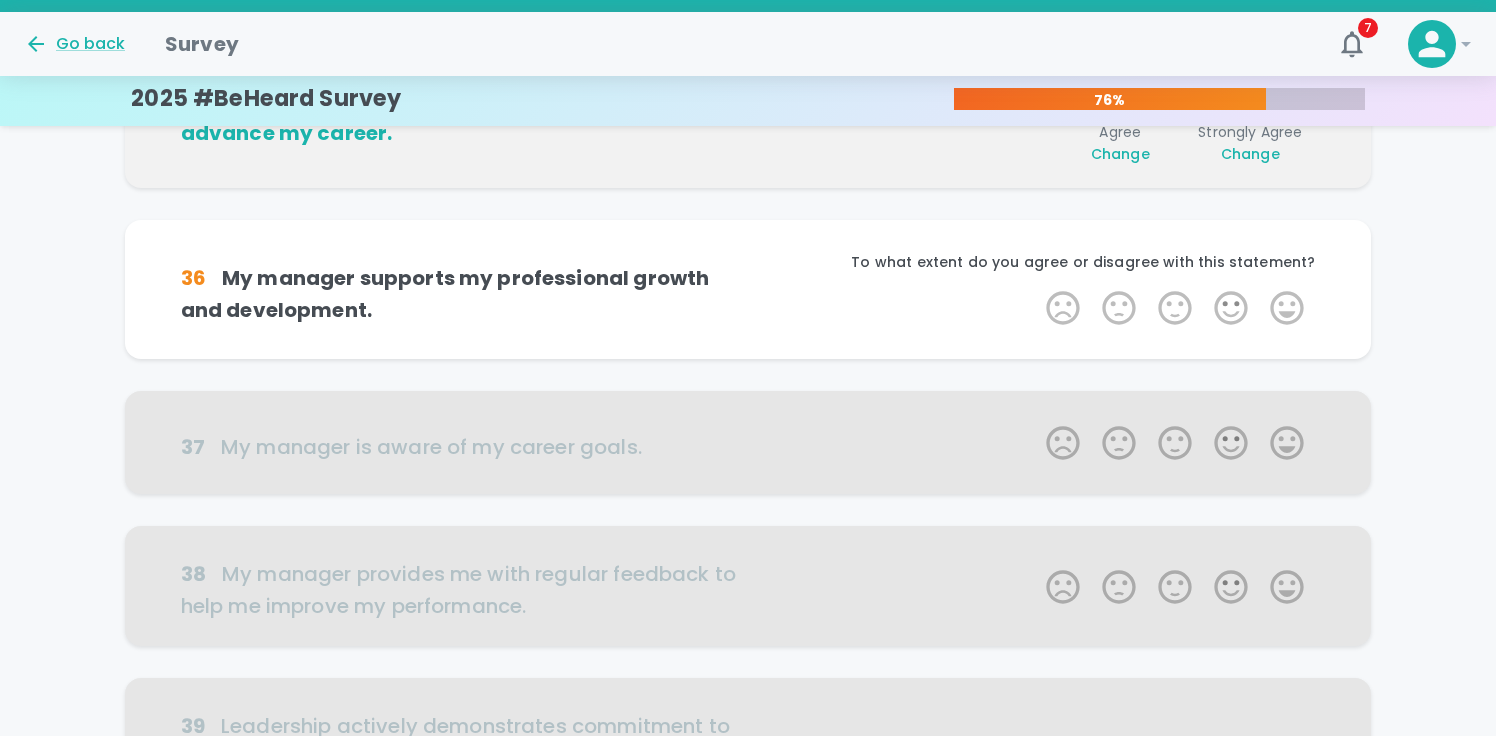 scroll, scrollTop: 880, scrollLeft: 0, axis: vertical 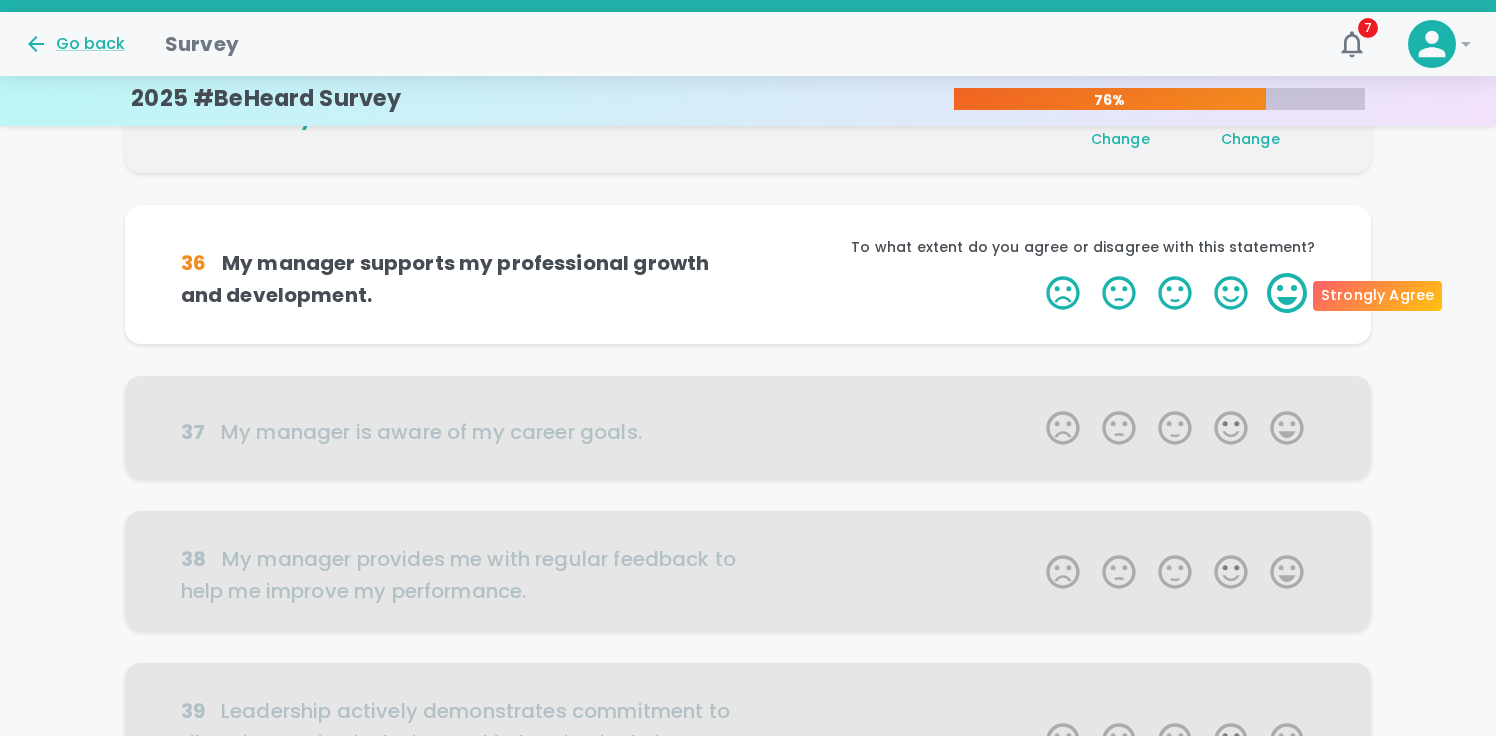 click on "5 Stars" at bounding box center (1287, 293) 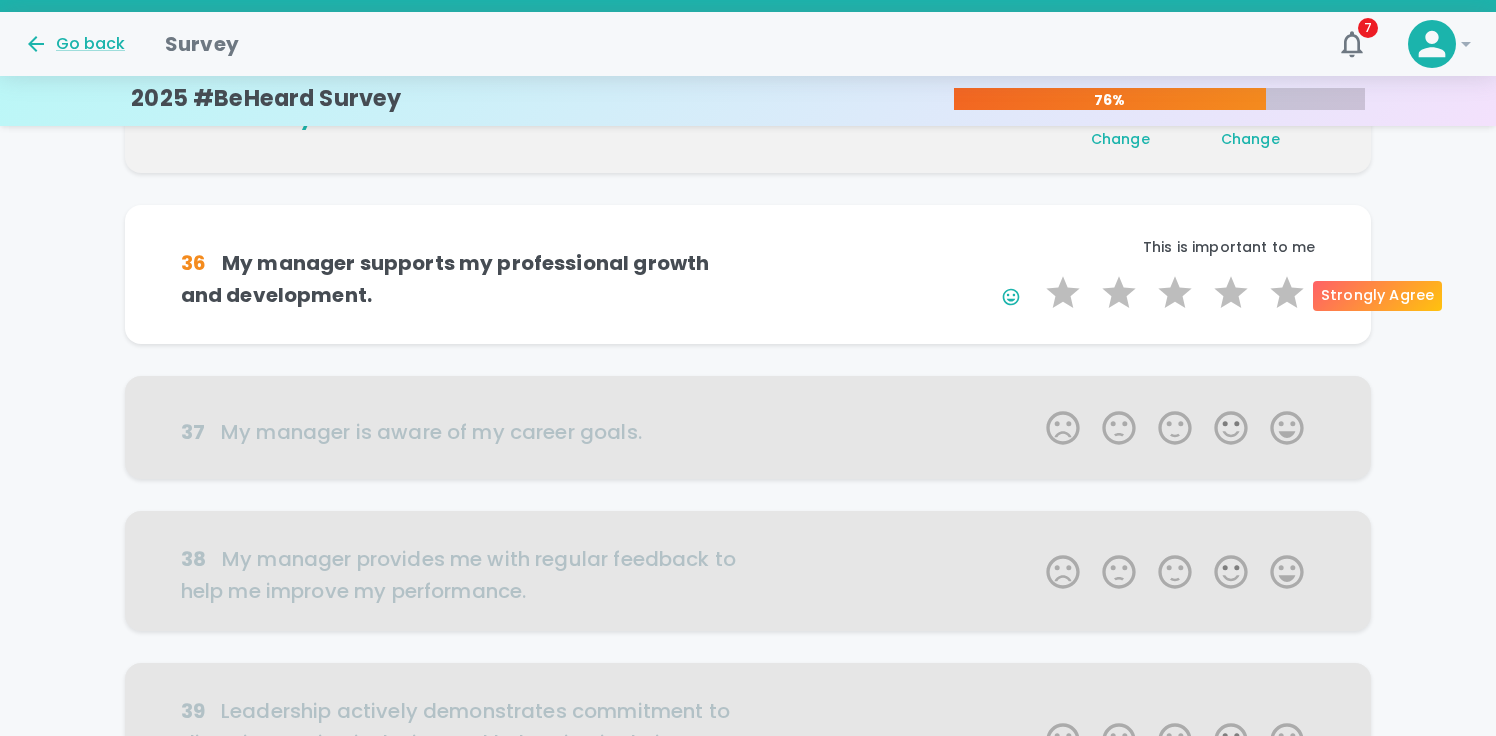 click on "5 Stars" at bounding box center (1287, 293) 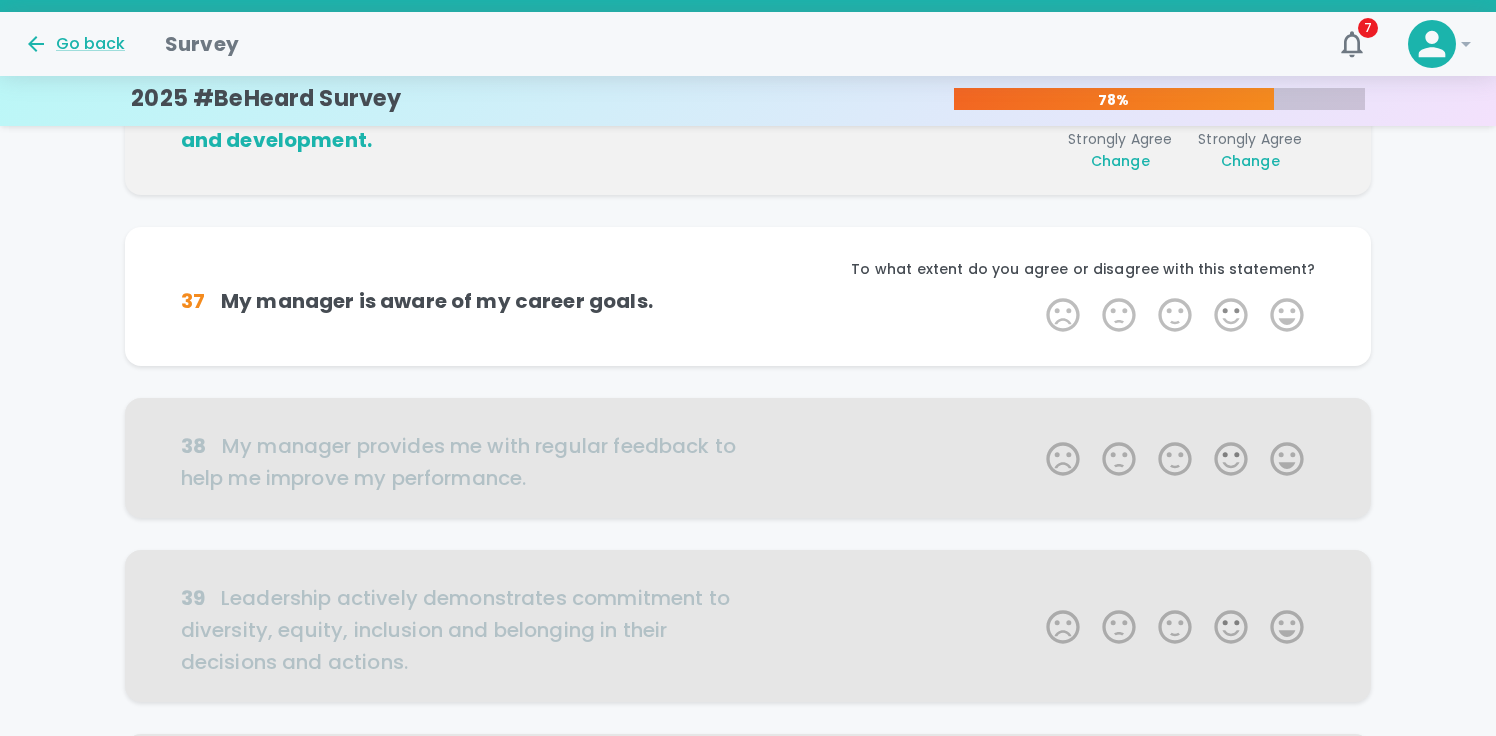 scroll, scrollTop: 1056, scrollLeft: 0, axis: vertical 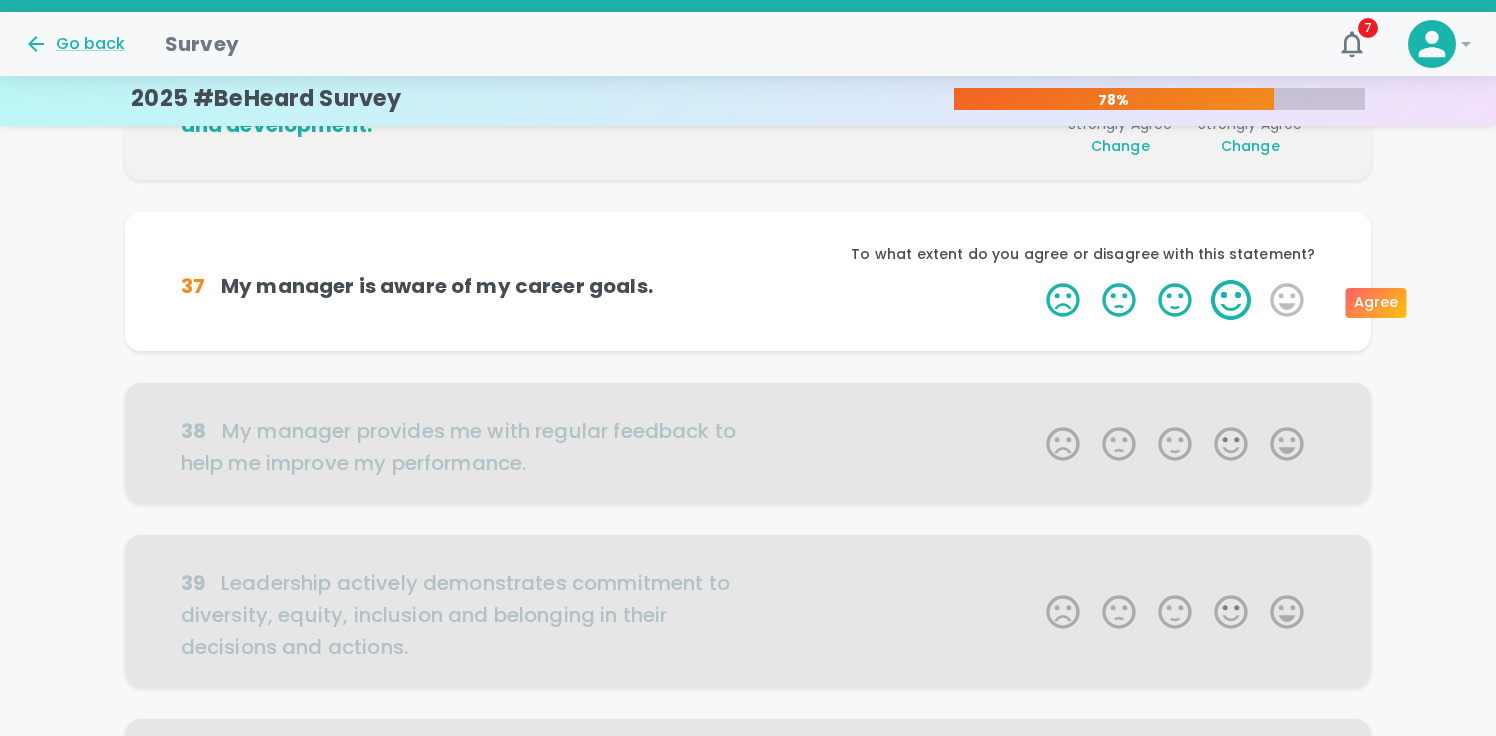 click on "4 Stars" at bounding box center (1231, 300) 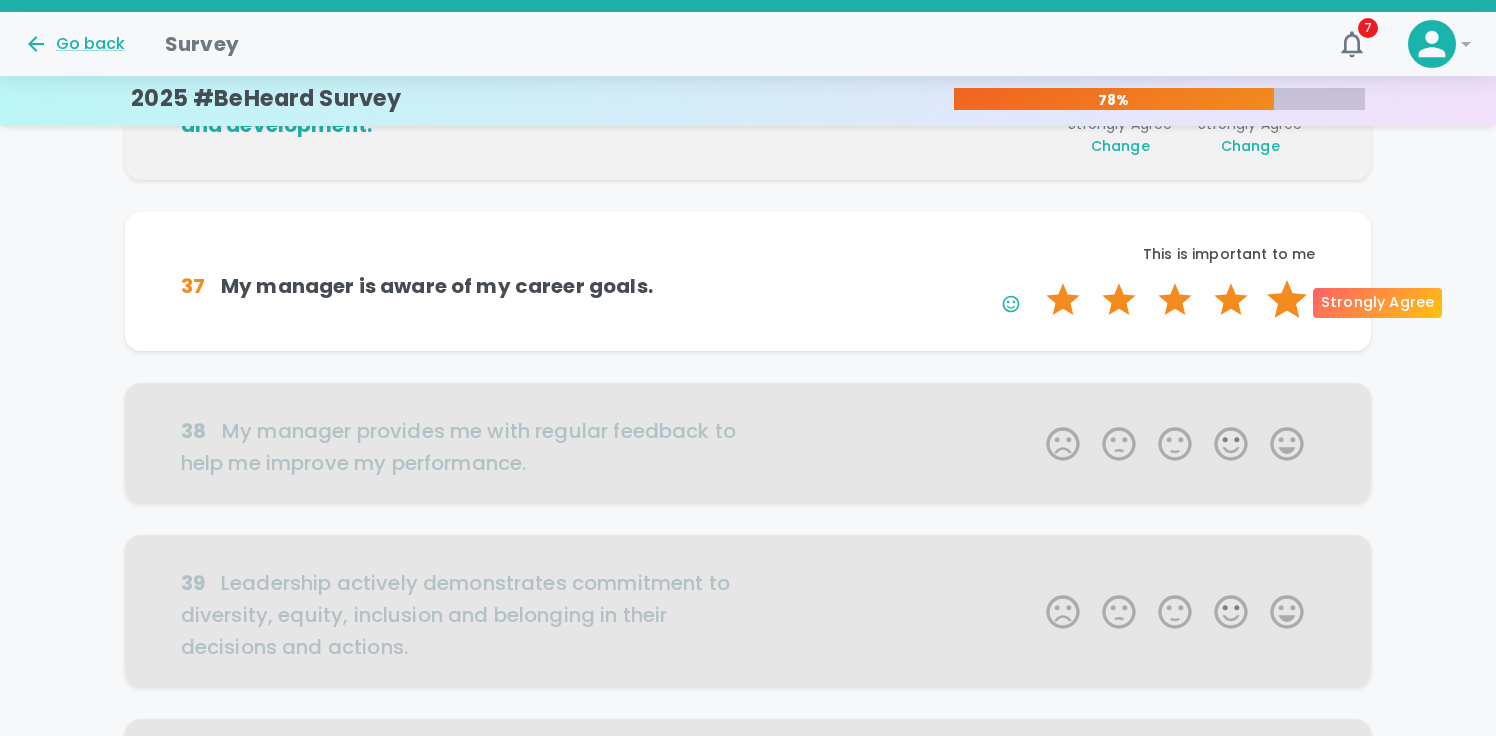 click on "5 Stars" at bounding box center (1287, 300) 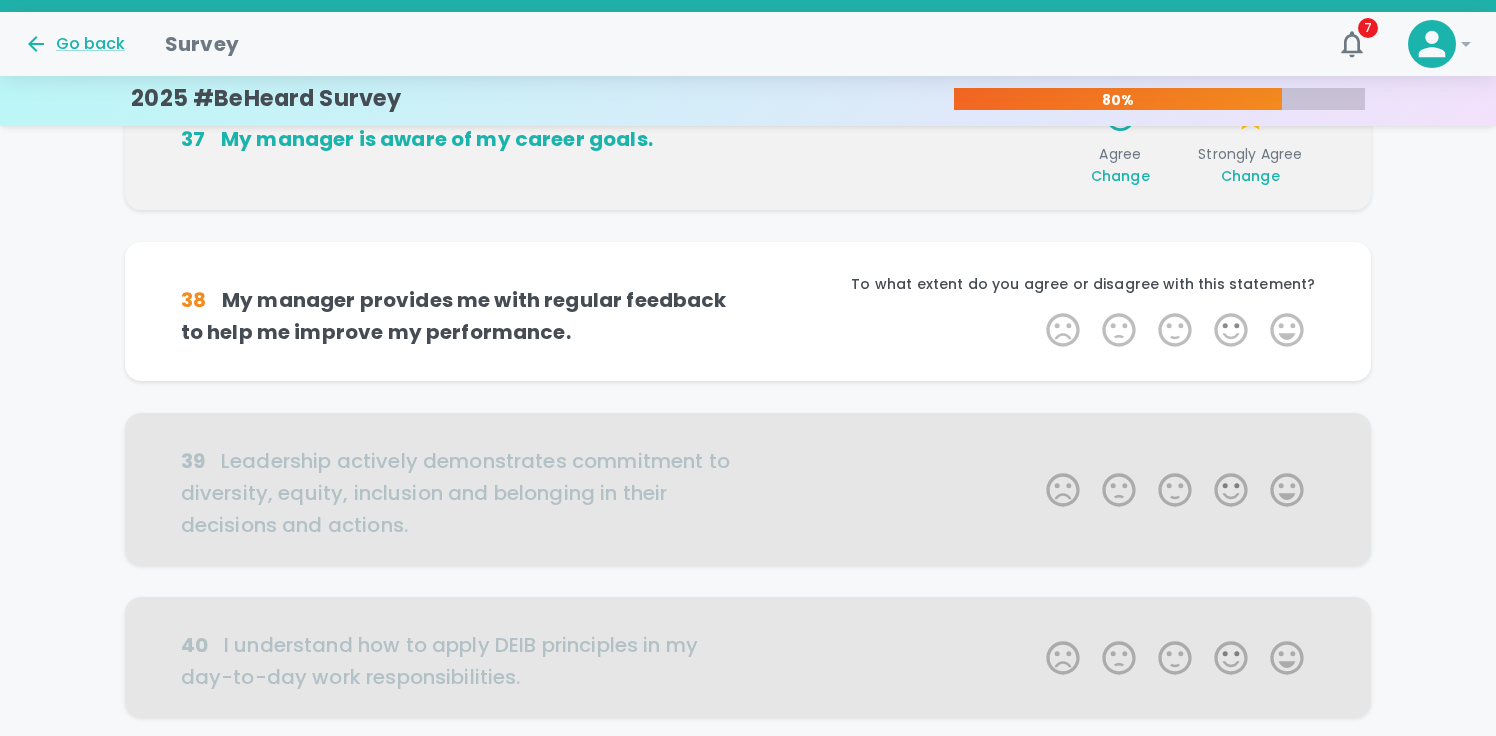 scroll, scrollTop: 1232, scrollLeft: 0, axis: vertical 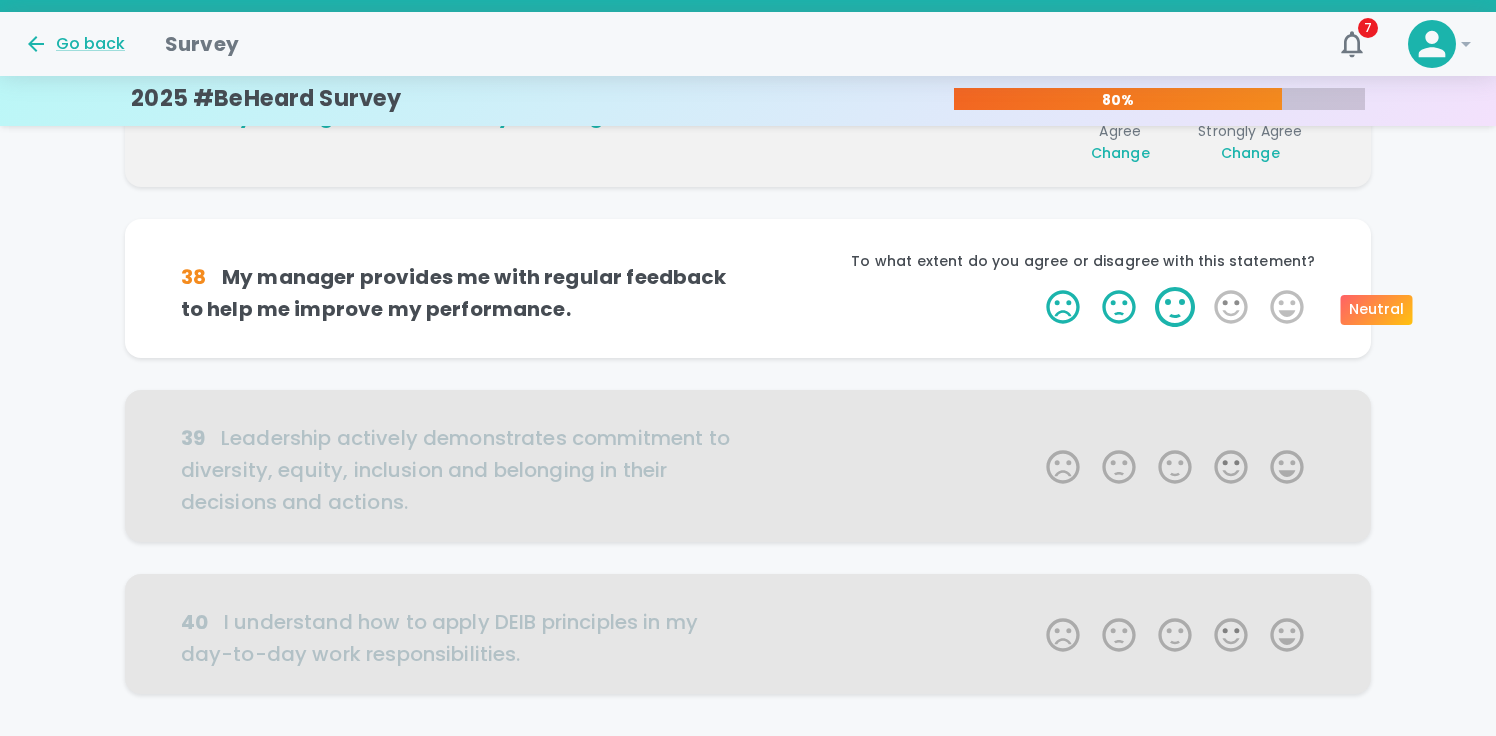 click on "3 Stars" at bounding box center [1175, 307] 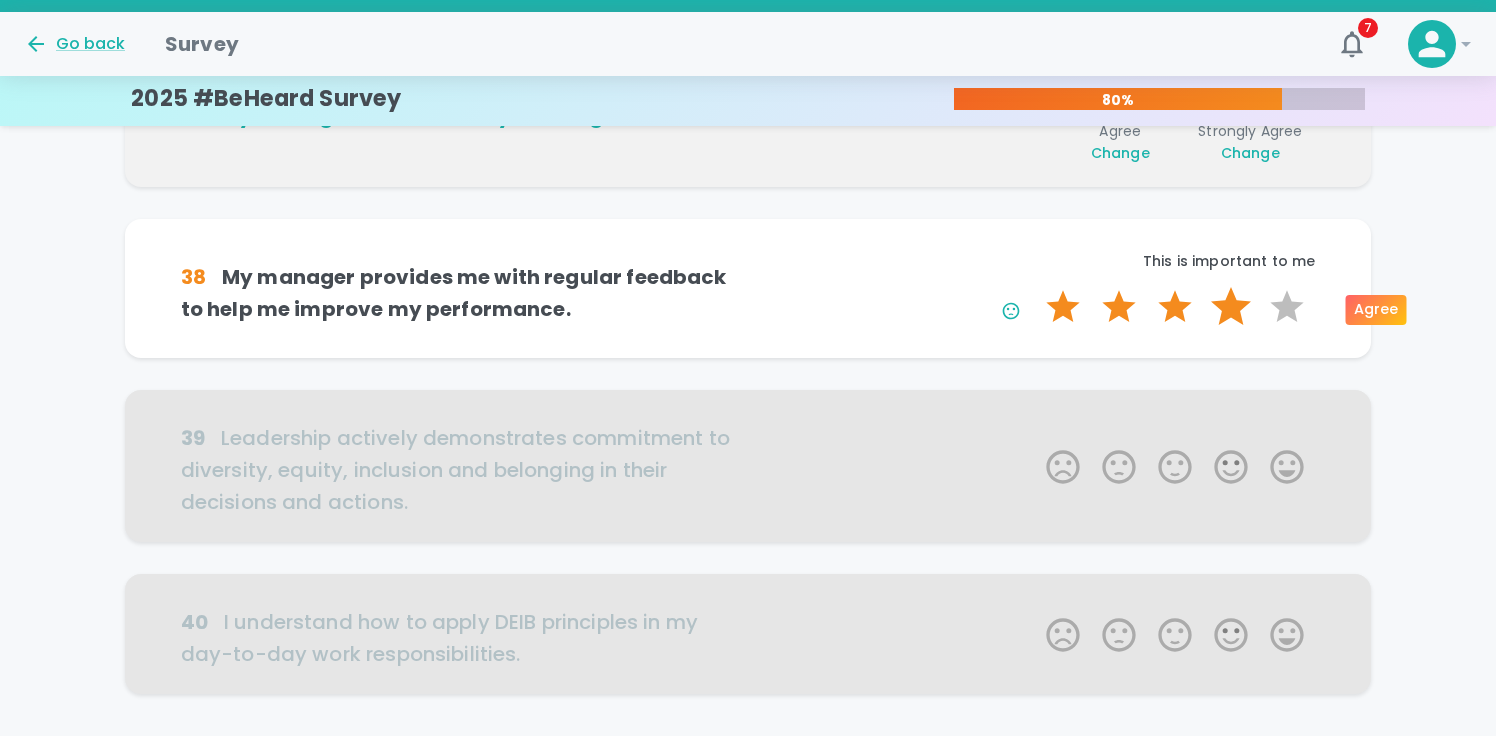 click on "4 Stars" at bounding box center [1231, 307] 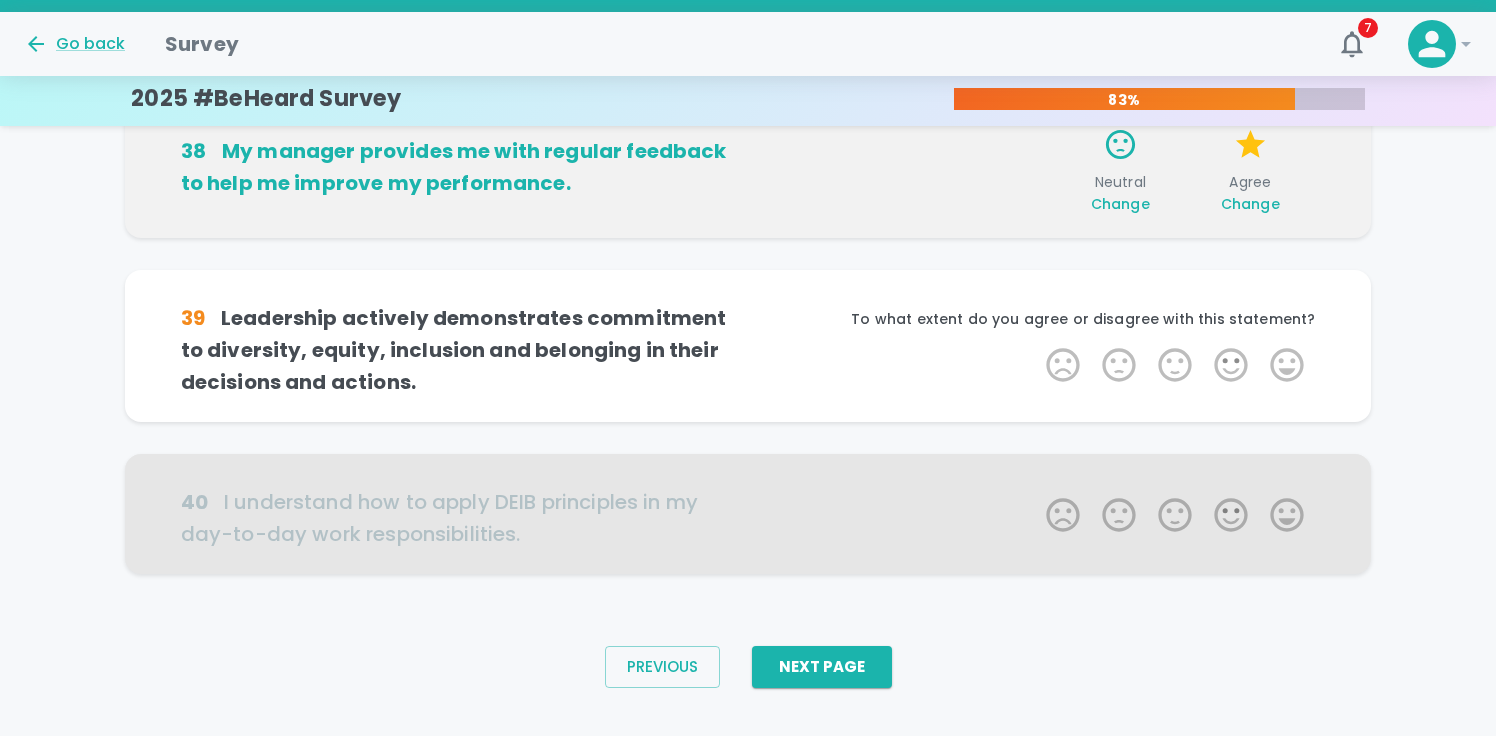 scroll, scrollTop: 1384, scrollLeft: 0, axis: vertical 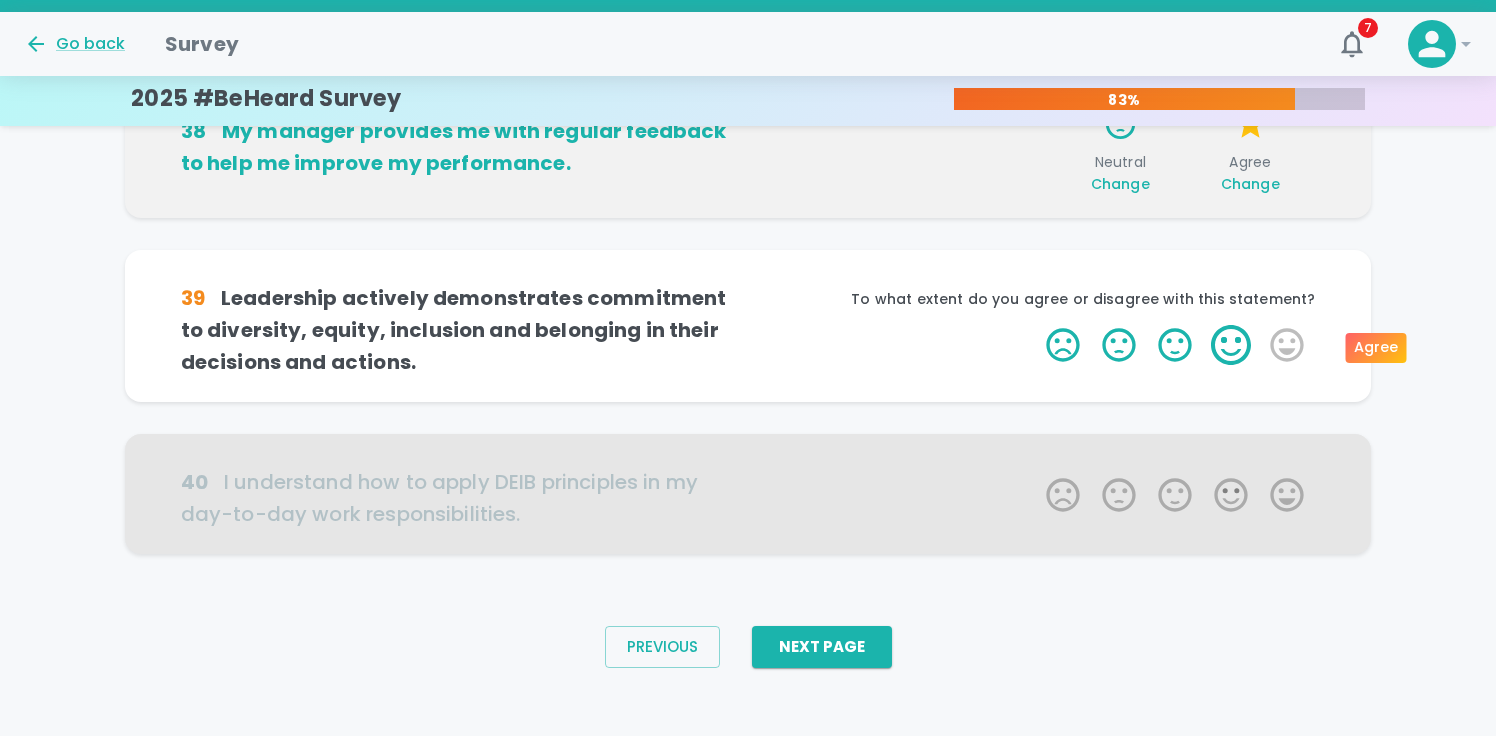 click on "4 Stars" at bounding box center [1231, 345] 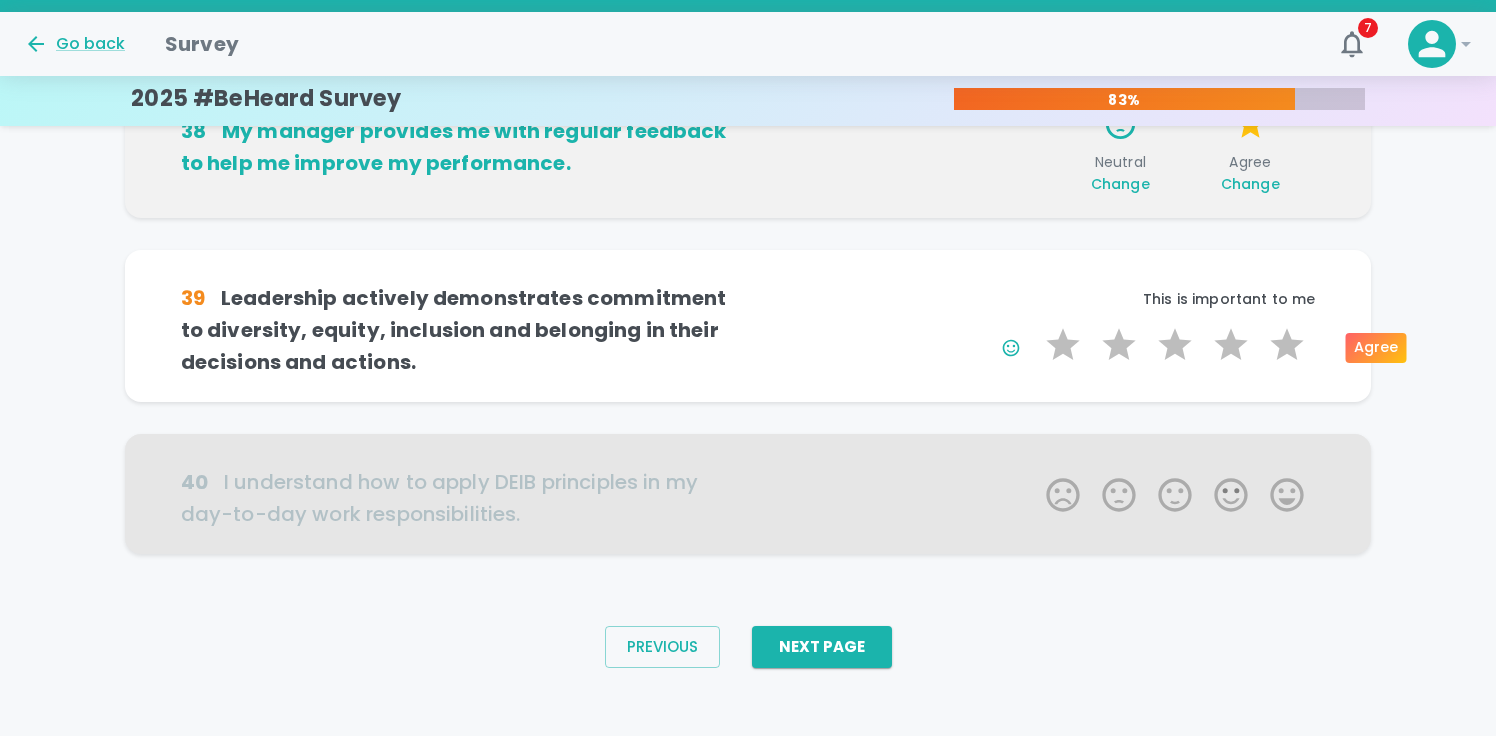 click on "4 Stars" at bounding box center [1231, 345] 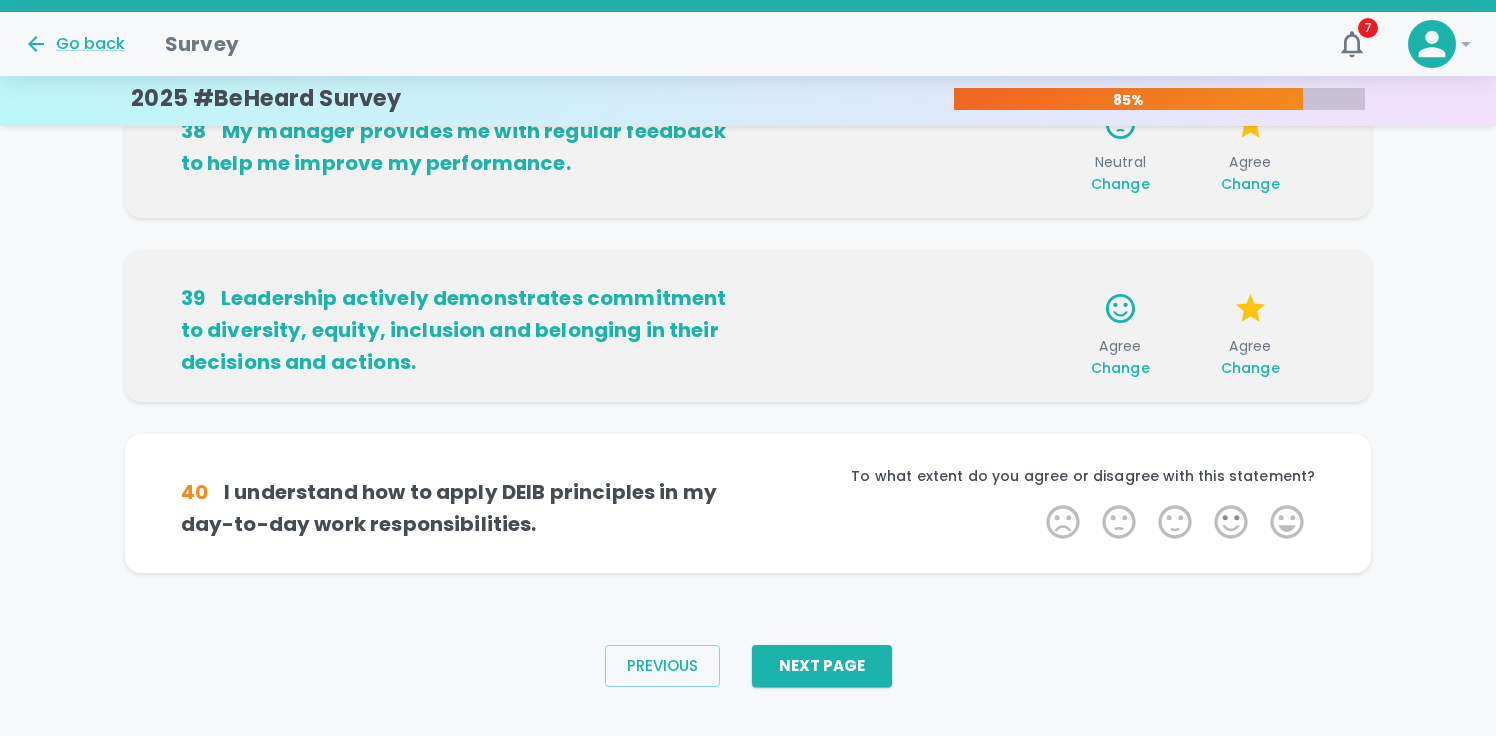 scroll, scrollTop: 1396, scrollLeft: 0, axis: vertical 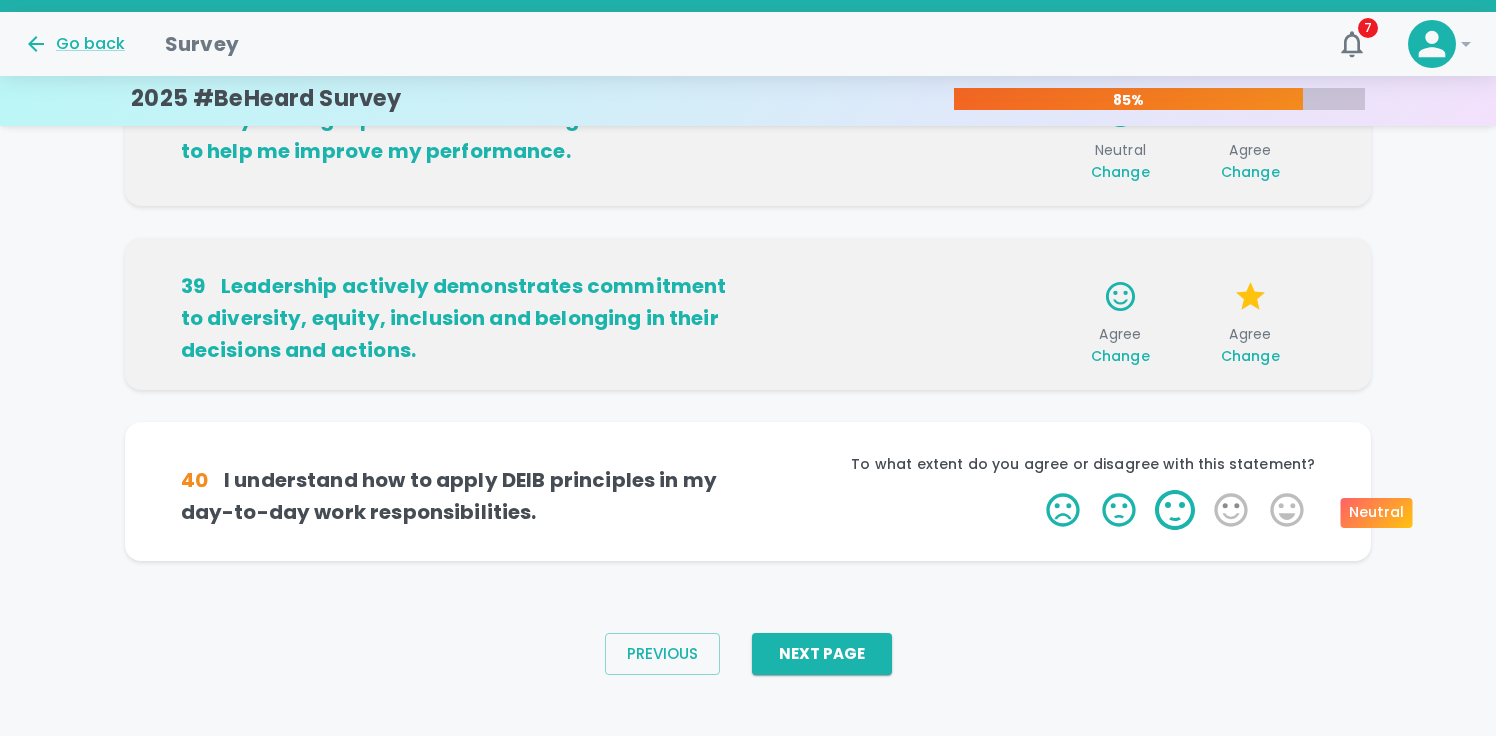 click on "3 Stars" at bounding box center (1175, 510) 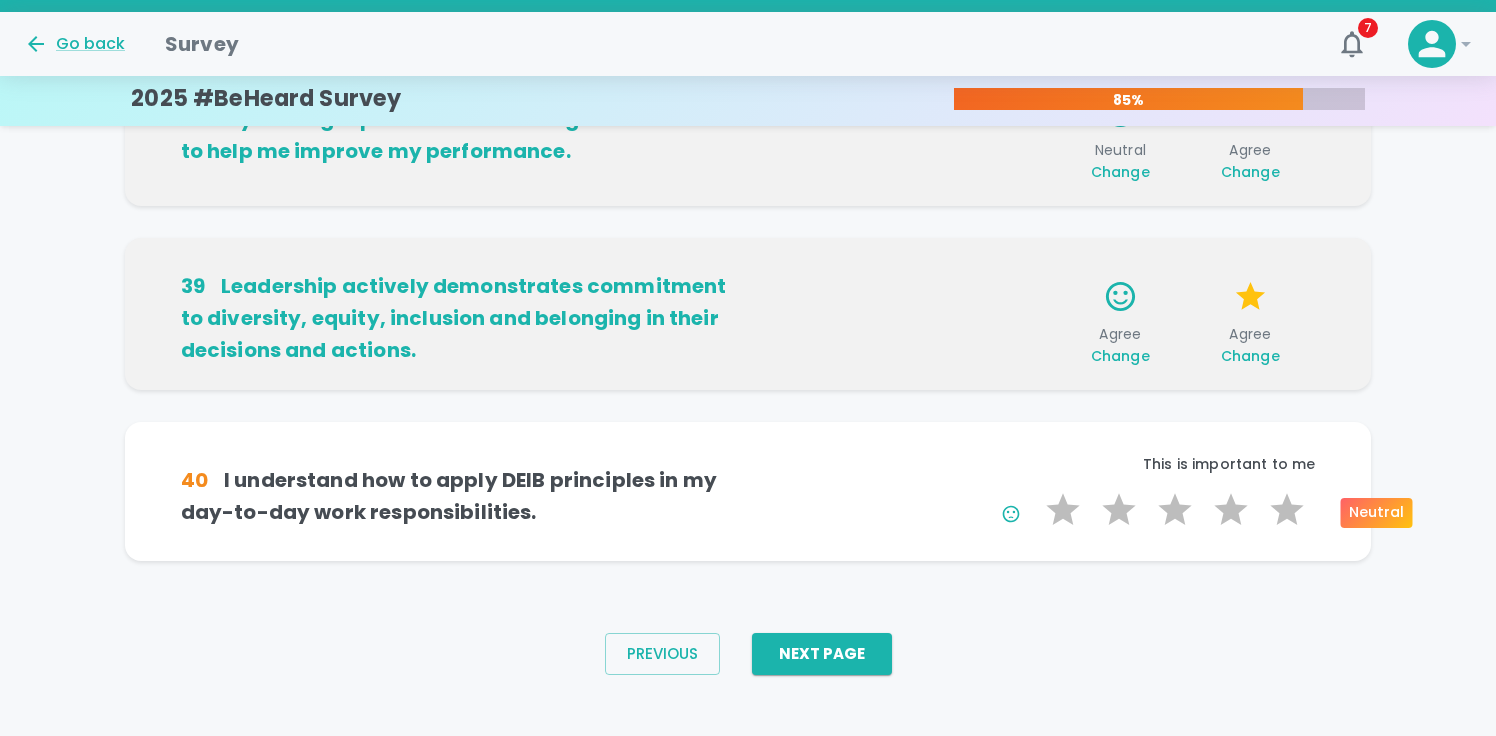 click on "3 Stars" at bounding box center [1175, 510] 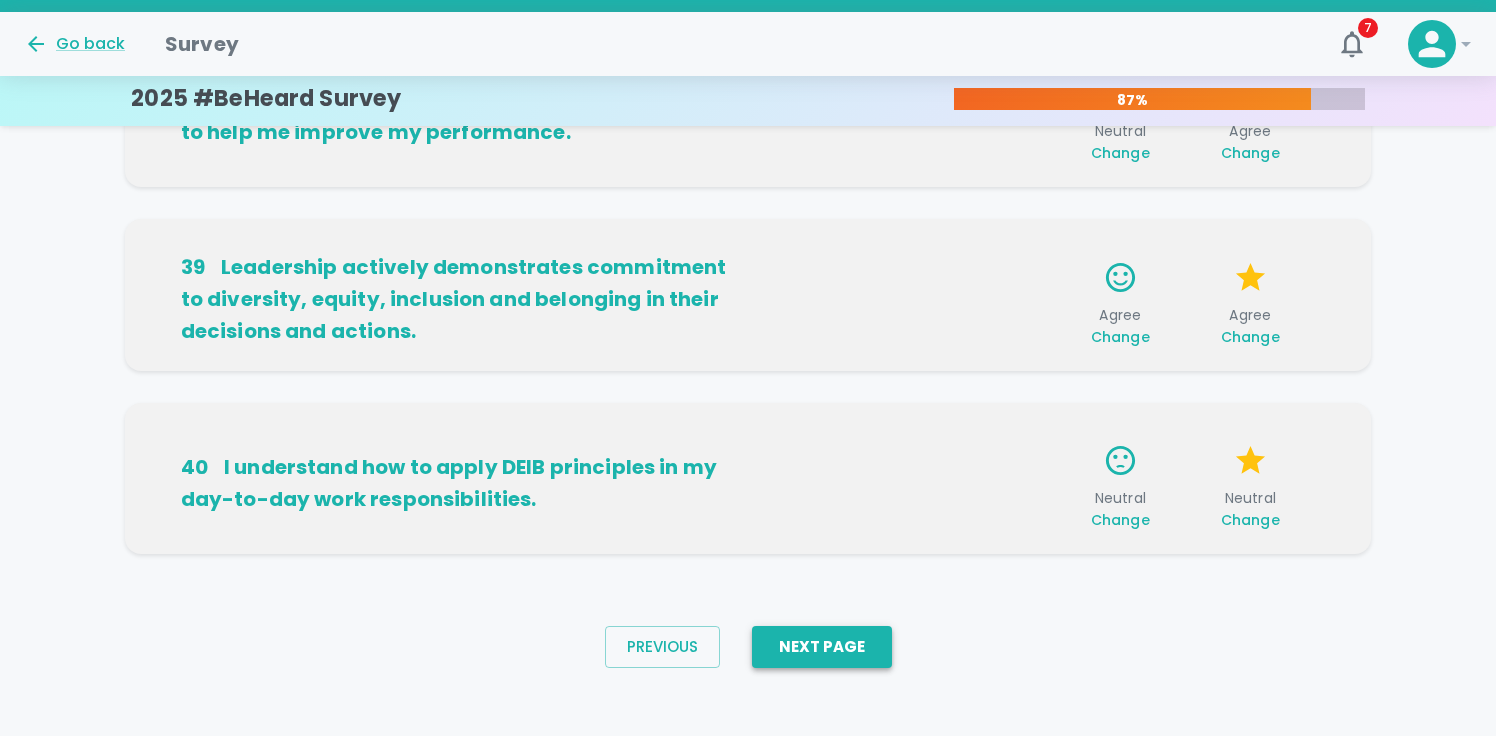click on "Next Page" at bounding box center (822, 647) 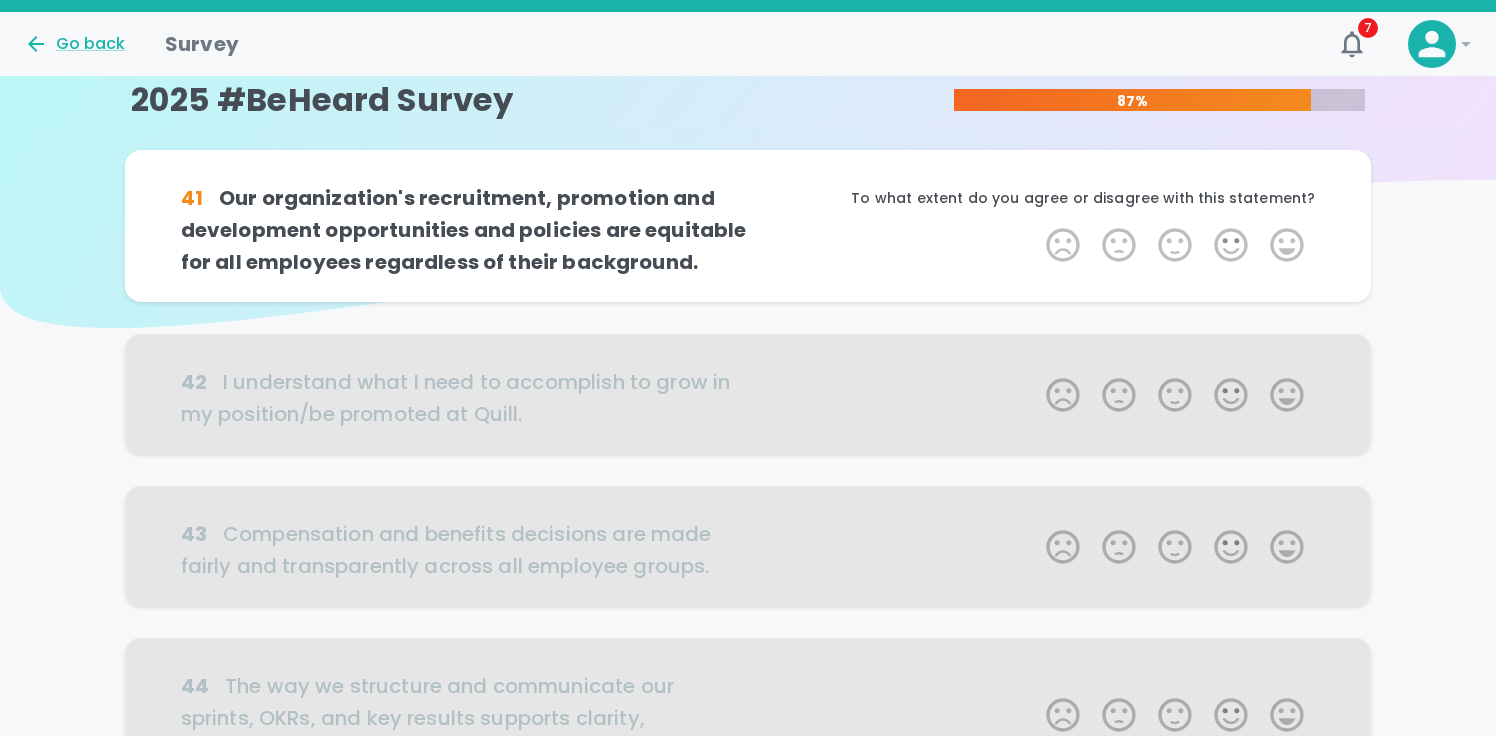scroll, scrollTop: 0, scrollLeft: 0, axis: both 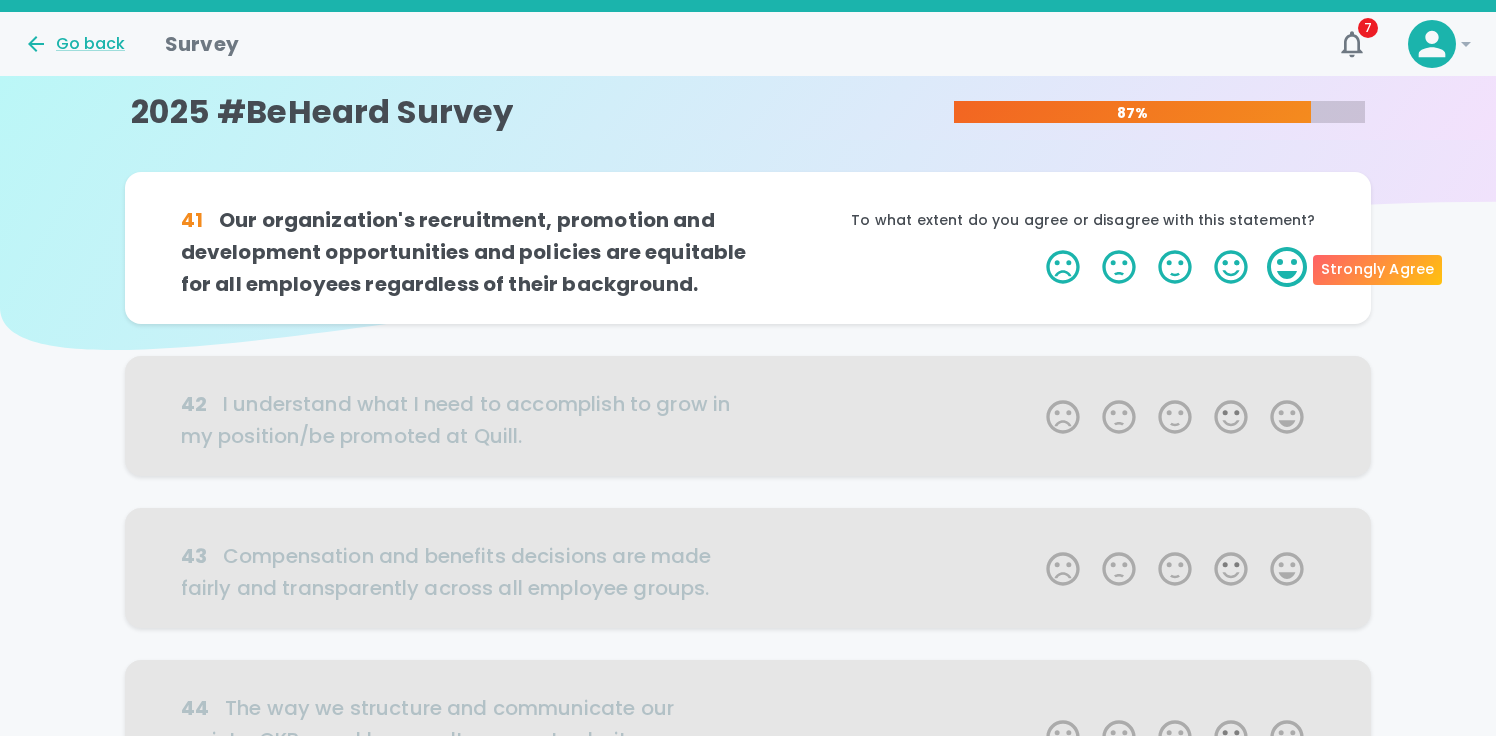 click on "5 Stars" at bounding box center [1287, 267] 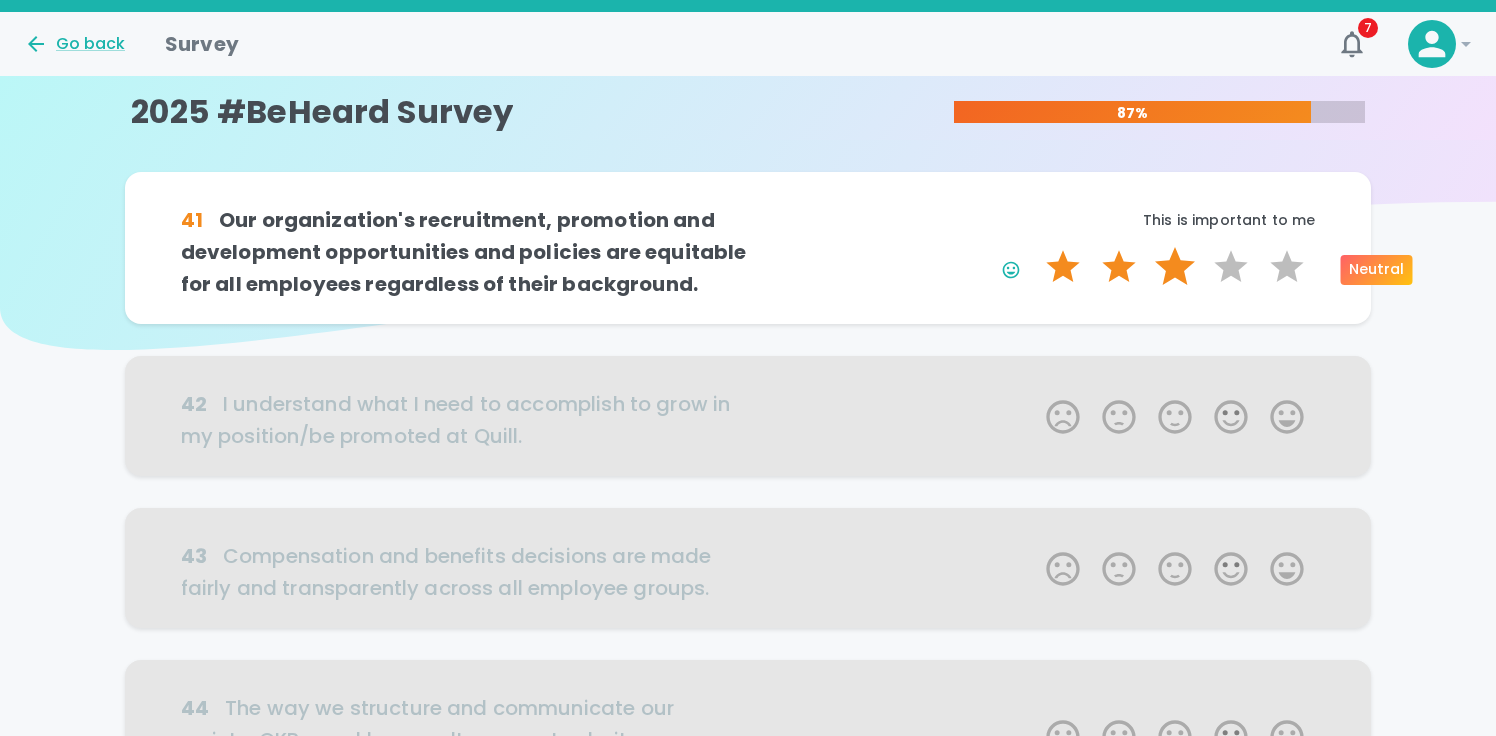 click on "3 Stars" at bounding box center (1175, 267) 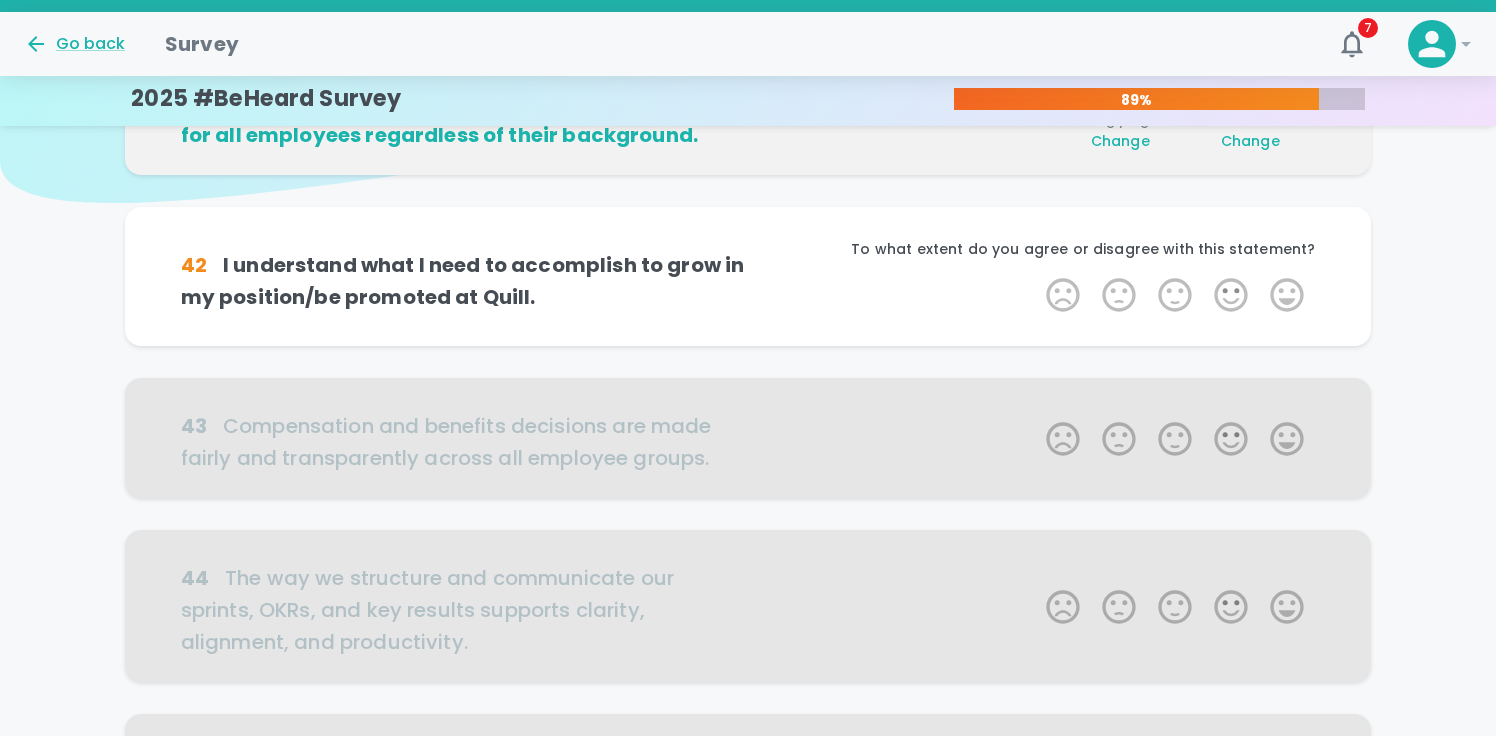 scroll, scrollTop: 176, scrollLeft: 0, axis: vertical 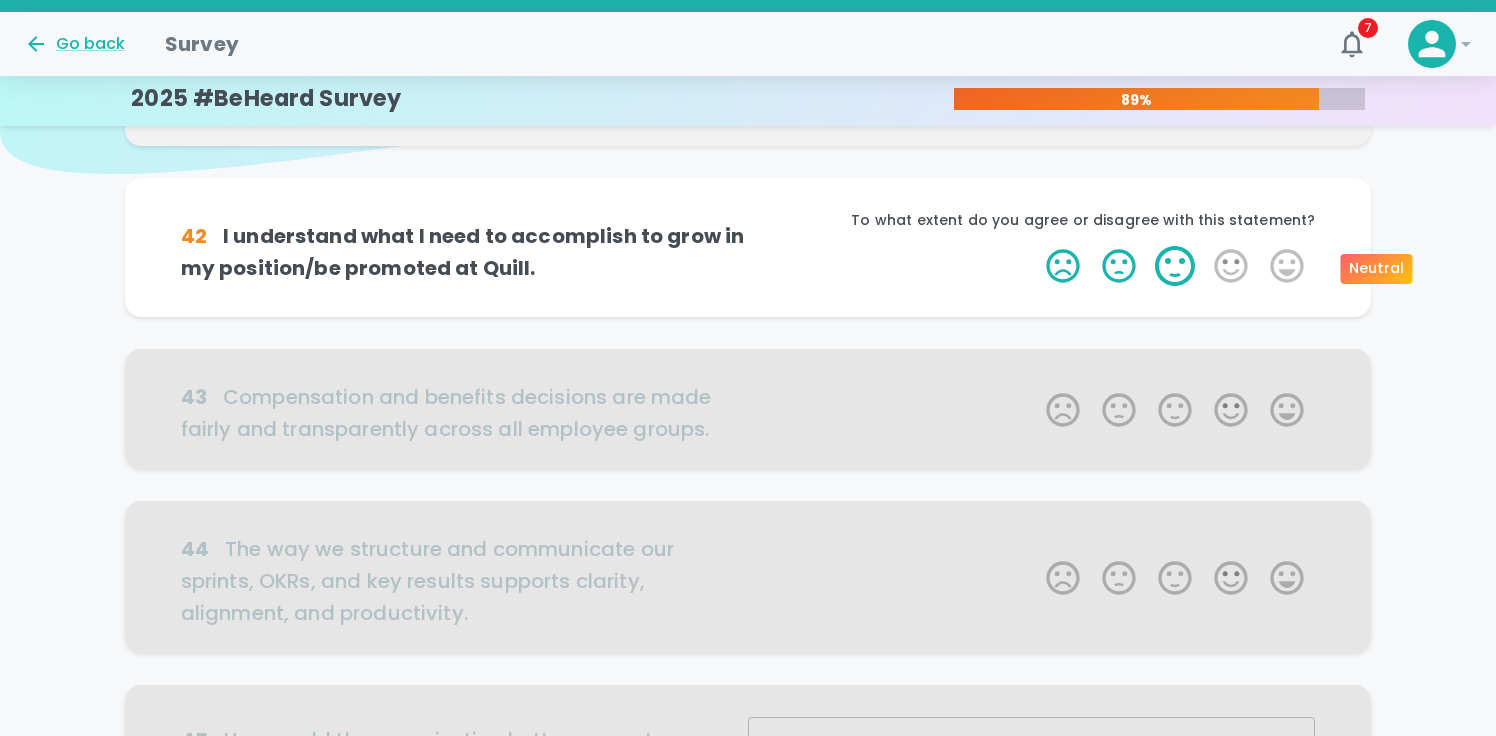 click on "3 Stars" at bounding box center [1175, 266] 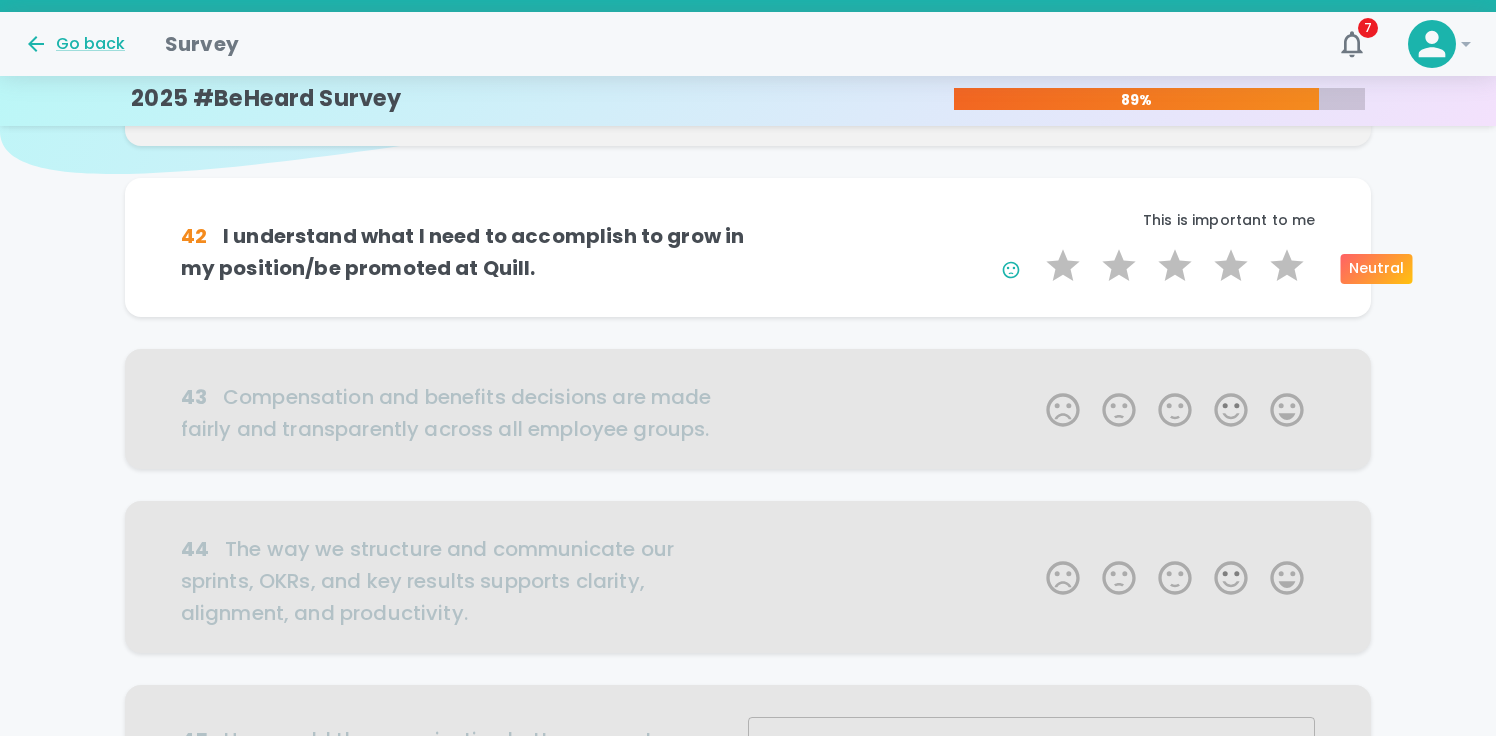 click on "3 Stars" at bounding box center (1175, 266) 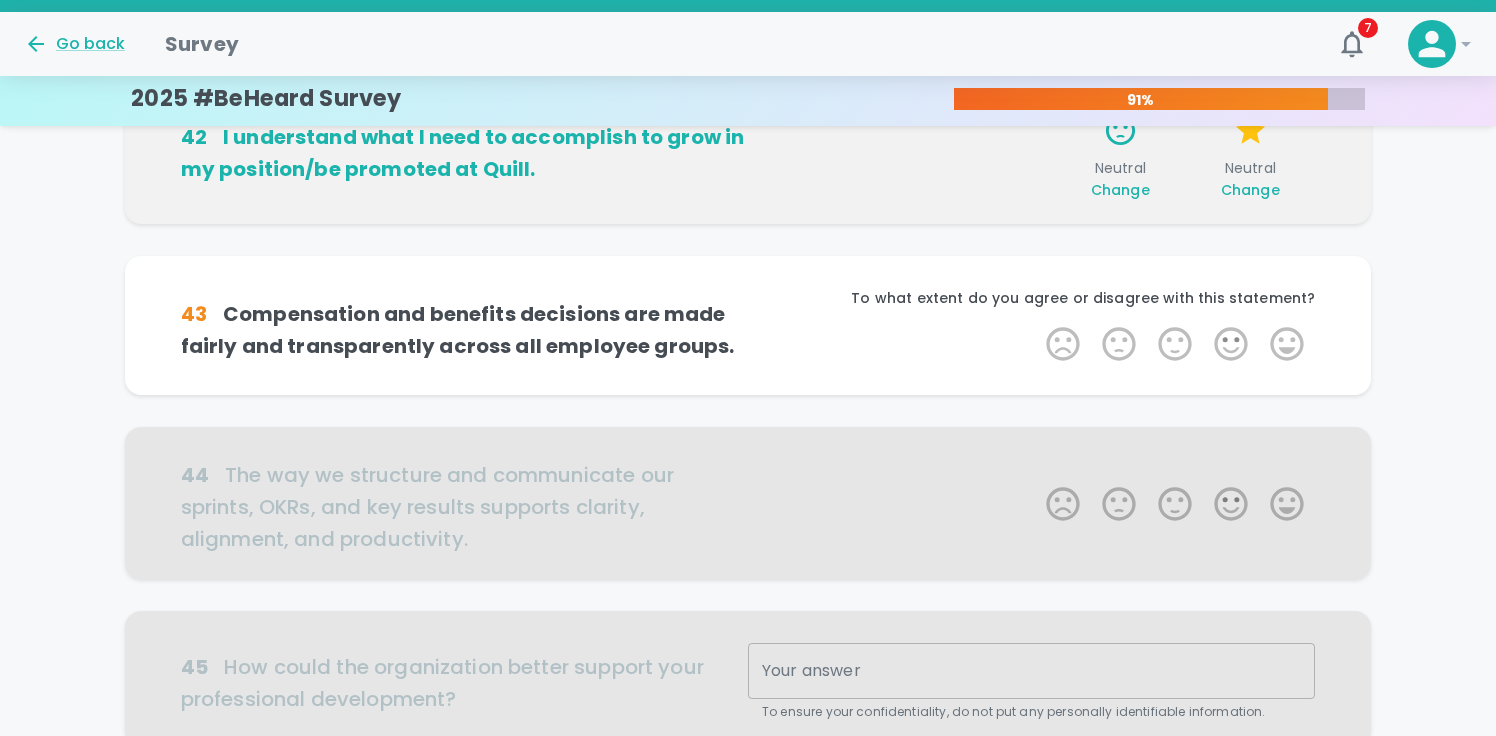 scroll, scrollTop: 352, scrollLeft: 0, axis: vertical 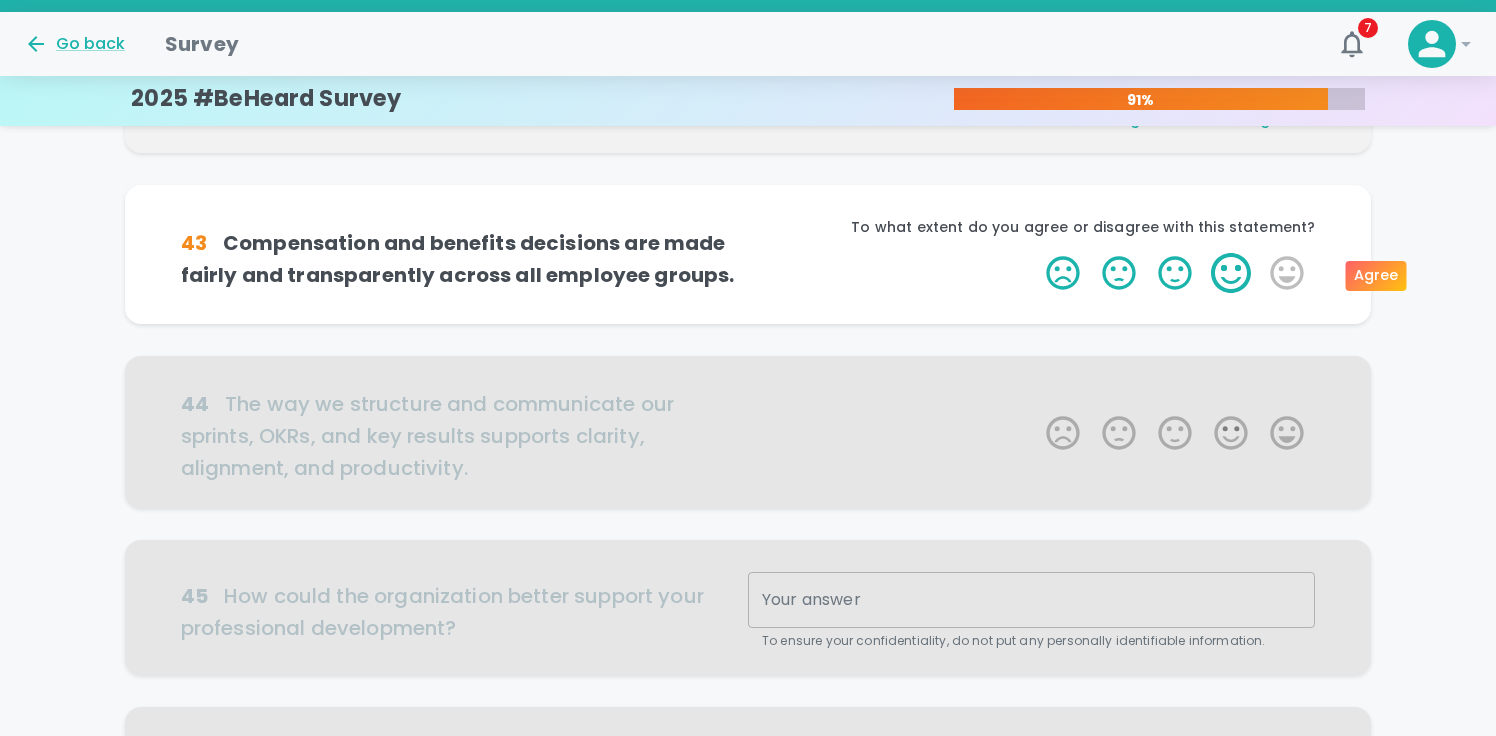 click on "4 Stars" at bounding box center [1231, 273] 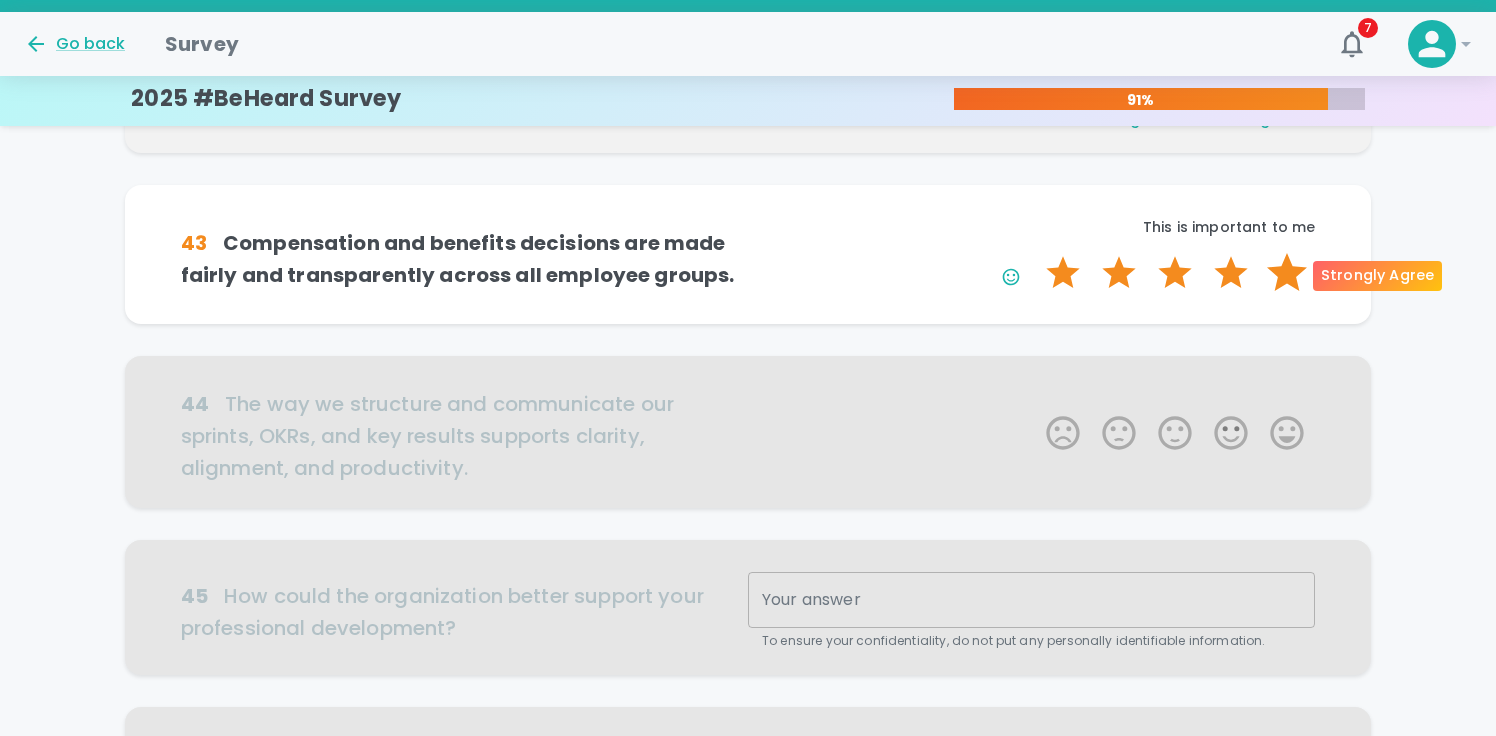 click on "5 Stars" at bounding box center [1287, 273] 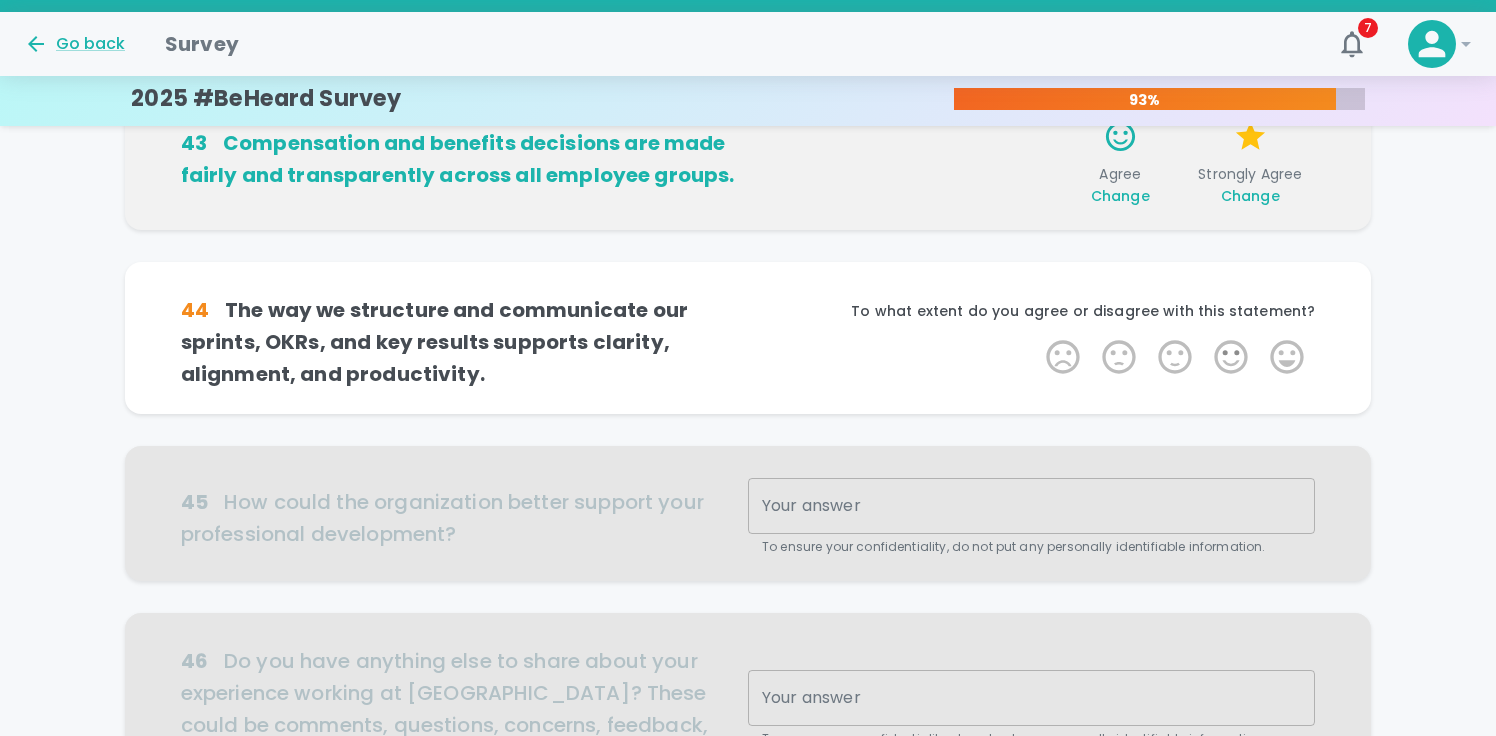 scroll, scrollTop: 528, scrollLeft: 0, axis: vertical 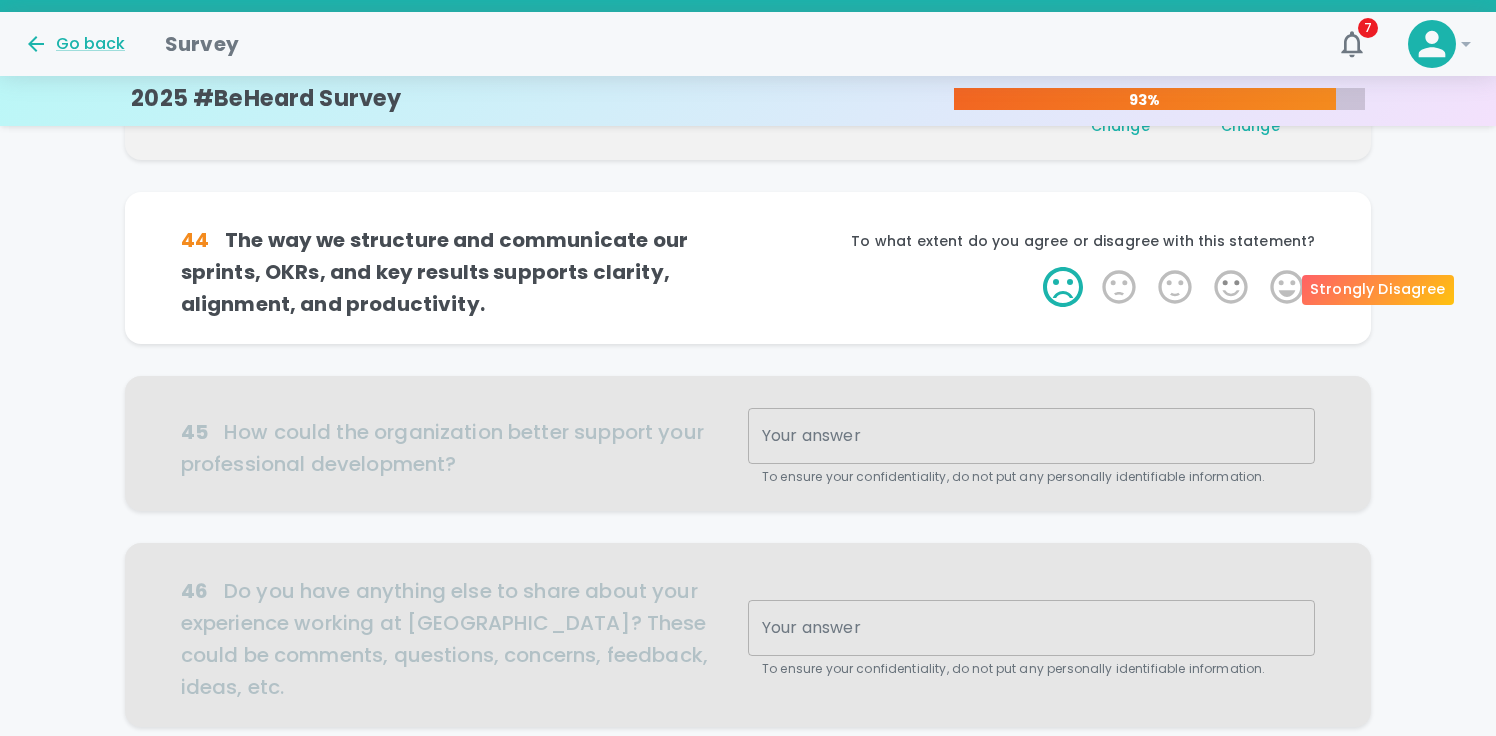 click on "1 Star" at bounding box center [1063, 287] 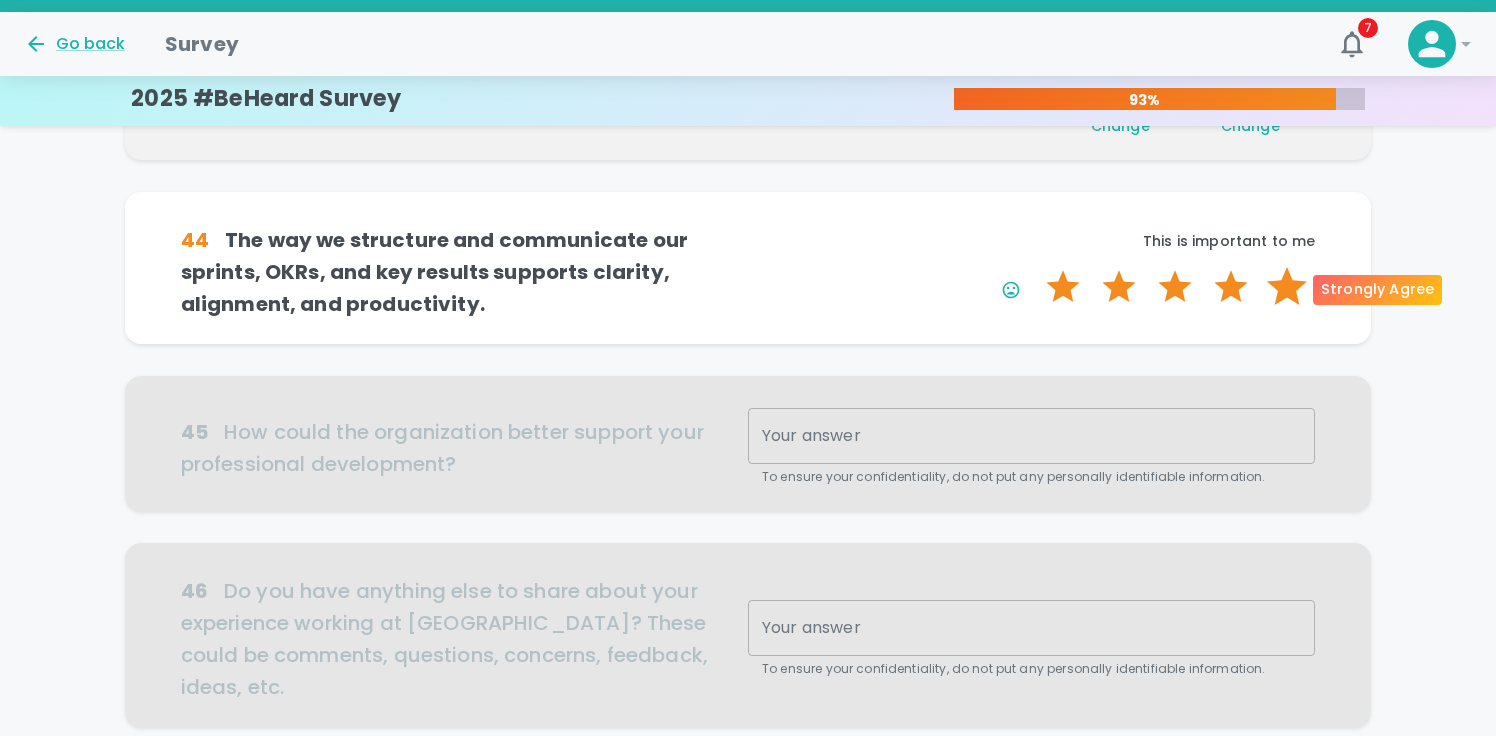 click on "5 Stars" at bounding box center (1287, 287) 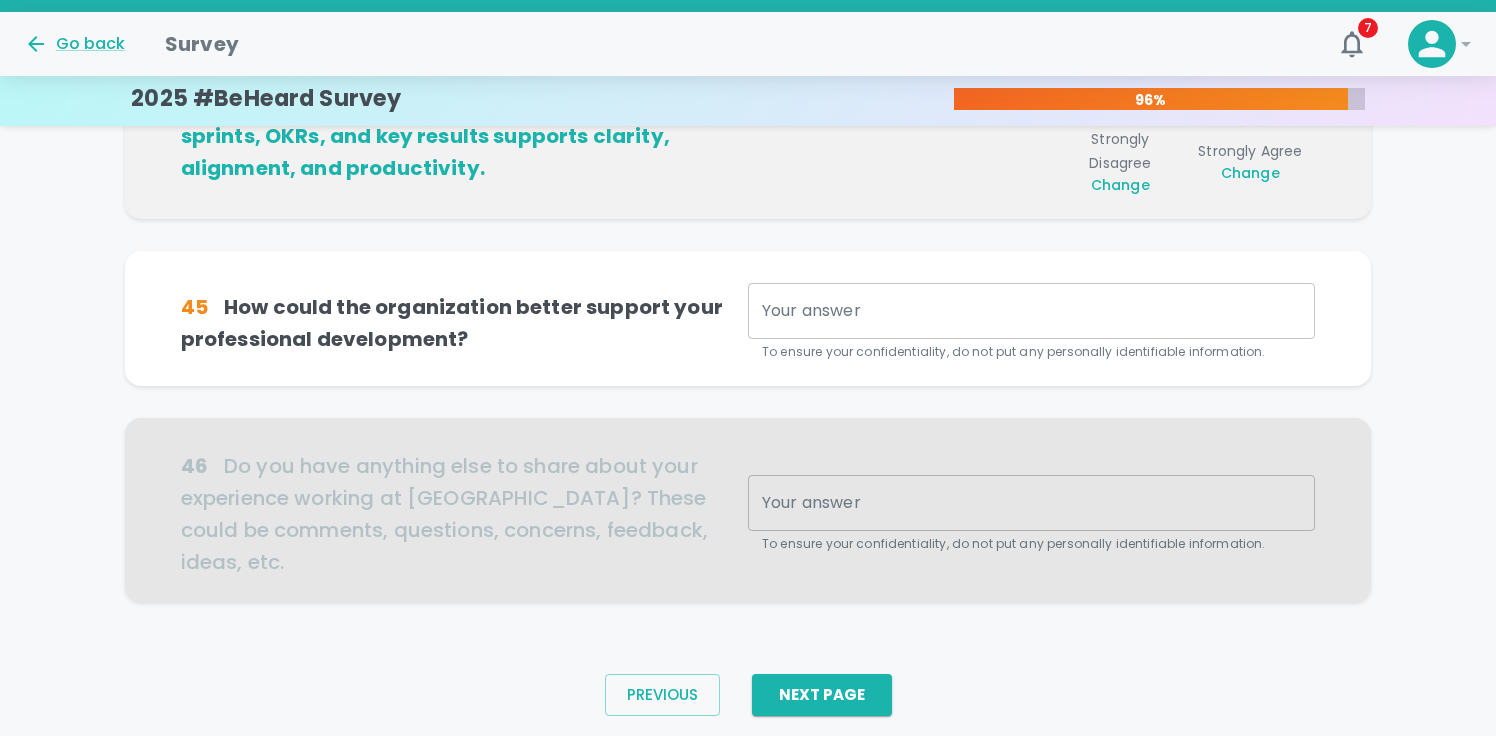 scroll, scrollTop: 681, scrollLeft: 0, axis: vertical 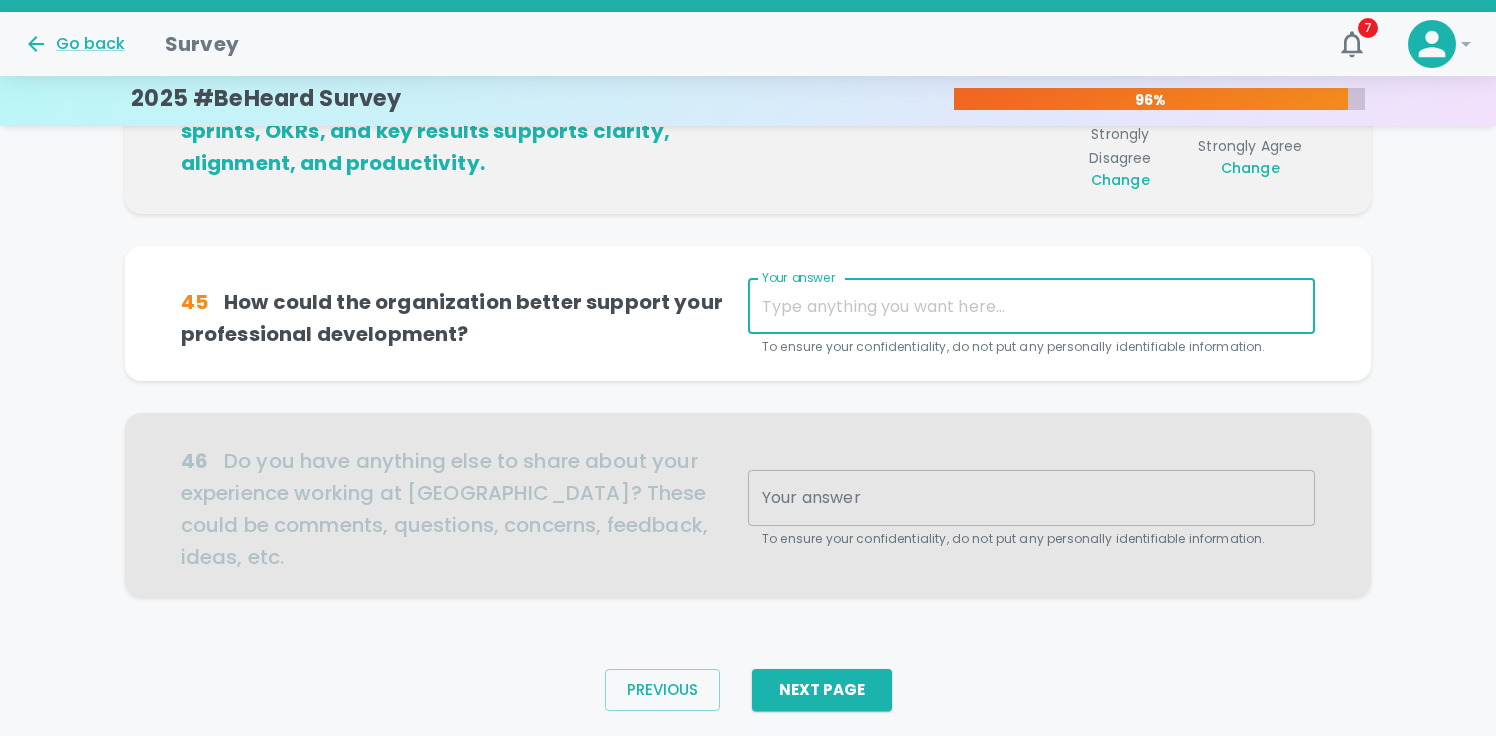 click on "Your answer" at bounding box center (1031, 306) 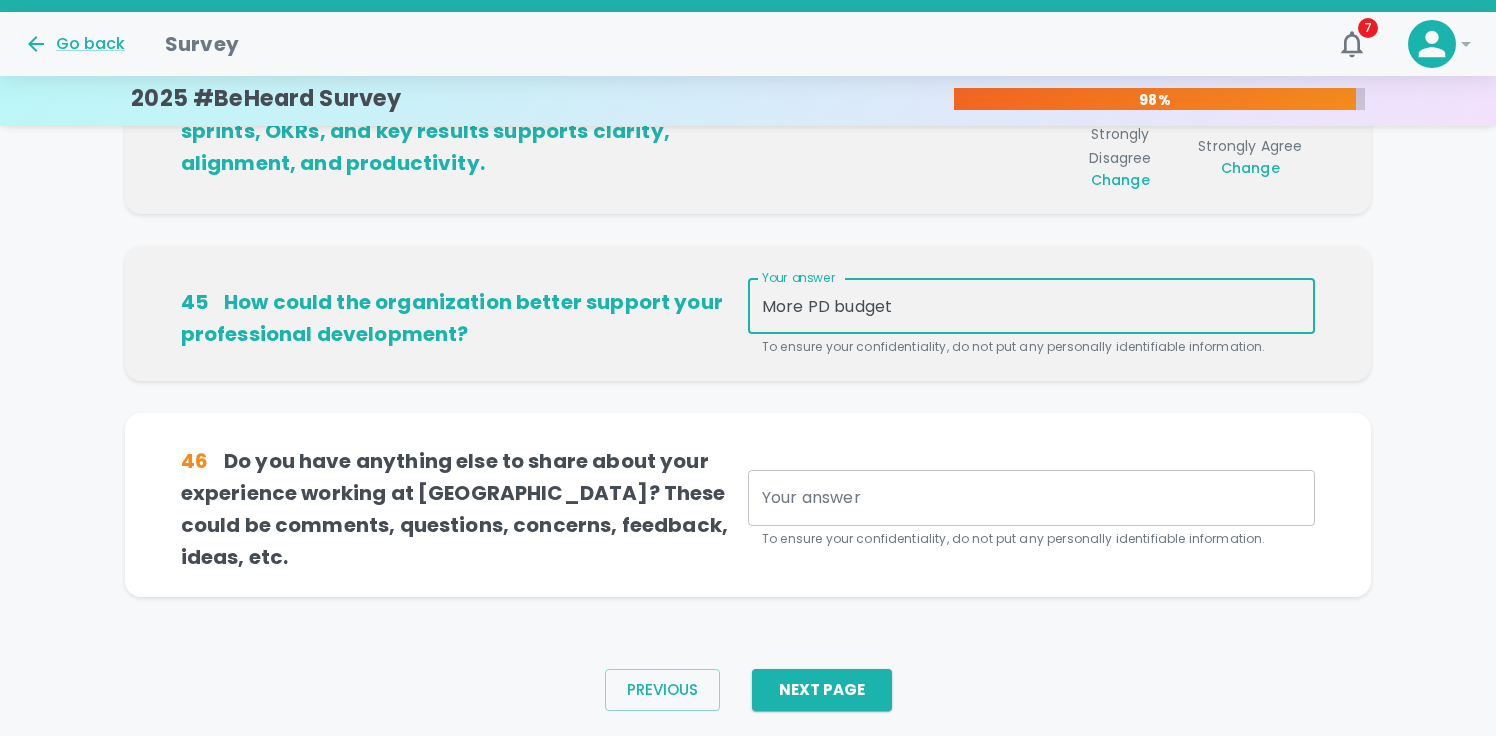 type on "More PD budget" 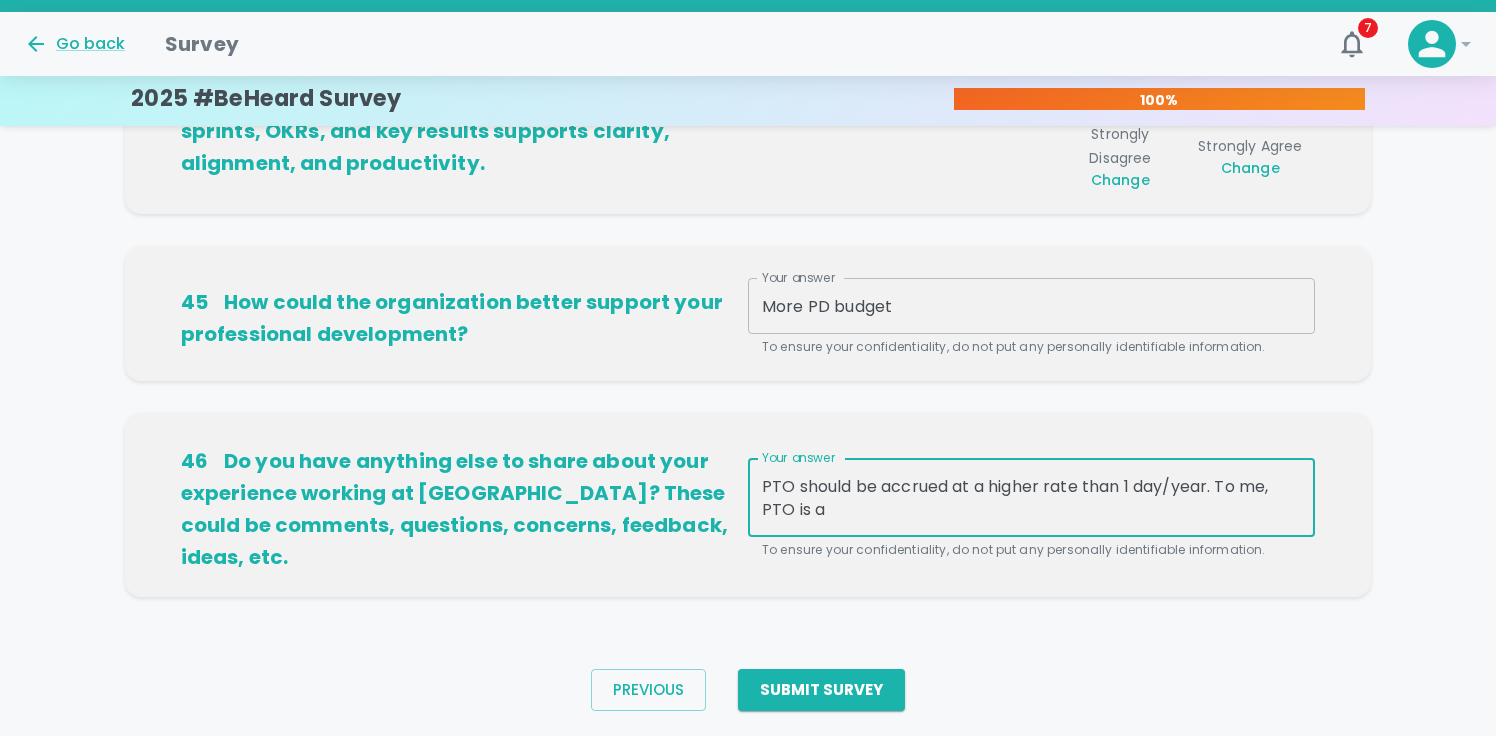 drag, startPoint x: 841, startPoint y: 495, endPoint x: 743, endPoint y: 495, distance: 98 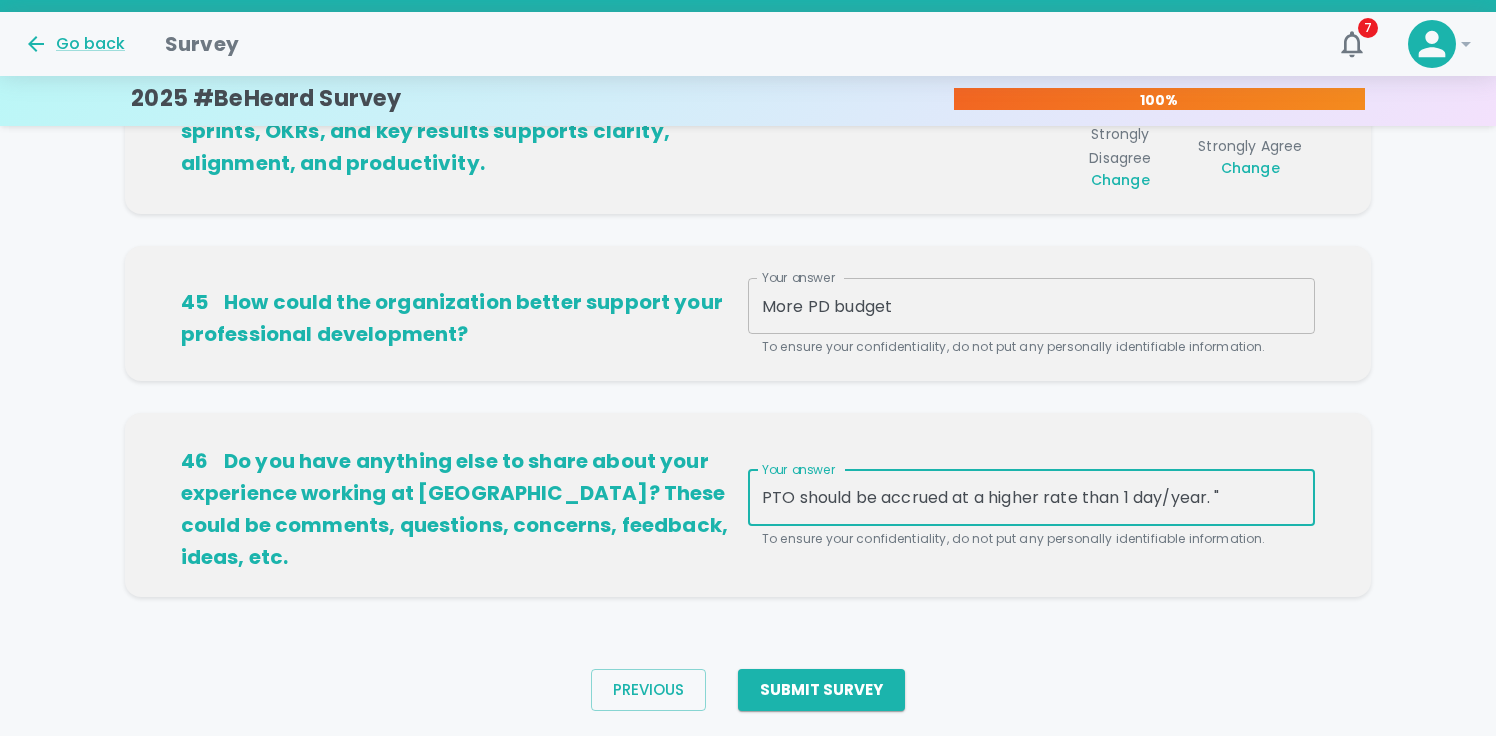 paste on "The average PTO (Paid Time Off) accrual rate for [DEMOGRAPHIC_DATA] employees in the private sector is often around 0.04 to 0.06 hours of PTO per hour worked. This translates to roughly 1.25 to 2.5 days of PTO per month, assuming a standard 40-hour workweek" 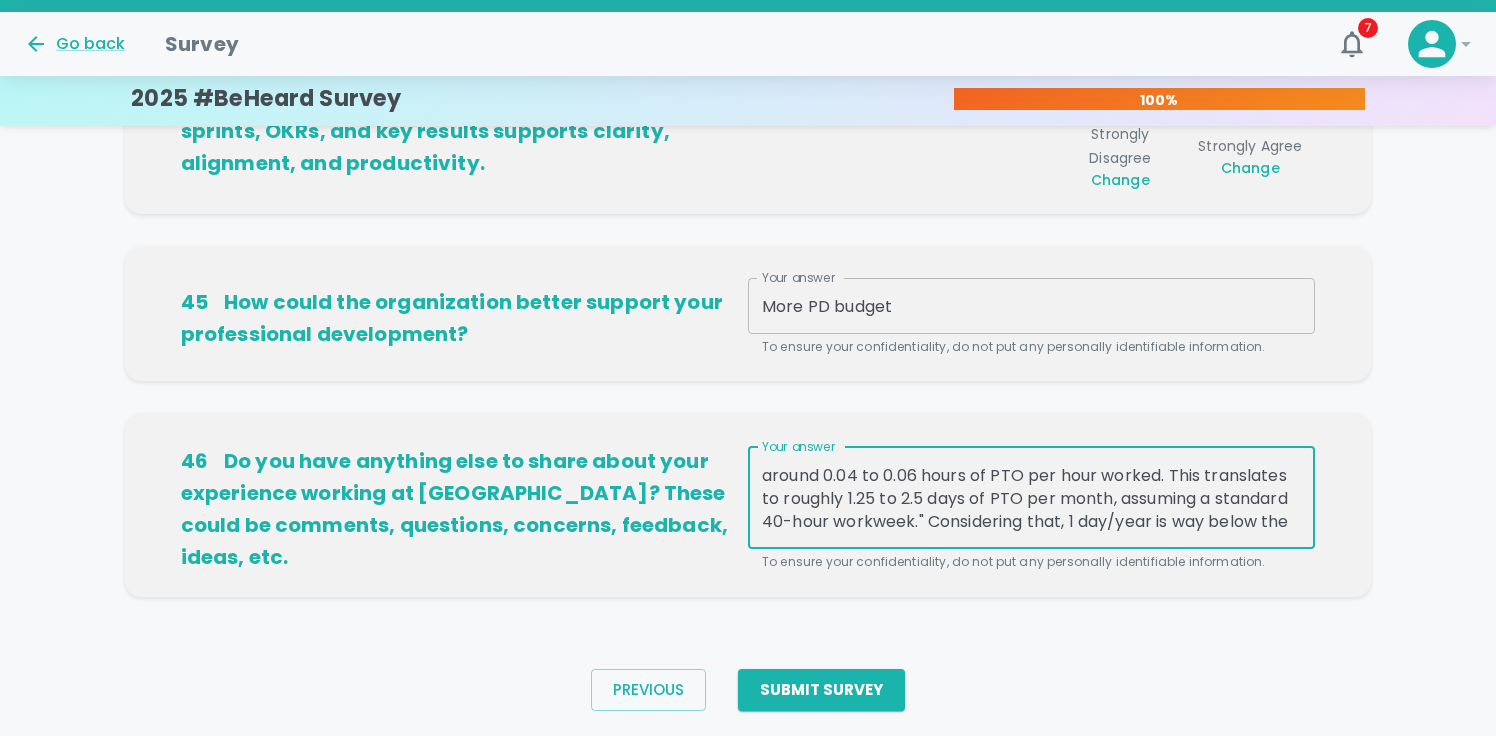 scroll, scrollTop: 91, scrollLeft: 0, axis: vertical 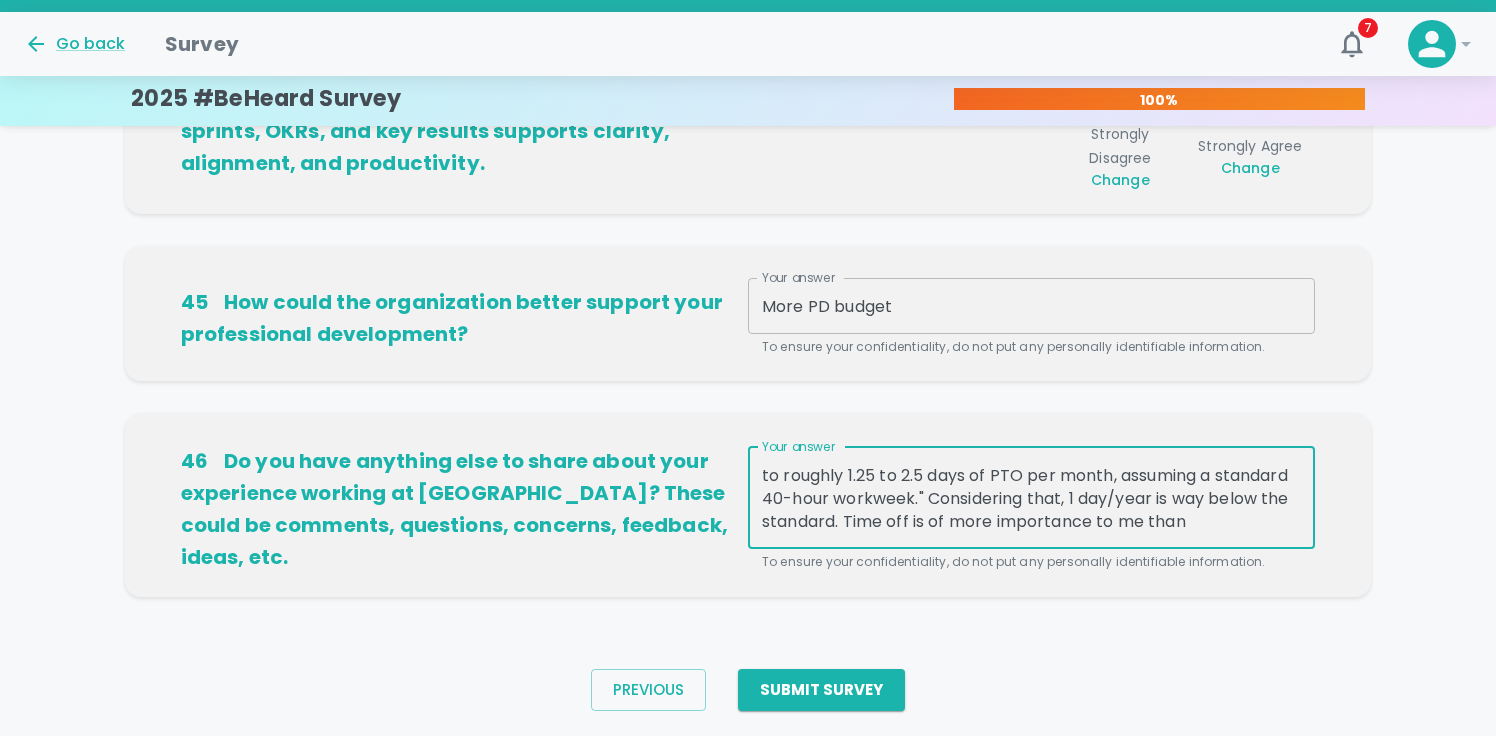click on "PTO should be accrued at a higher rate than 1 day/year. "The average PTO (Paid Time Off) accrual rate for [DEMOGRAPHIC_DATA] employees in the private sector is often around 0.04 to 0.06 hours of PTO per hour worked. This translates to roughly 1.25 to 2.5 days of PTO per month, assuming a standard 40-hour workweek." Considering that, 1 day/year is way below the standard. Time off is of more importance to me than" at bounding box center [1031, 497] 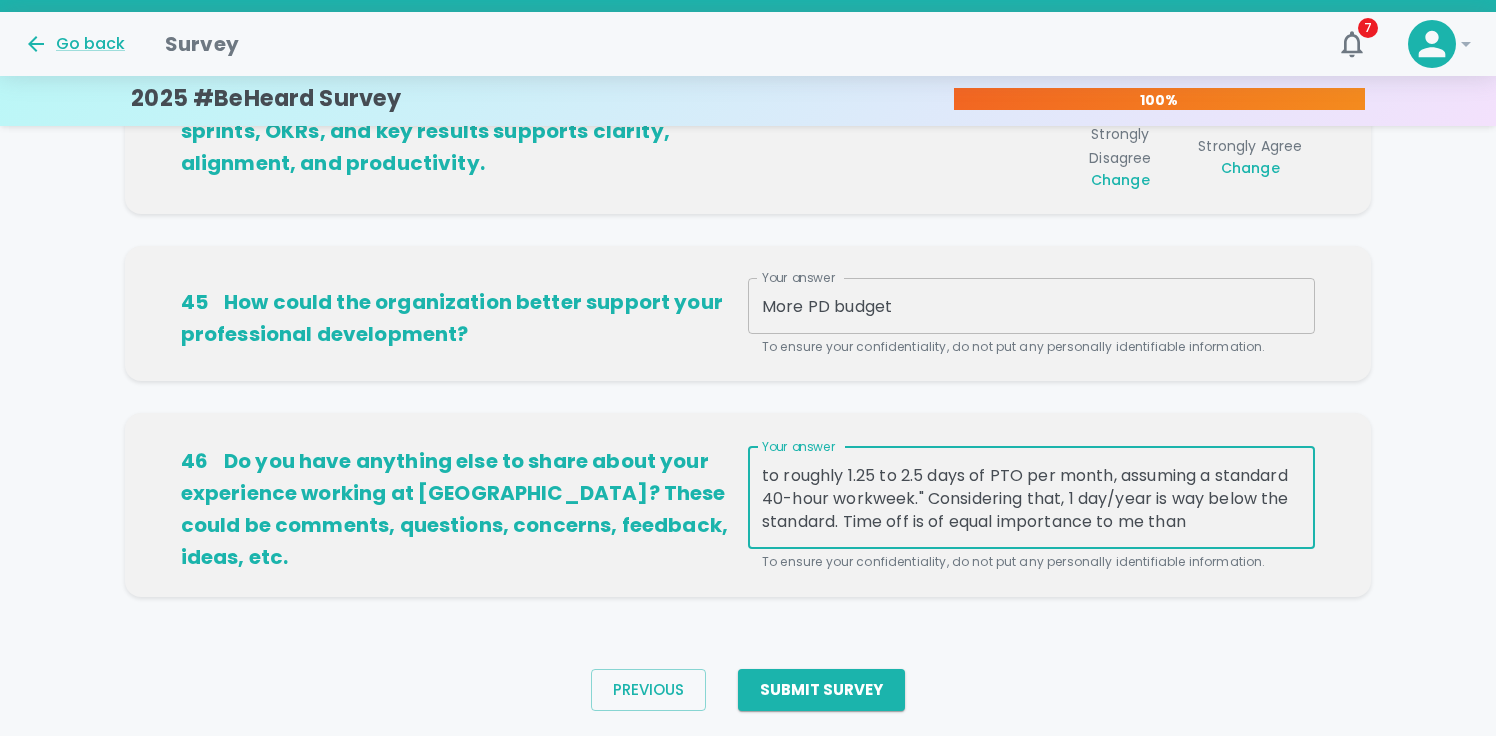 click on "PTO should be accrued at a higher rate than 1 day/year. "The average PTO (Paid Time Off) accrual rate for [DEMOGRAPHIC_DATA] employees in the private sector is often around 0.04 to 0.06 hours of PTO per hour worked. This translates to roughly 1.25 to 2.5 days of PTO per month, assuming a standard 40-hour workweek." Considering that, 1 day/year is way below the standard. Time off is of equal importance to me than" at bounding box center [1031, 497] 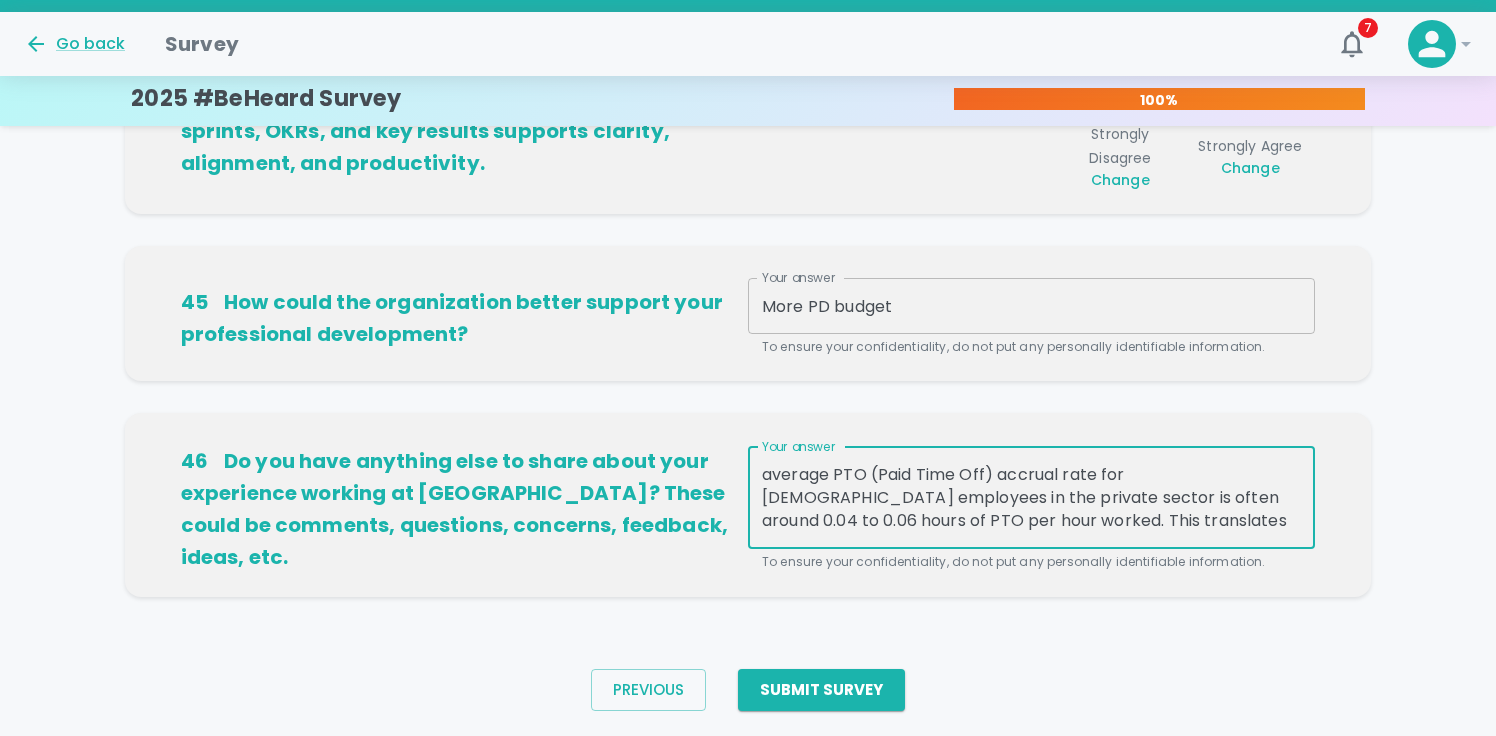scroll, scrollTop: 0, scrollLeft: 0, axis: both 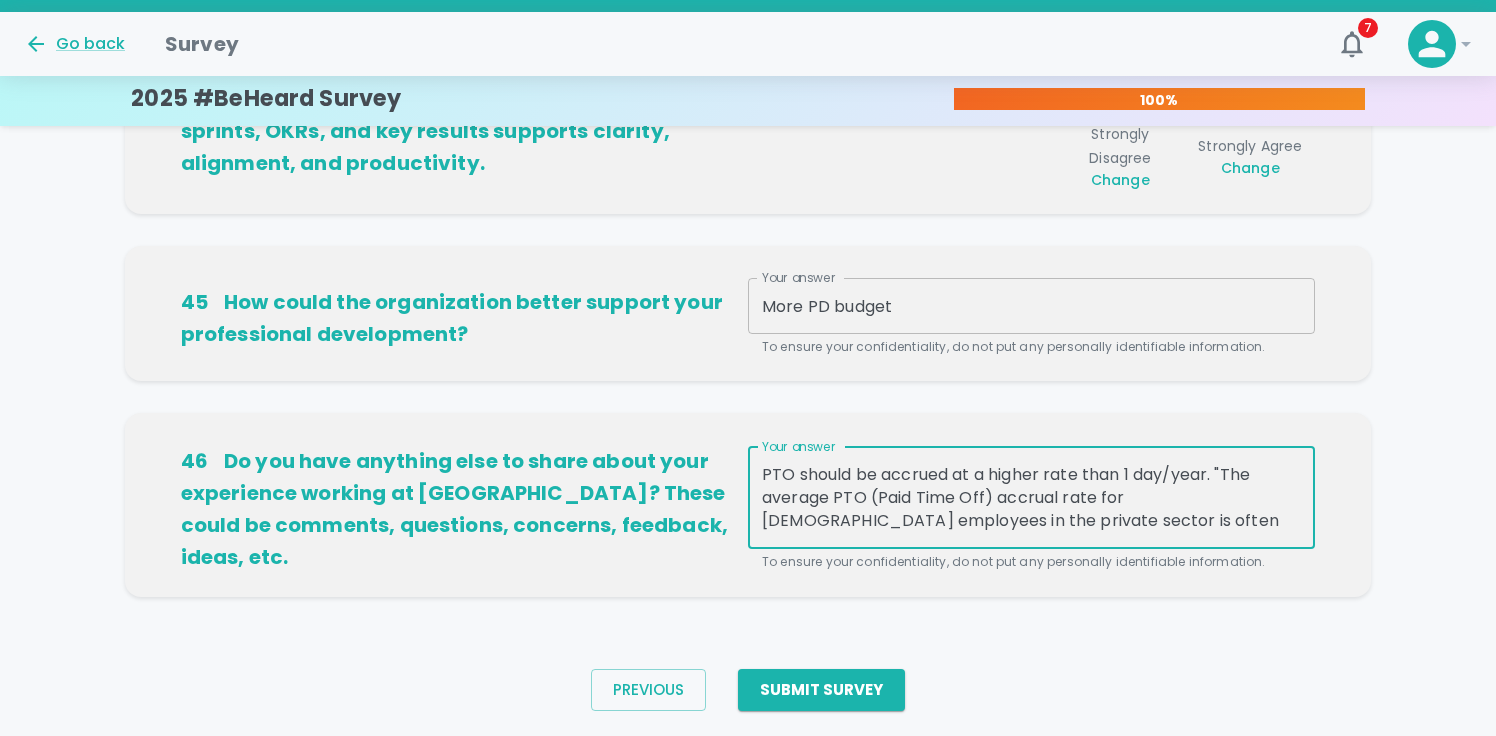 click on "PTO should be accrued at a higher rate than 1 day/year. "The average PTO (Paid Time Off) accrual rate for [DEMOGRAPHIC_DATA] employees in the private sector is often around 0.04 to 0.06 hours of PTO per hour worked. This translates to roughly 1.25 to 2.5 days of PTO per month, assuming a standard 40-hour workweek." Considering that, 1 day/year is way below the standard. Time off is of equal importance to me to compensation. In fact, if given the option of a raise or more PTO, I would take the latter. When considering how long I want to stay at [GEOGRAPHIC_DATA] or evaluating other jobs, PTO accrual is very important. If given the same role and same pay at a different org with unlimited PTO, I would leave Quill." at bounding box center (1031, 497) 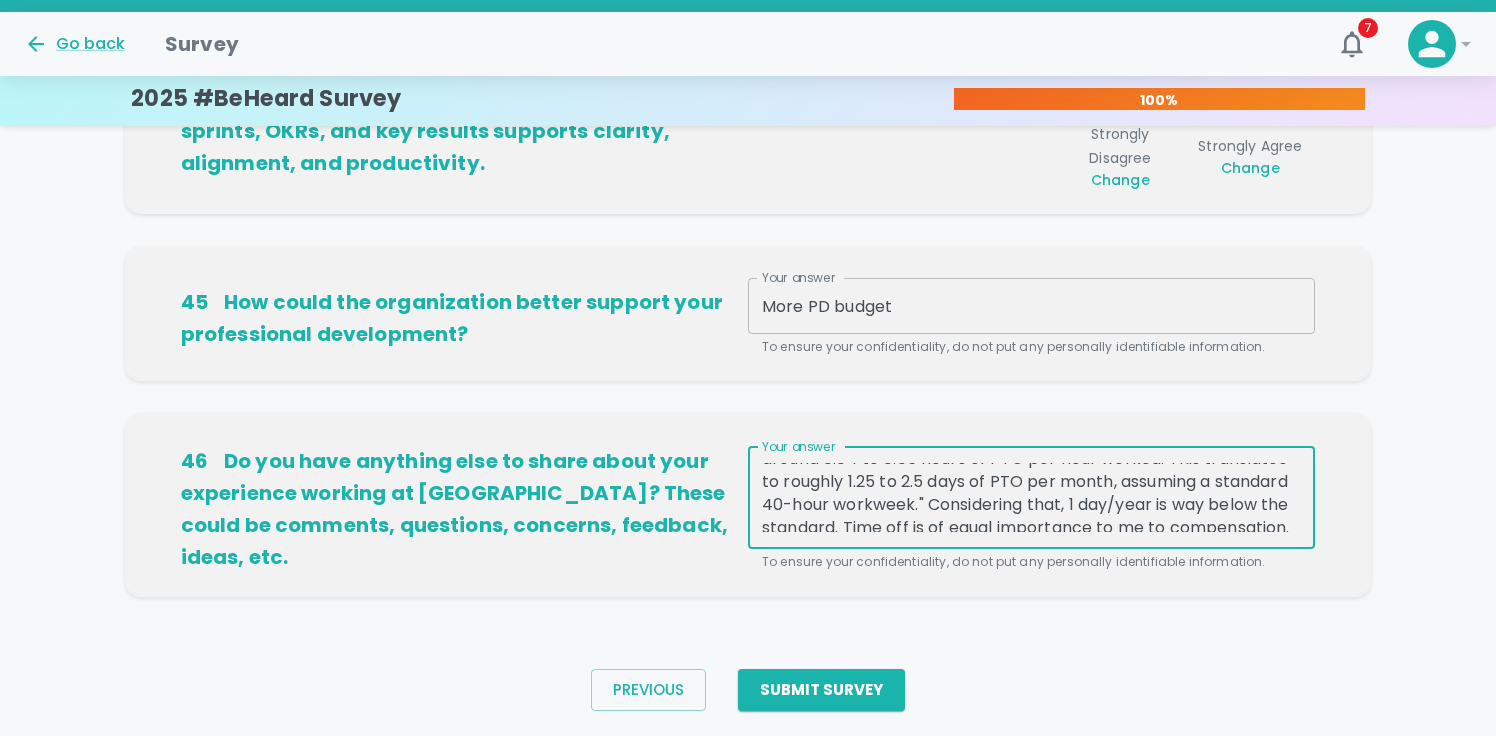 scroll, scrollTop: 119, scrollLeft: 0, axis: vertical 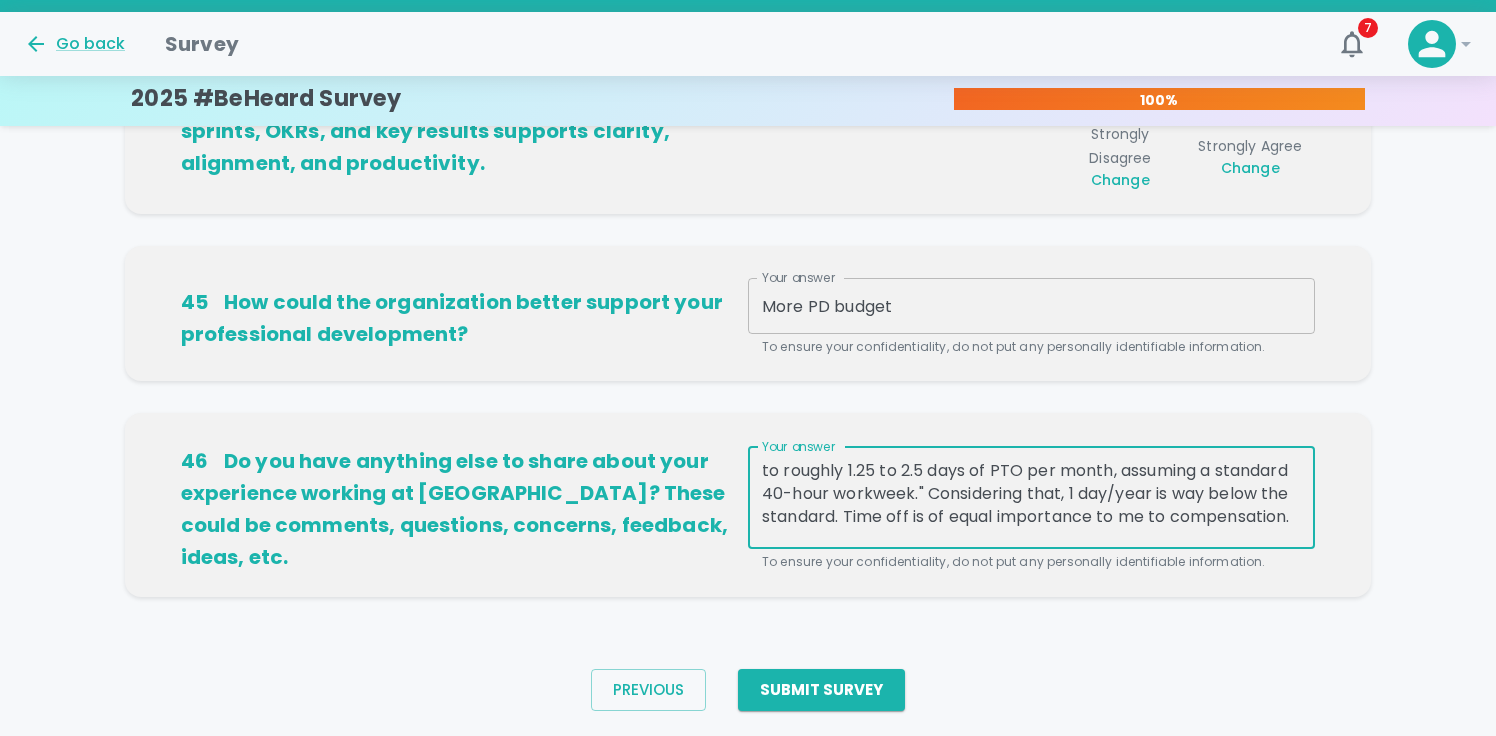 click on "PTO should be accrued at a higher rate than 1 day/year.
From Google: "The average PTO (Paid Time Off) accrual rate for [DEMOGRAPHIC_DATA] employees in the private sector is often around 0.04 to 0.06 hours of PTO per hour worked. This translates to roughly 1.25 to 2.5 days of PTO per month, assuming a standard 40-hour workweek." Considering that, 1 day/year is way below the standard. Time off is of equal importance to me to compensation. In fact, if given the option of a raise or more PTO, I would take the latter. When considering how long I want to stay at [GEOGRAPHIC_DATA] or evaluating other jobs, PTO accrual is very important. If given the same role and same pay at a different org with unlimited PTO, I would leave Quill." at bounding box center (1031, 497) 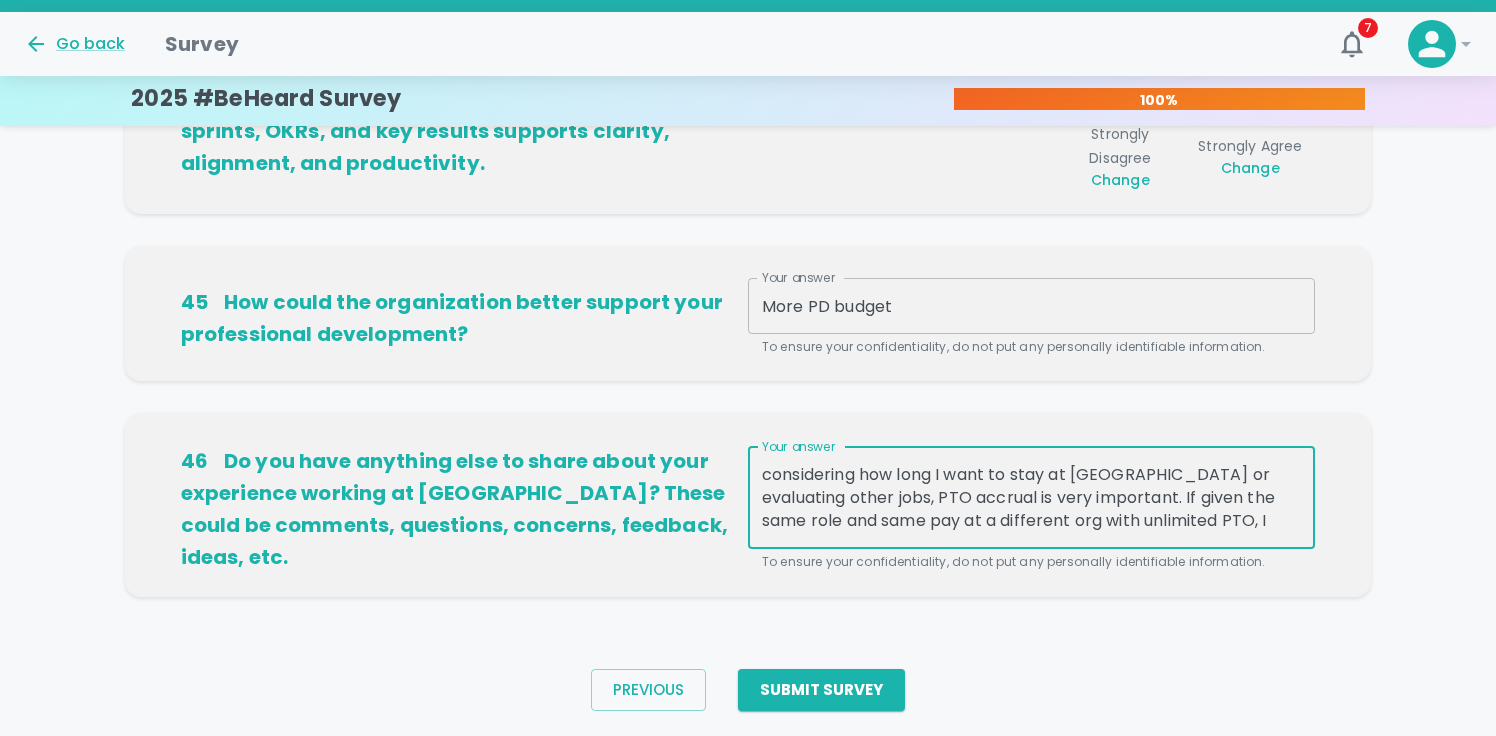 scroll, scrollTop: 251, scrollLeft: 0, axis: vertical 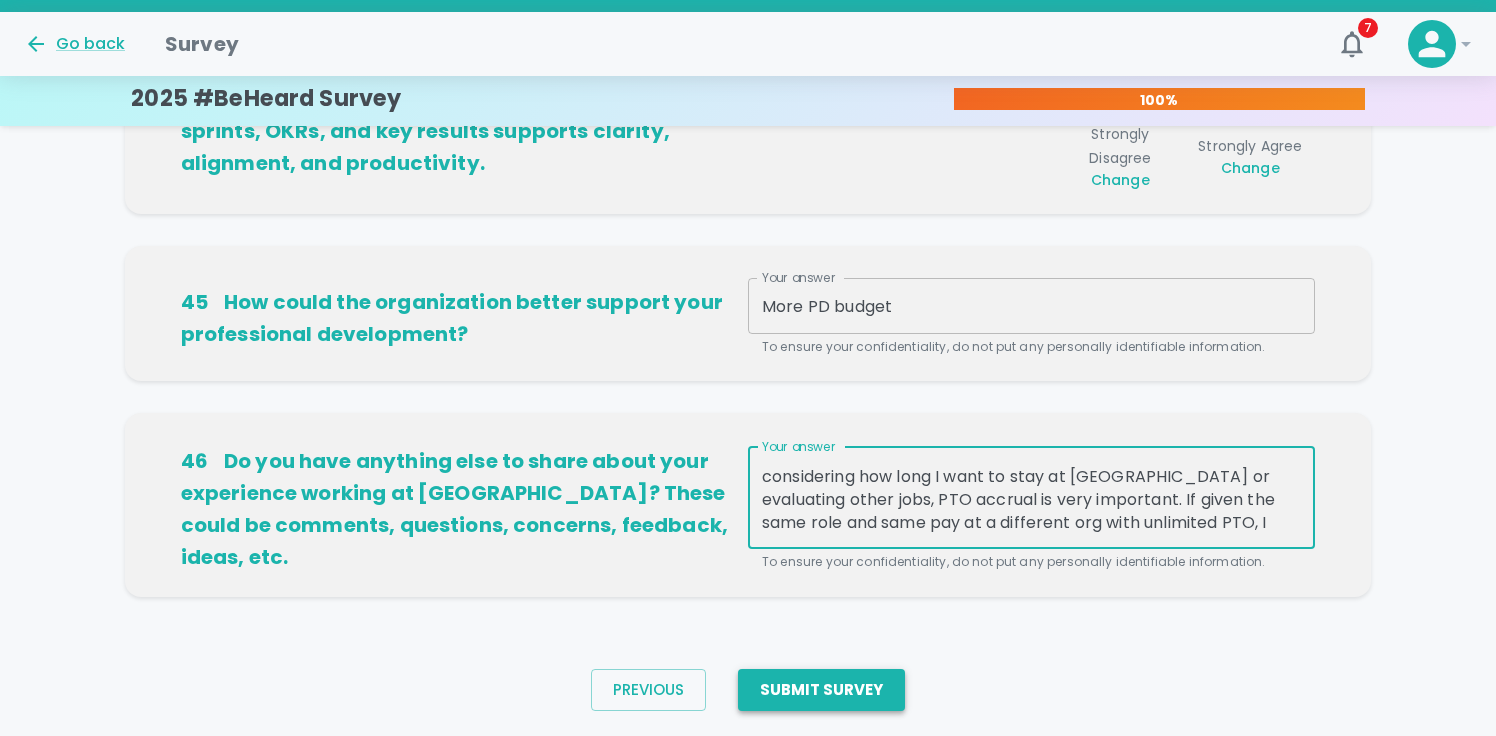 type on "PTO should be accrued at a higher rate than 1 day/year.
From Google: "The average PTO (Paid Time Off) accrual rate for [DEMOGRAPHIC_DATA] employees in the private sector is often around 0.04 to 0.06 hours of PTO per hour worked. This translates to roughly 1.25 to 2.5 days of PTO per month, assuming a standard 40-hour workweek."
Considering that, 1 day/year is way below the standard. Time off is of equal importance to me to compensation. In fact, if given the option of a raise or more PTO, I would take the latter. When considering how long I want to stay at [GEOGRAPHIC_DATA] or evaluating other jobs, PTO accrual is very important. If given the same role and same pay at a different org with unlimited PTO, I would leave Quill." 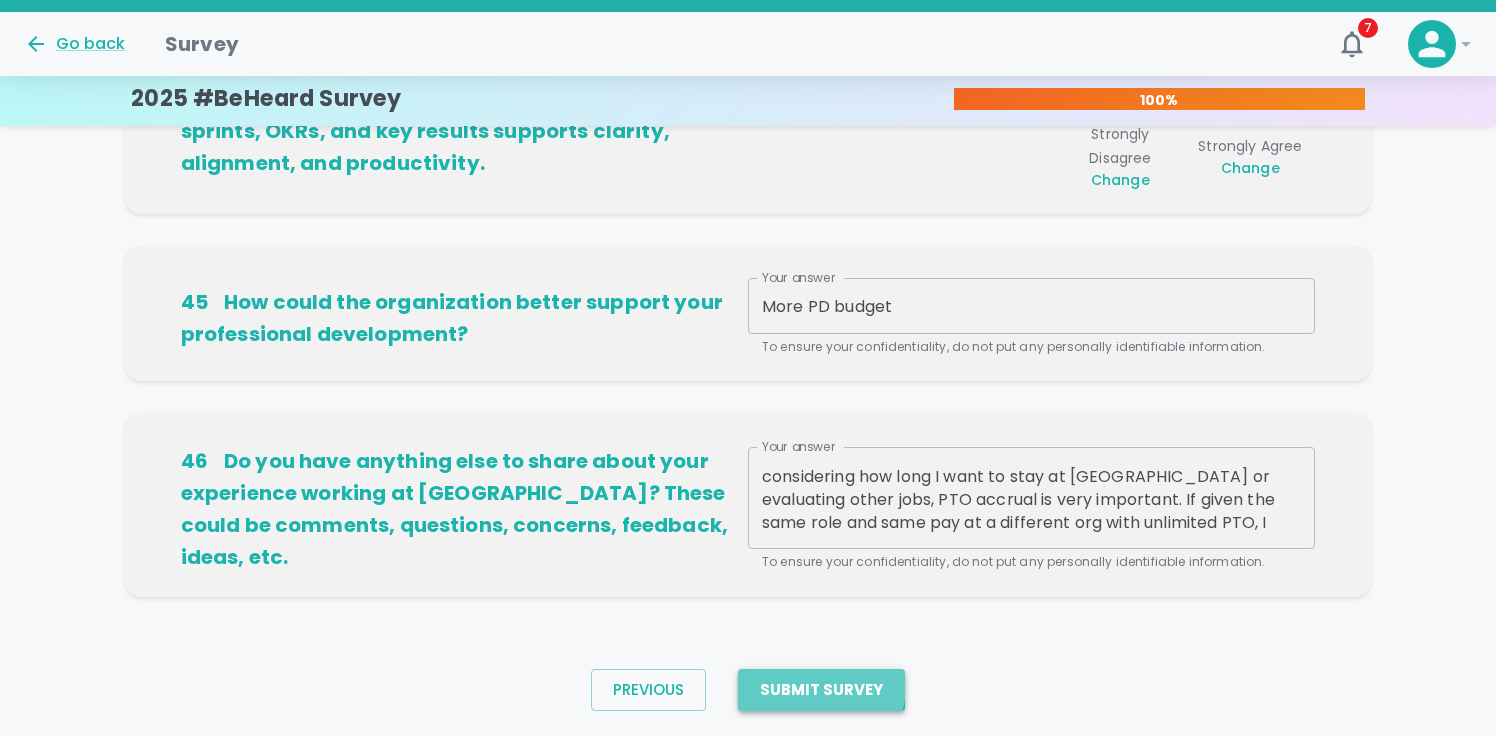 click on "Submit Survey" at bounding box center [821, 690] 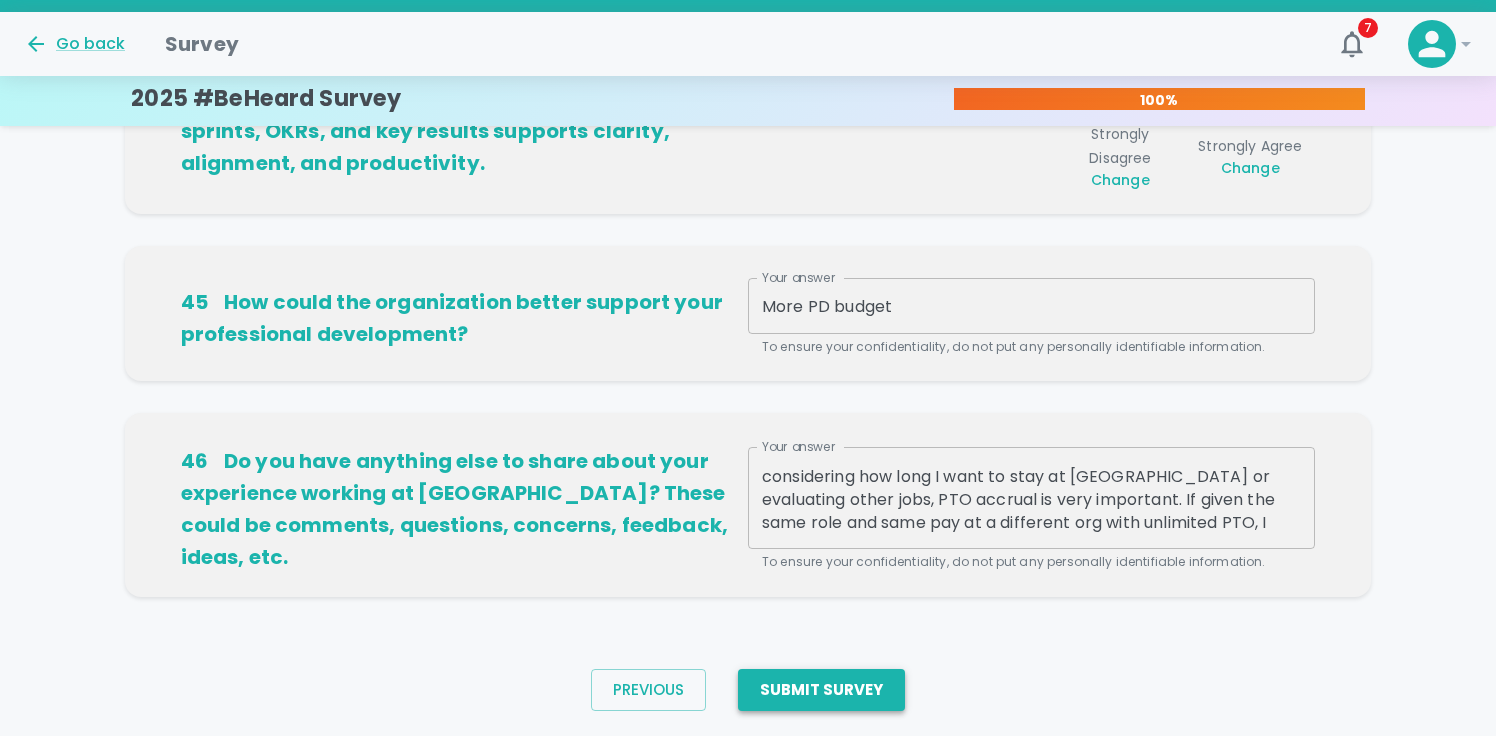 scroll, scrollTop: 0, scrollLeft: 0, axis: both 